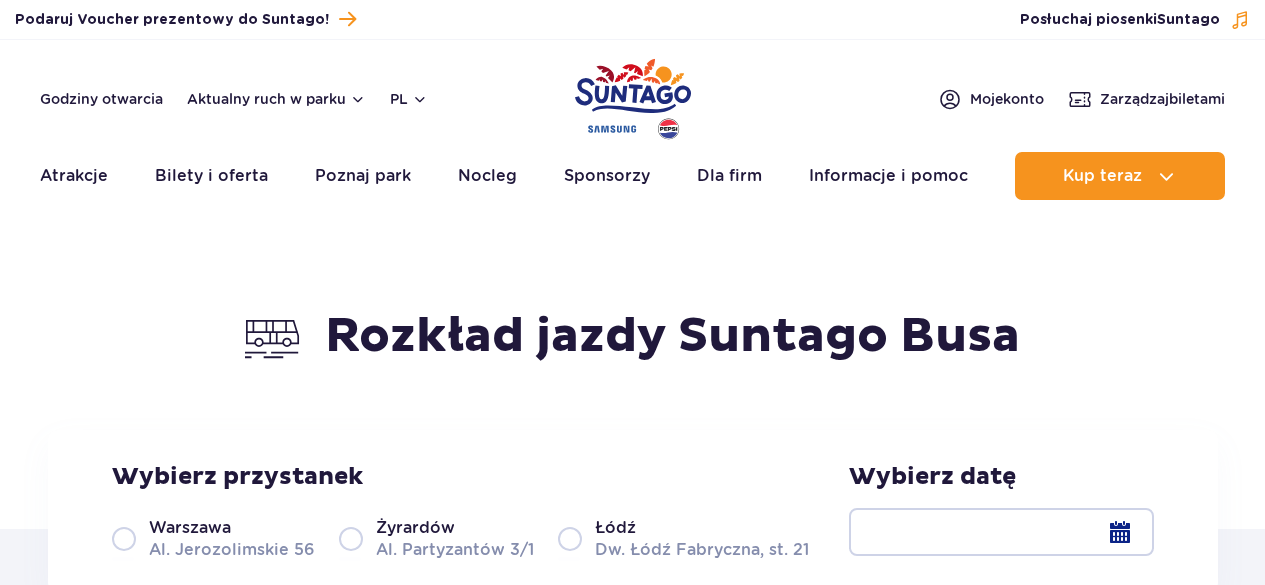 scroll, scrollTop: 0, scrollLeft: 0, axis: both 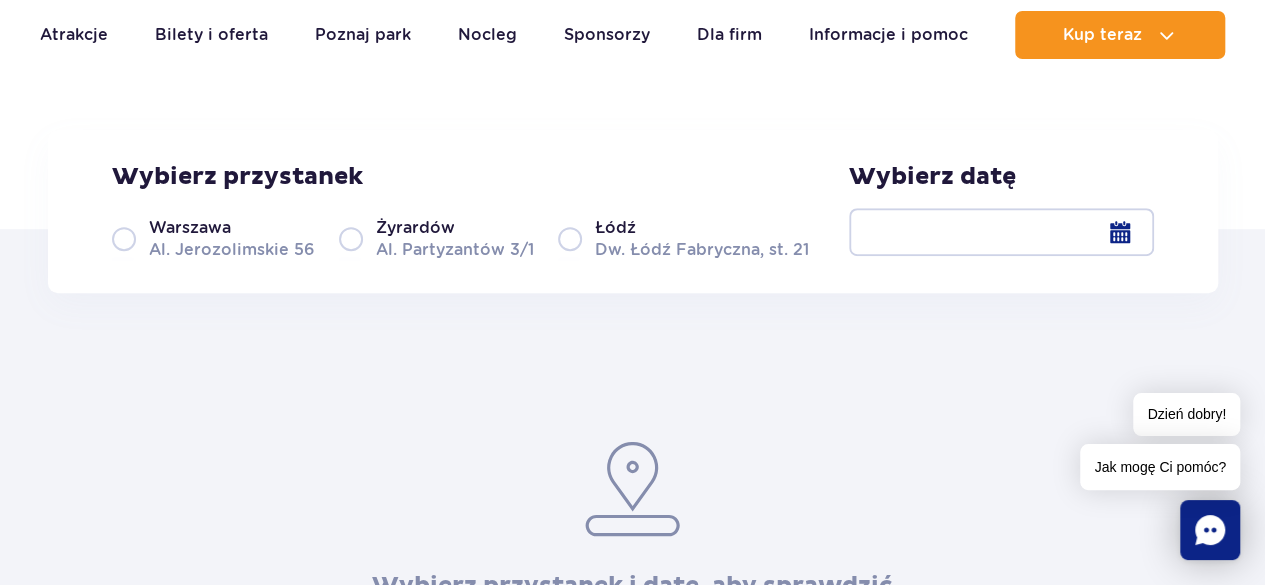 click on "Warszawa Al. Jerozolimskie 56" at bounding box center [213, 238] 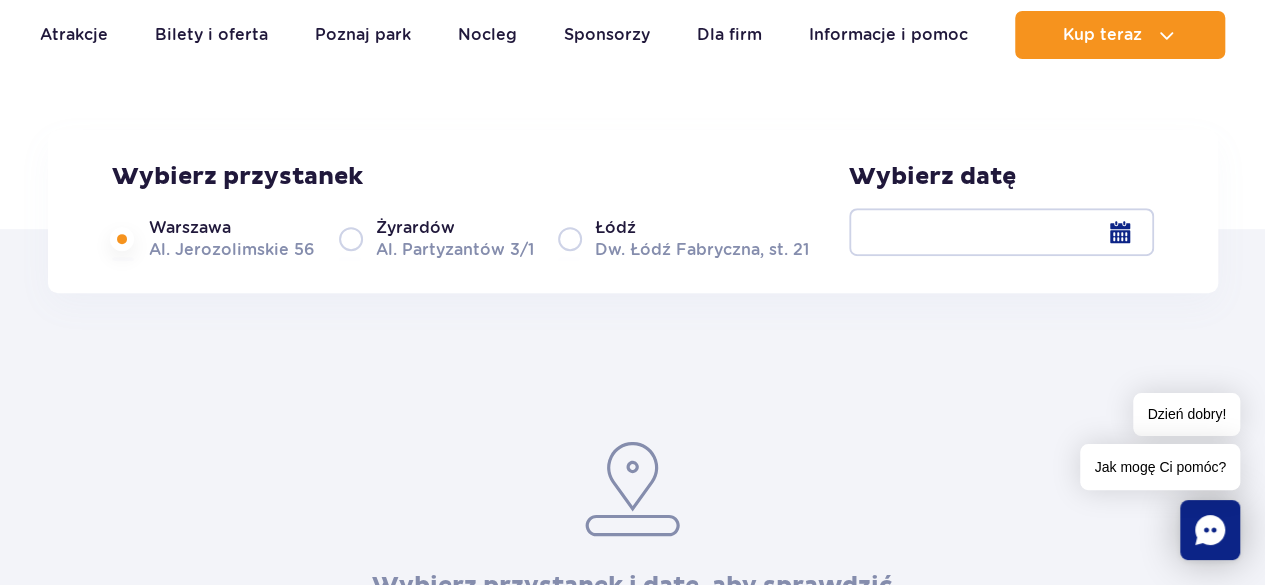 click at bounding box center [1001, 232] 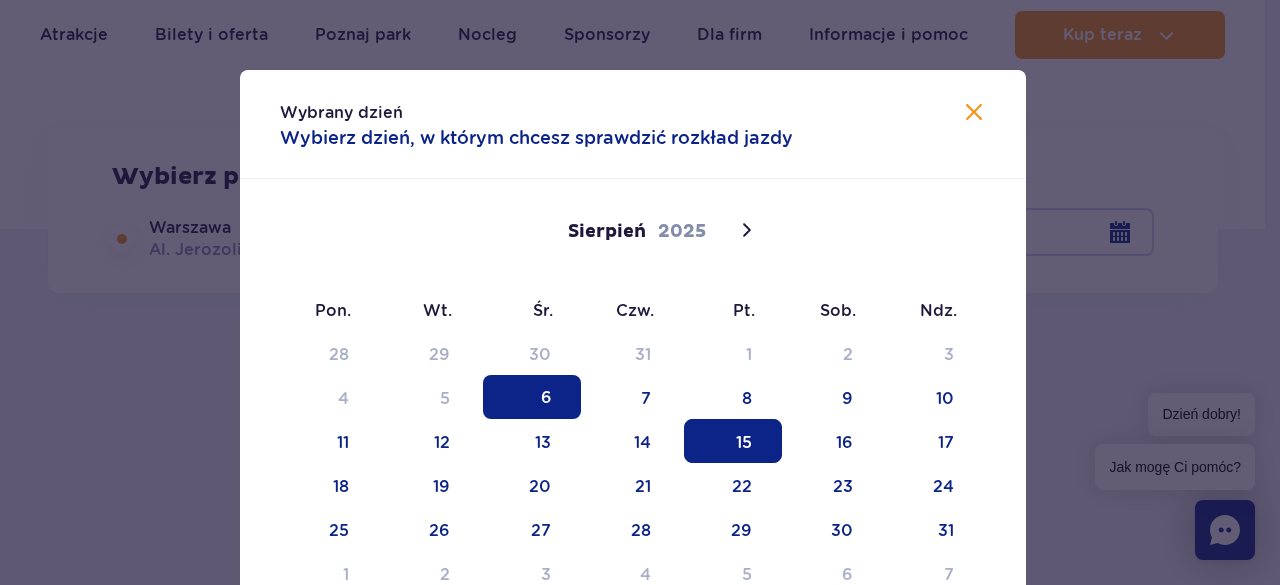 click on "15" at bounding box center [733, 441] 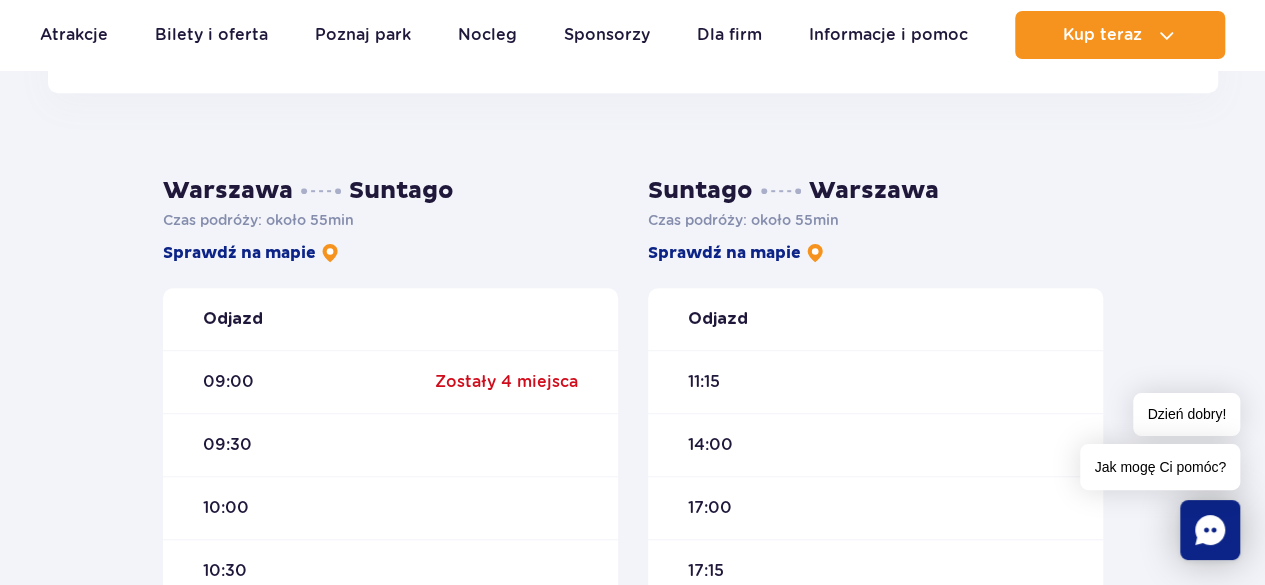scroll, scrollTop: 600, scrollLeft: 0, axis: vertical 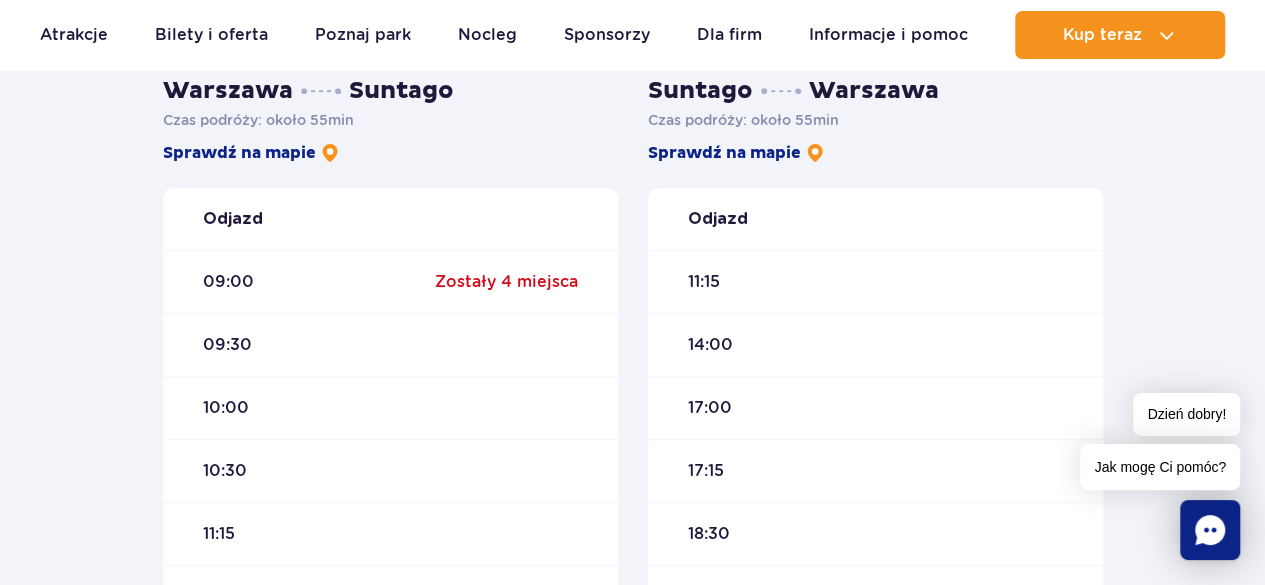click on "09:00" at bounding box center [228, 282] 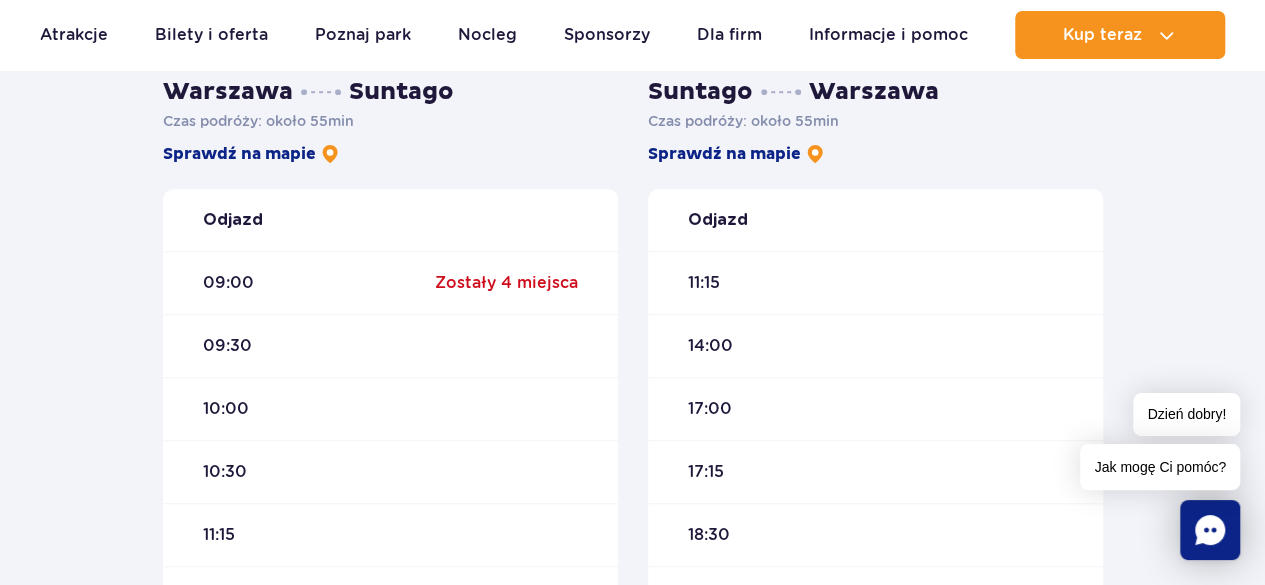 scroll, scrollTop: 600, scrollLeft: 0, axis: vertical 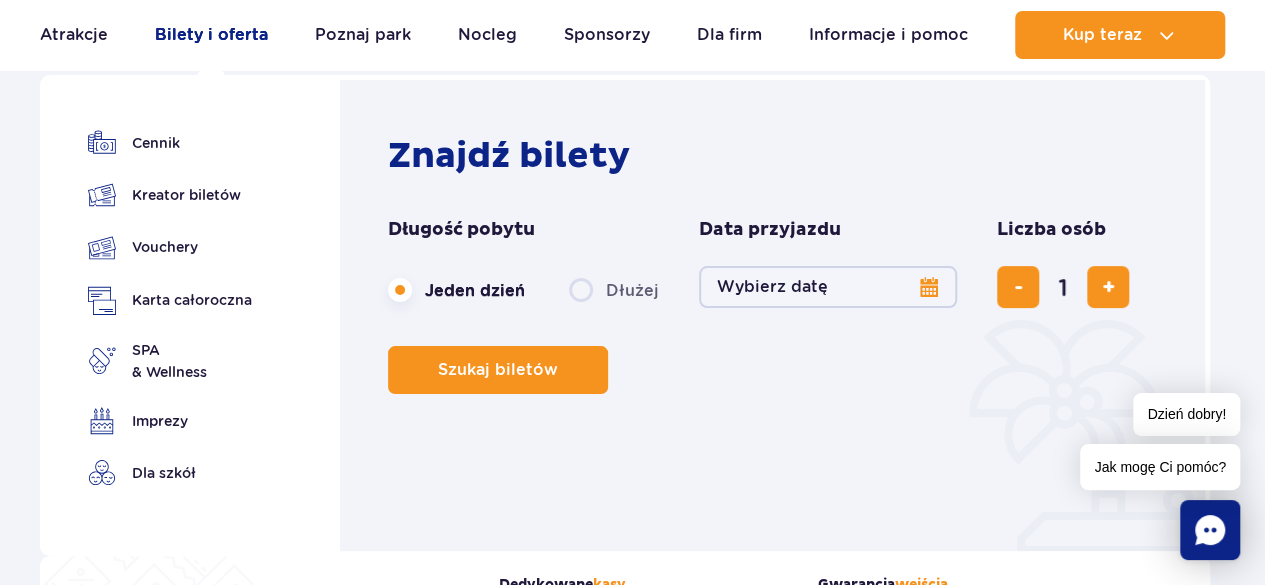 click on "Bilety i oferta" at bounding box center (211, 35) 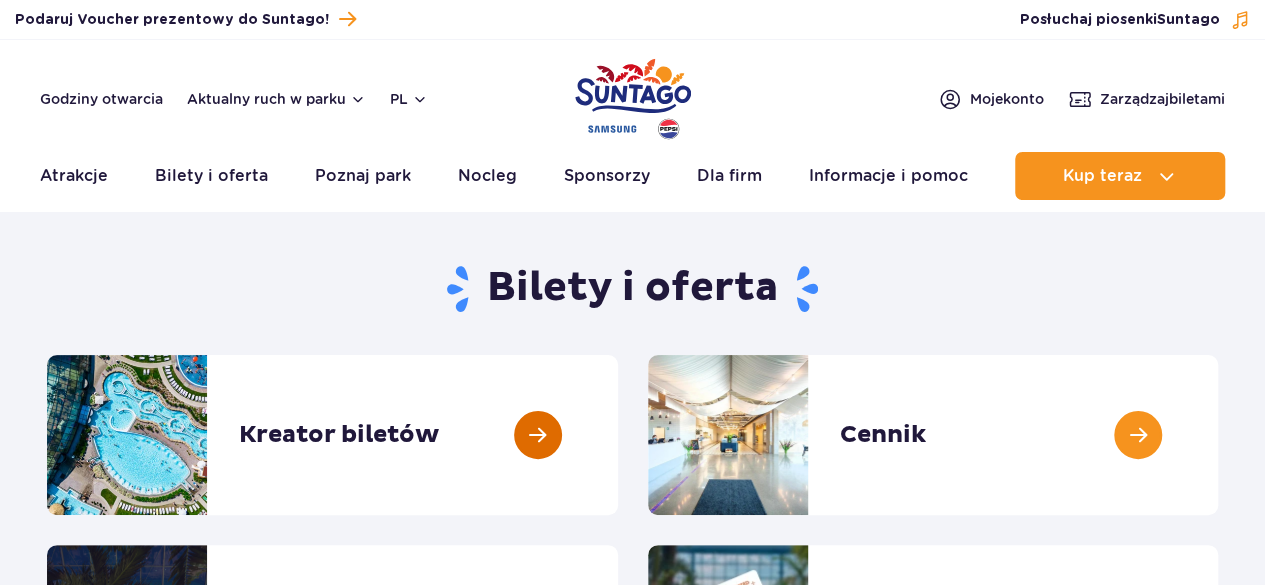 scroll, scrollTop: 0, scrollLeft: 0, axis: both 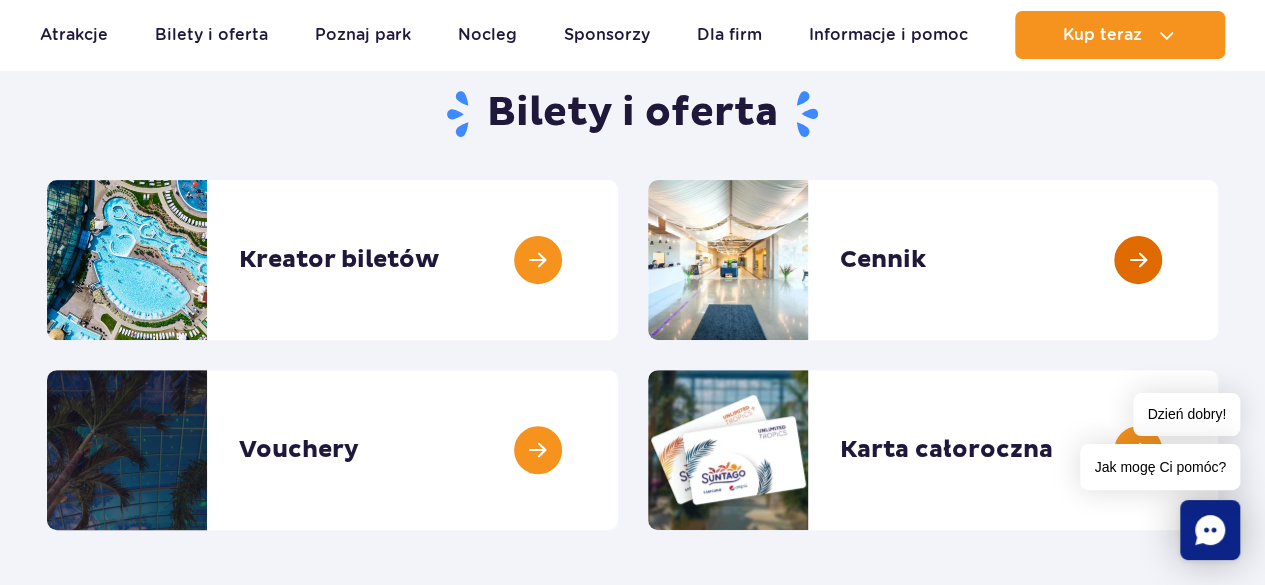 click at bounding box center (1218, 260) 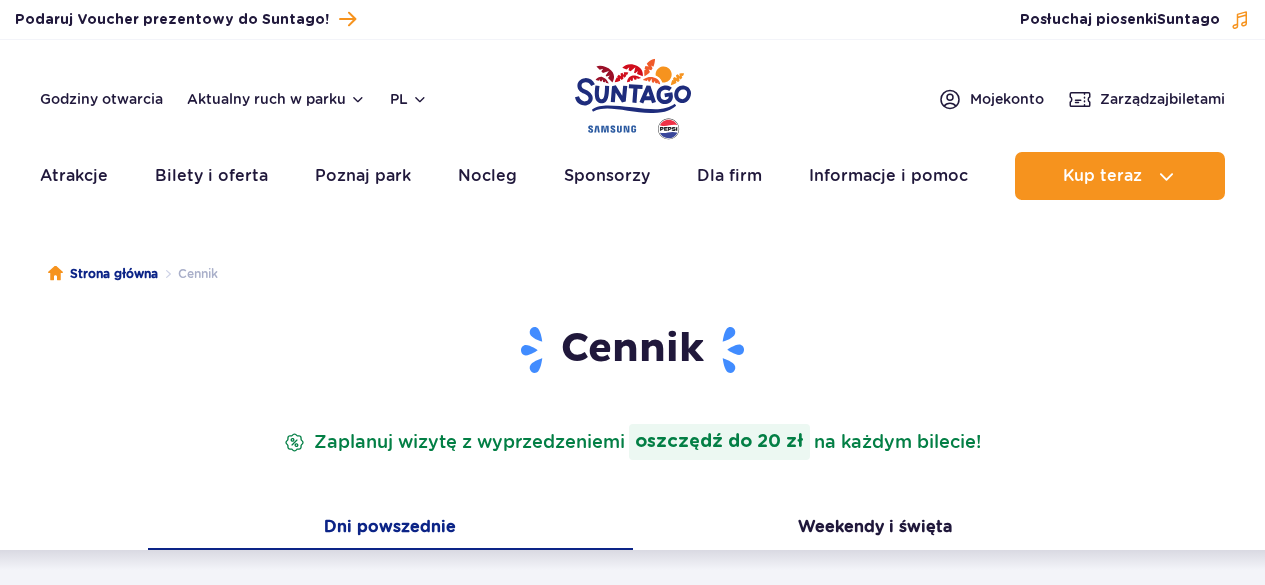 scroll, scrollTop: 0, scrollLeft: 0, axis: both 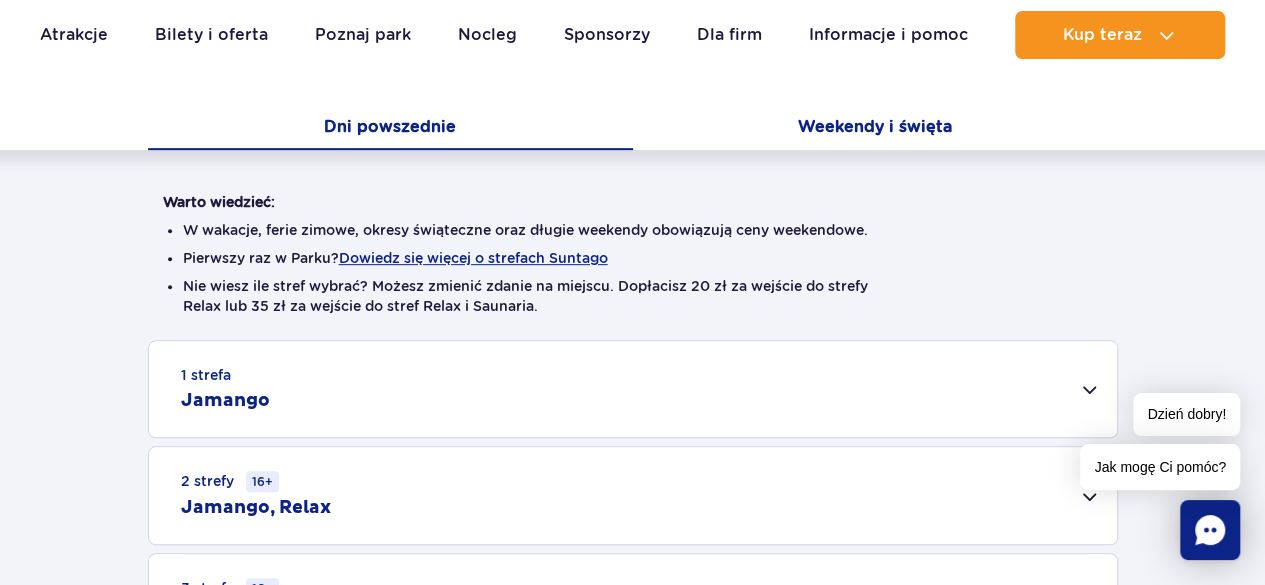 click on "Weekendy i święta" at bounding box center (875, 129) 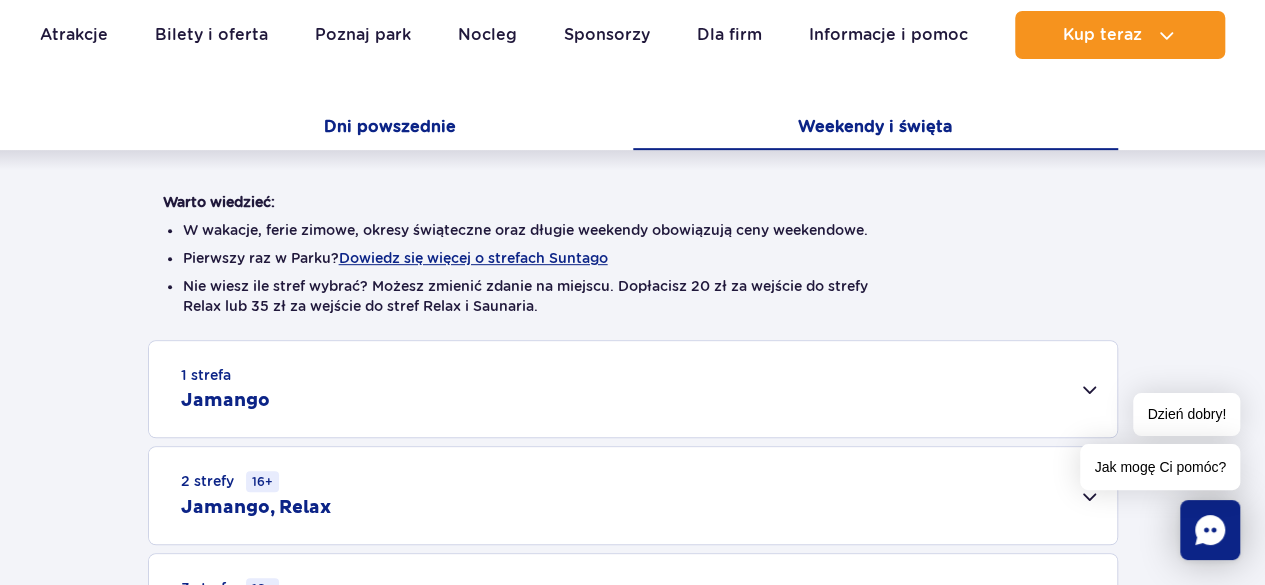click on "Dni powszednie" at bounding box center (390, 129) 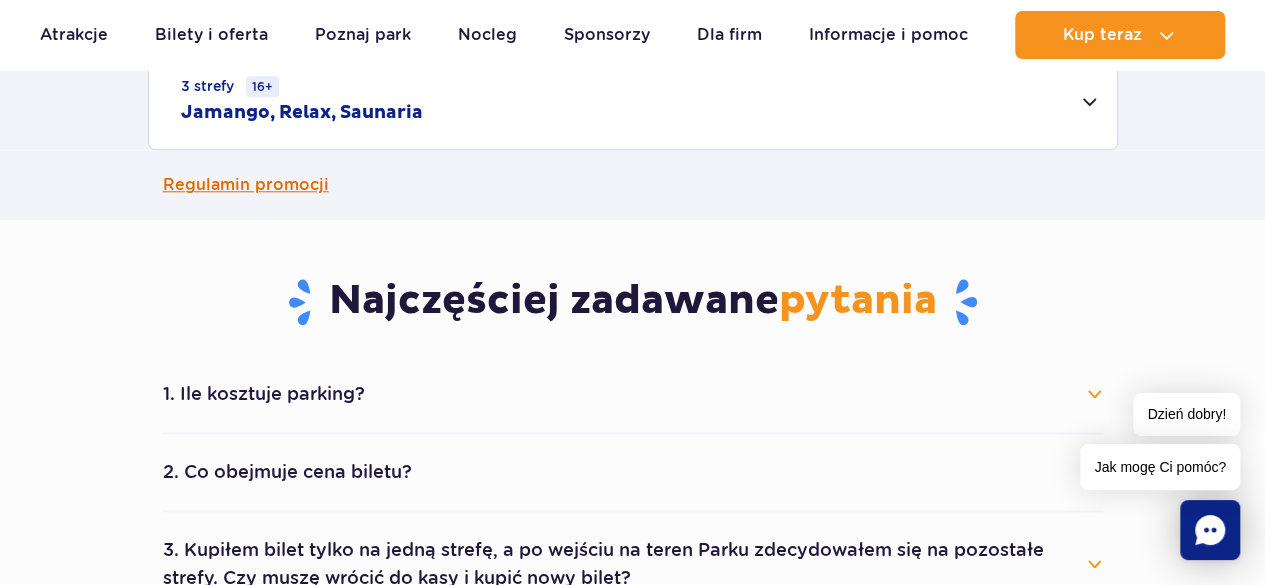 scroll, scrollTop: 1000, scrollLeft: 0, axis: vertical 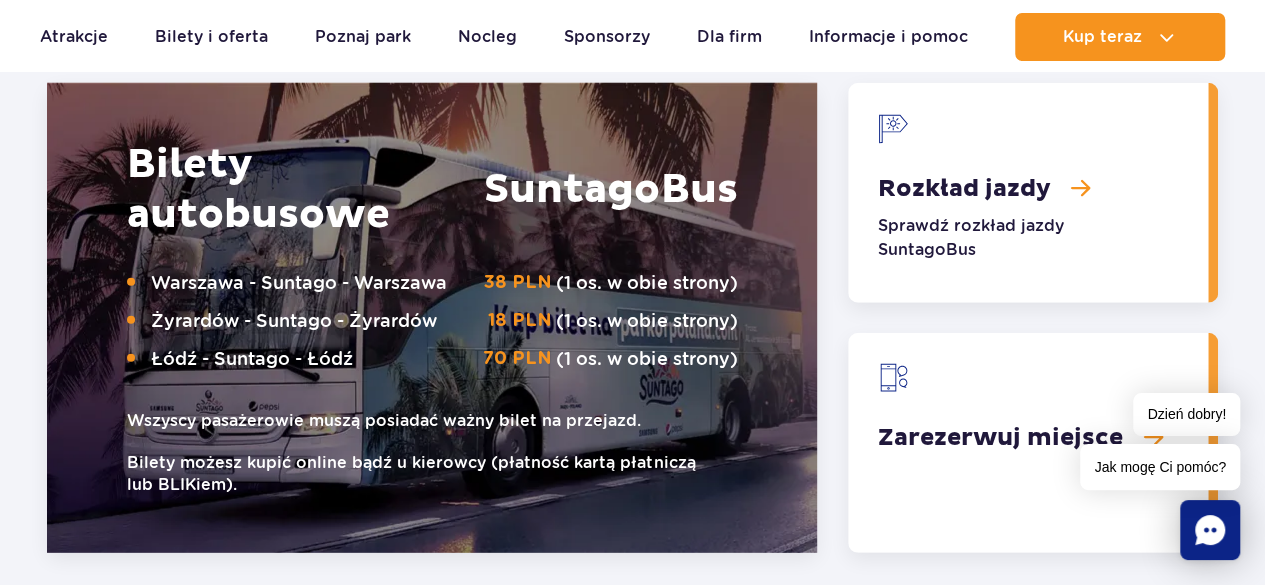 click at bounding box center [1028, 193] 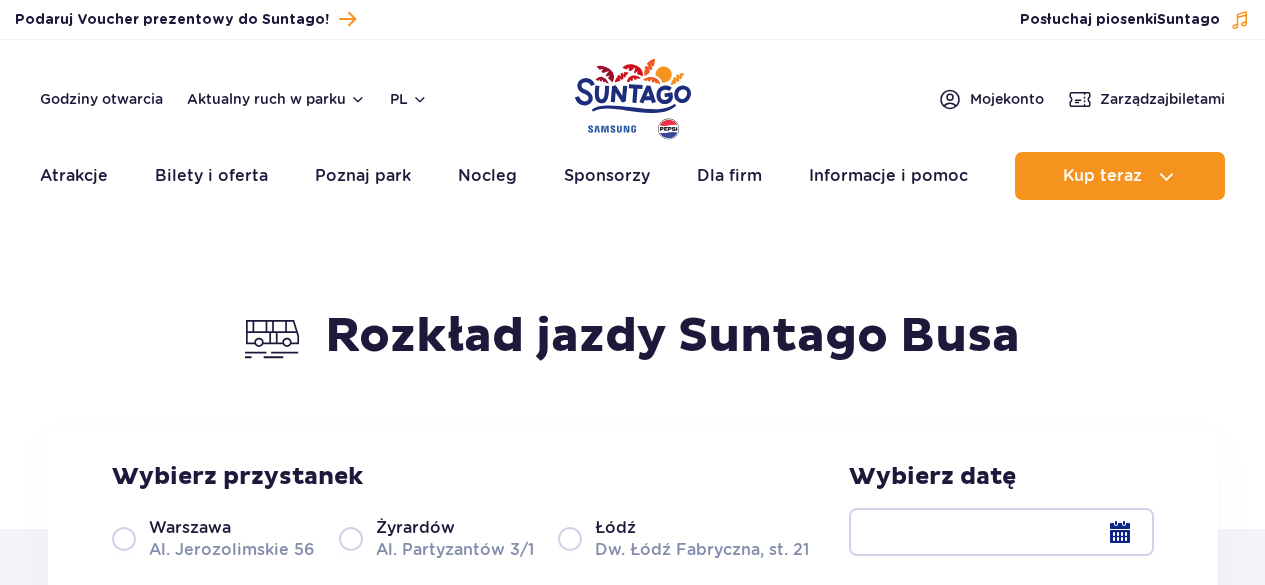 scroll, scrollTop: 0, scrollLeft: 0, axis: both 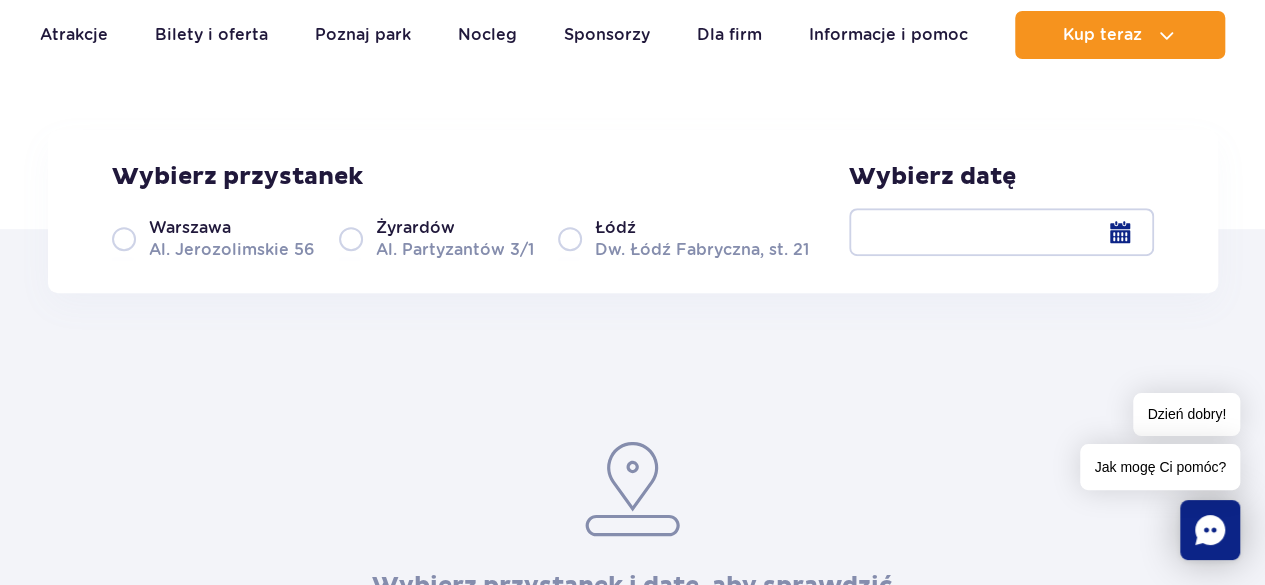 click on "[CITY] [STREET] [NUMBER]" at bounding box center [213, 238] 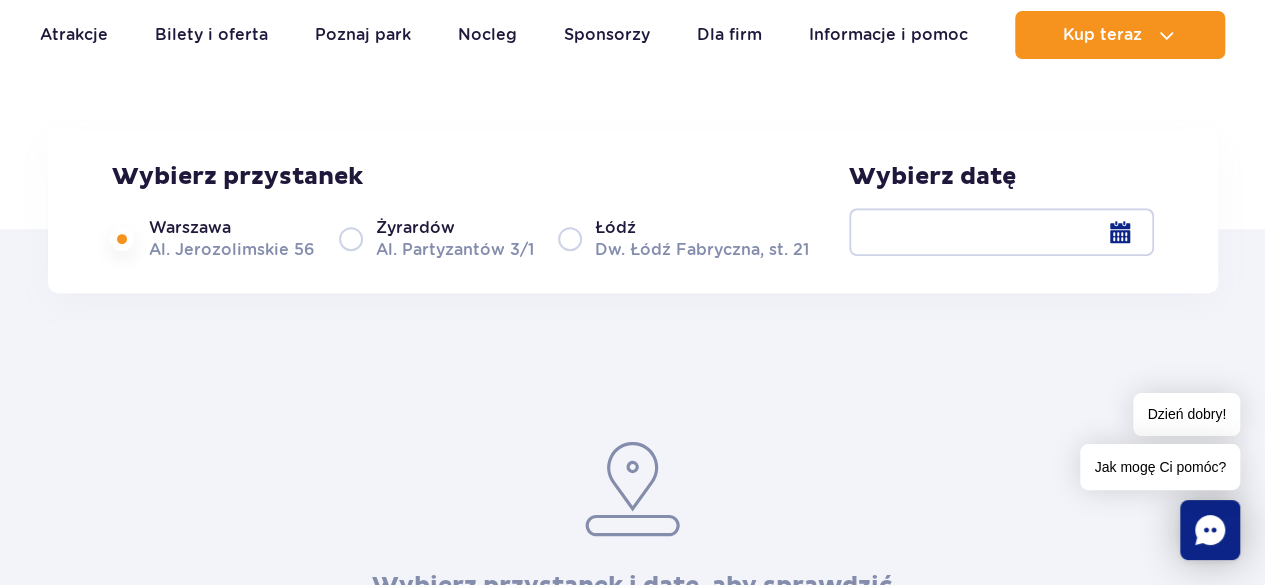 click at bounding box center [1001, 232] 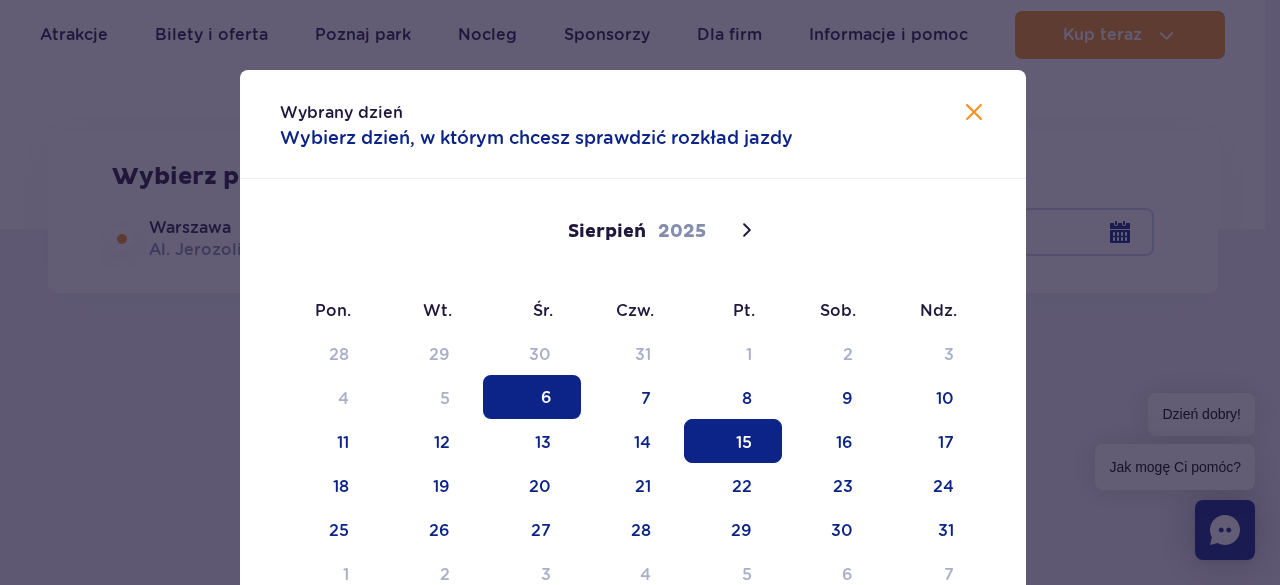 click on "15" at bounding box center [733, 441] 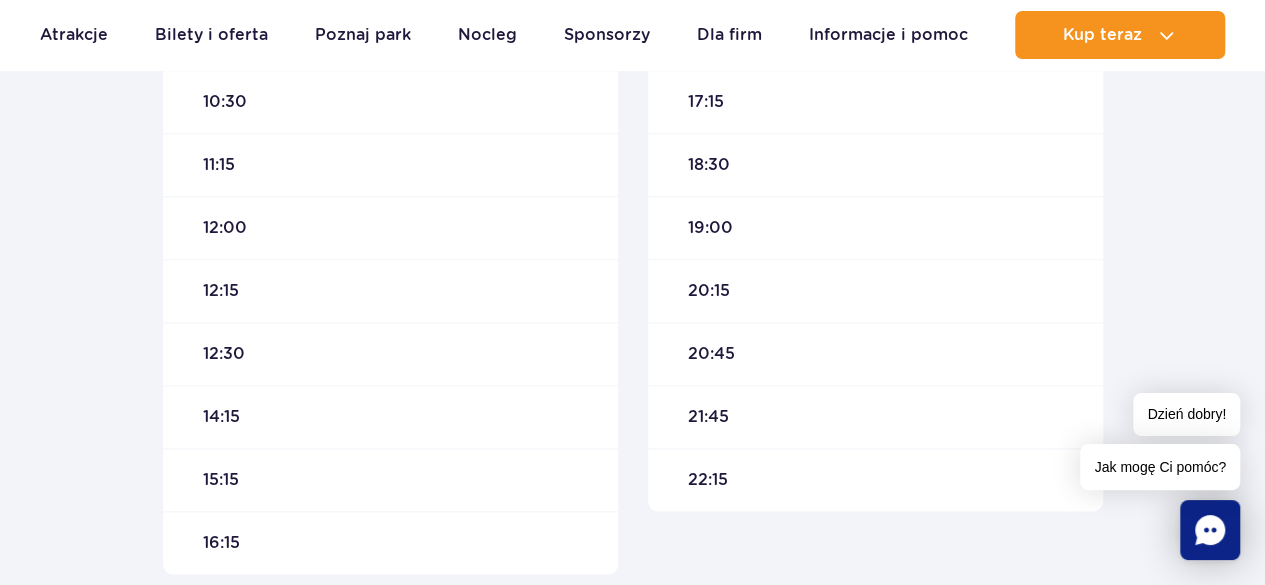scroll, scrollTop: 1000, scrollLeft: 0, axis: vertical 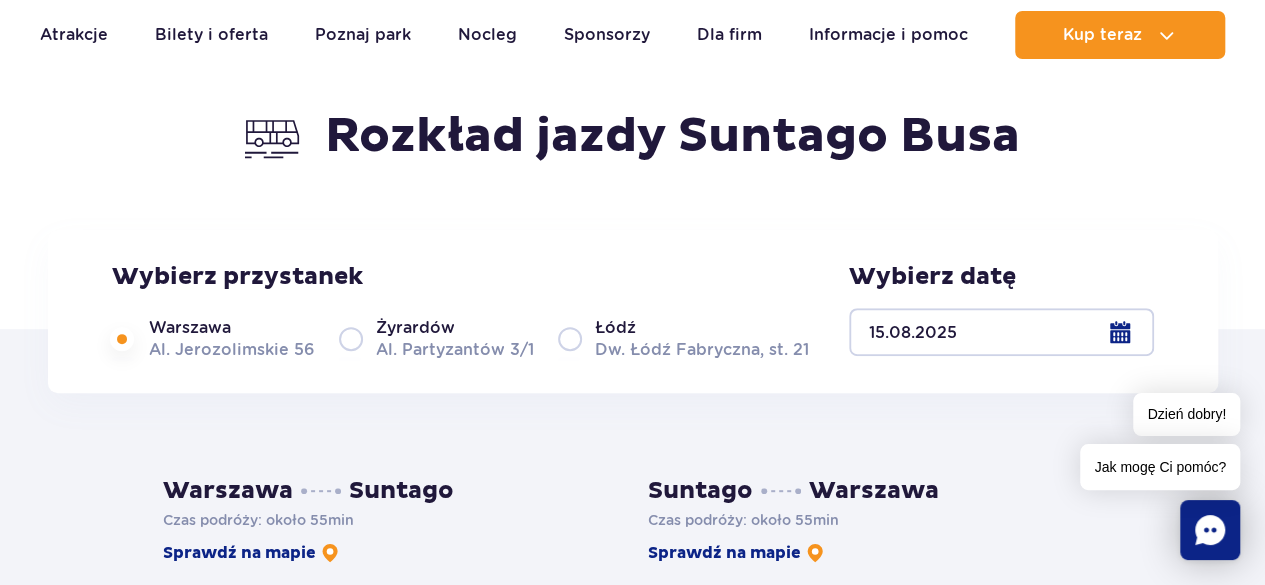 click at bounding box center (1001, 332) 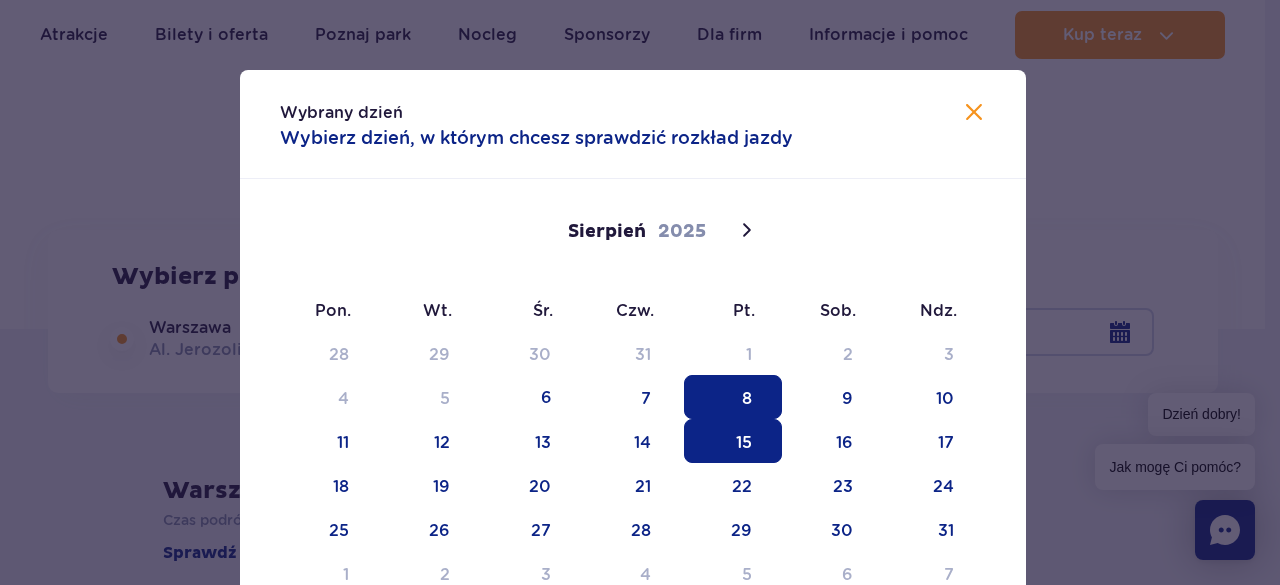 click on "8" at bounding box center [733, 397] 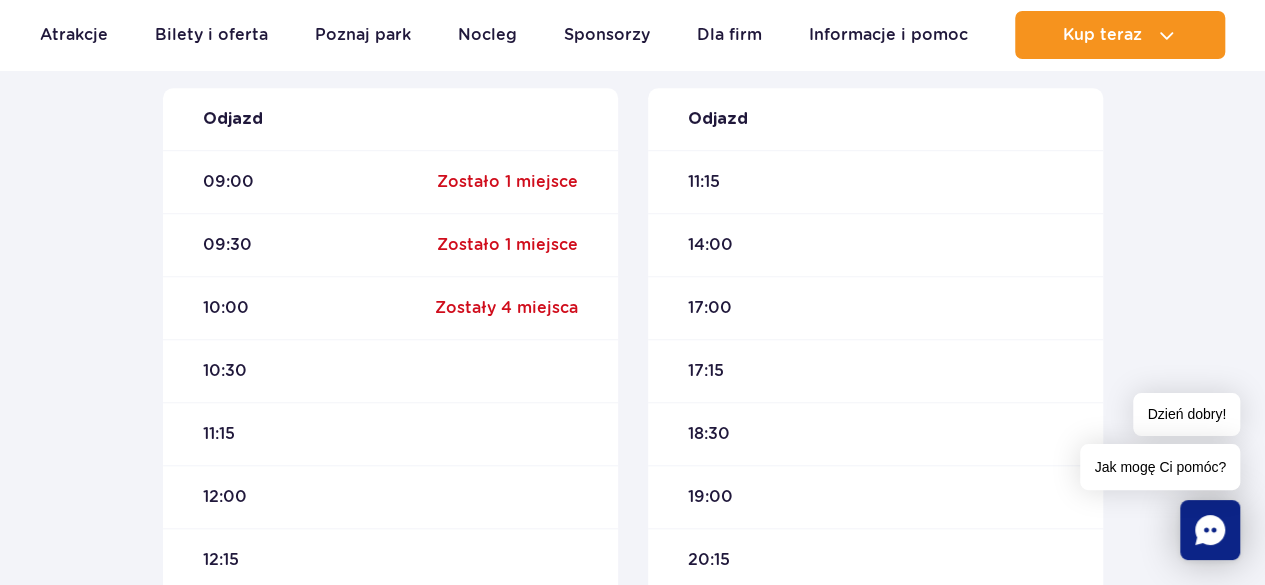 scroll, scrollTop: 700, scrollLeft: 0, axis: vertical 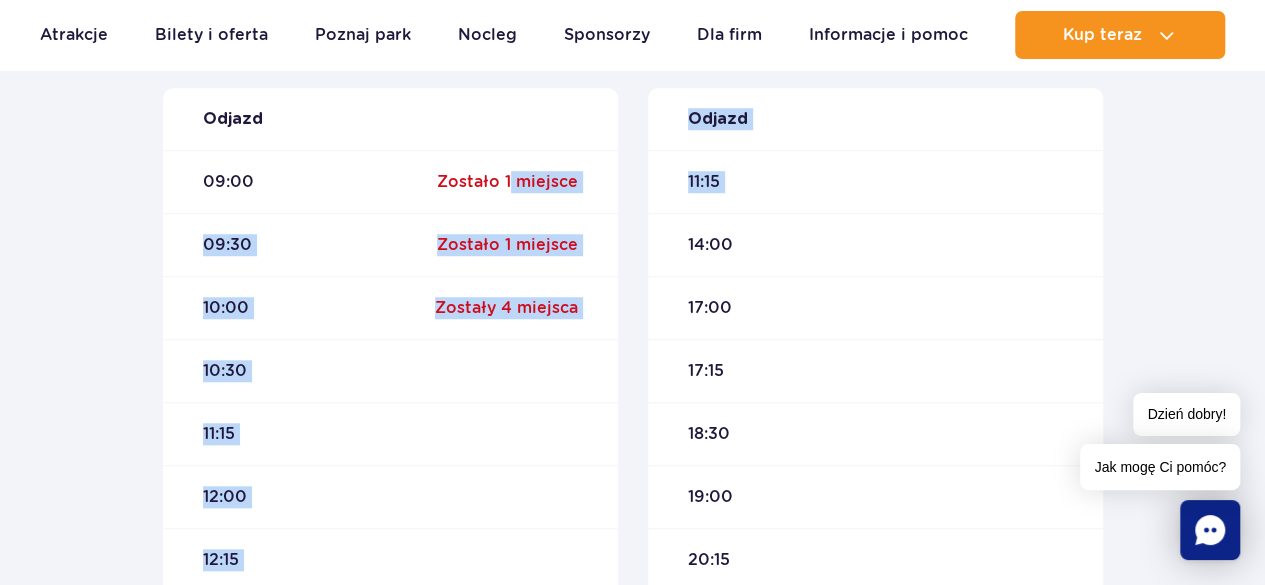 drag, startPoint x: 511, startPoint y: 175, endPoint x: 642, endPoint y: 224, distance: 139.86423 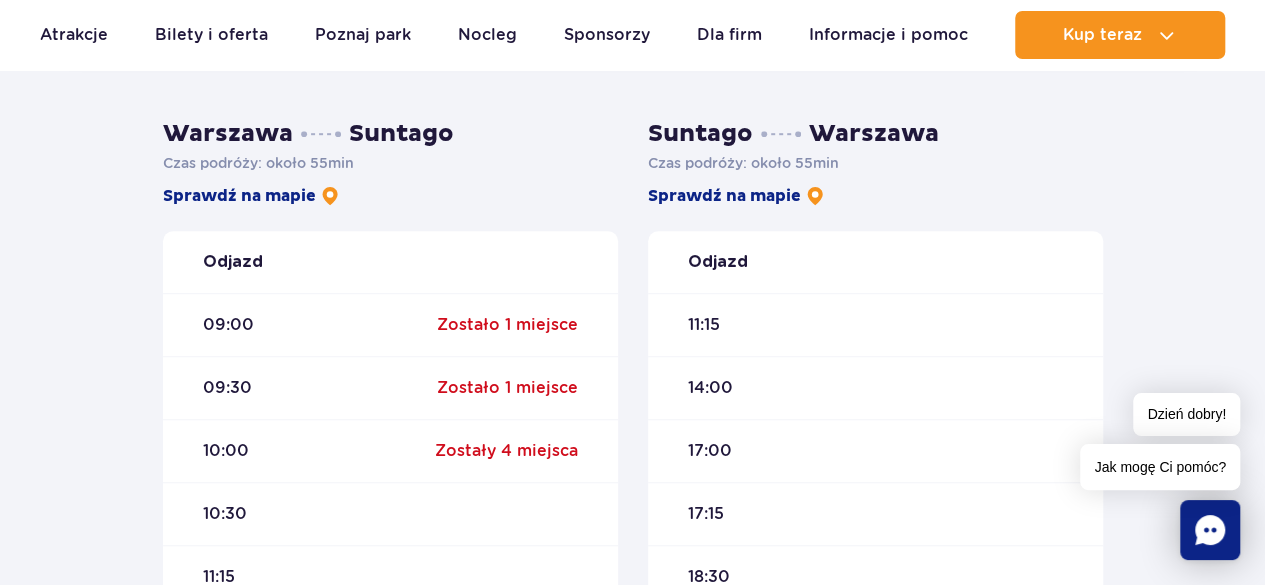 scroll, scrollTop: 600, scrollLeft: 0, axis: vertical 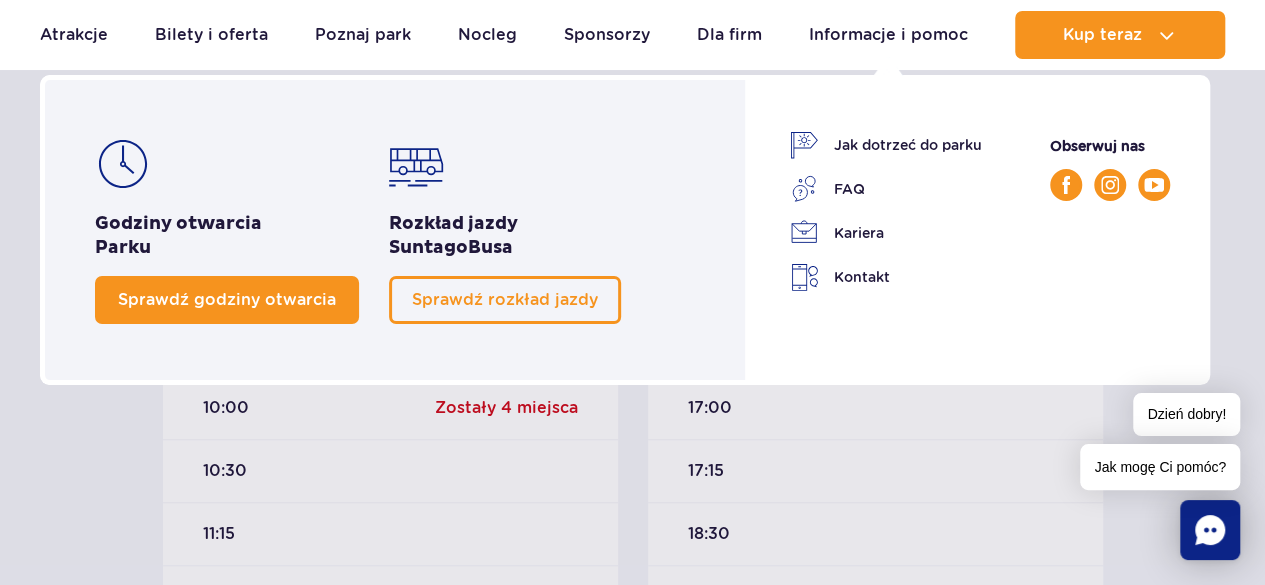 click on "Sprawdź godziny otwarcia" at bounding box center (227, 300) 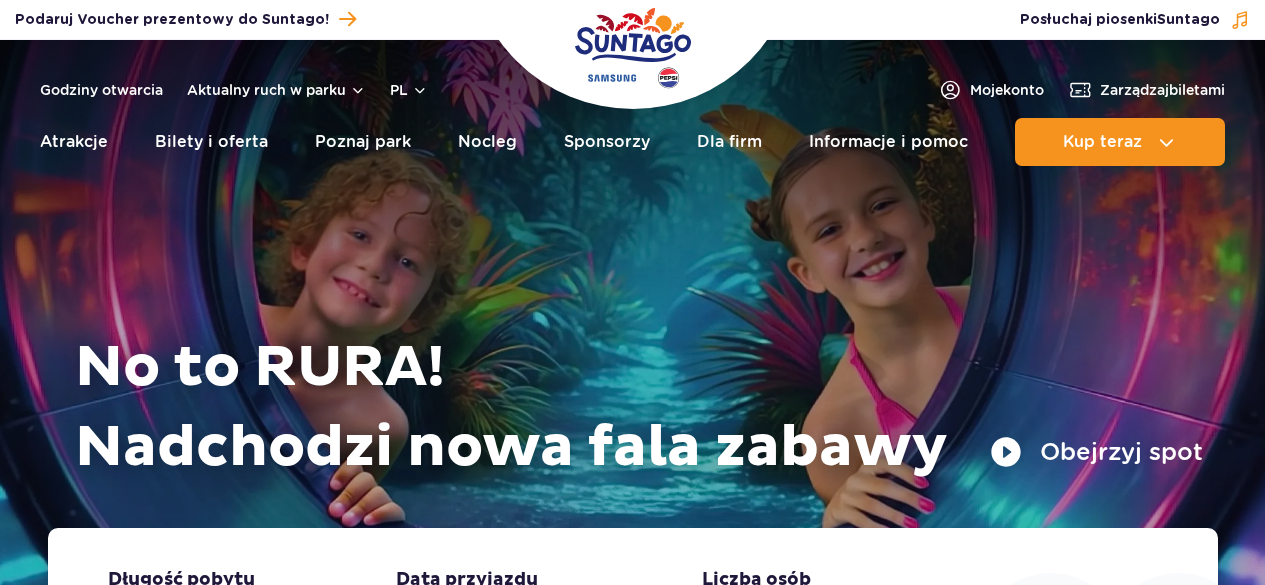 scroll, scrollTop: 0, scrollLeft: 0, axis: both 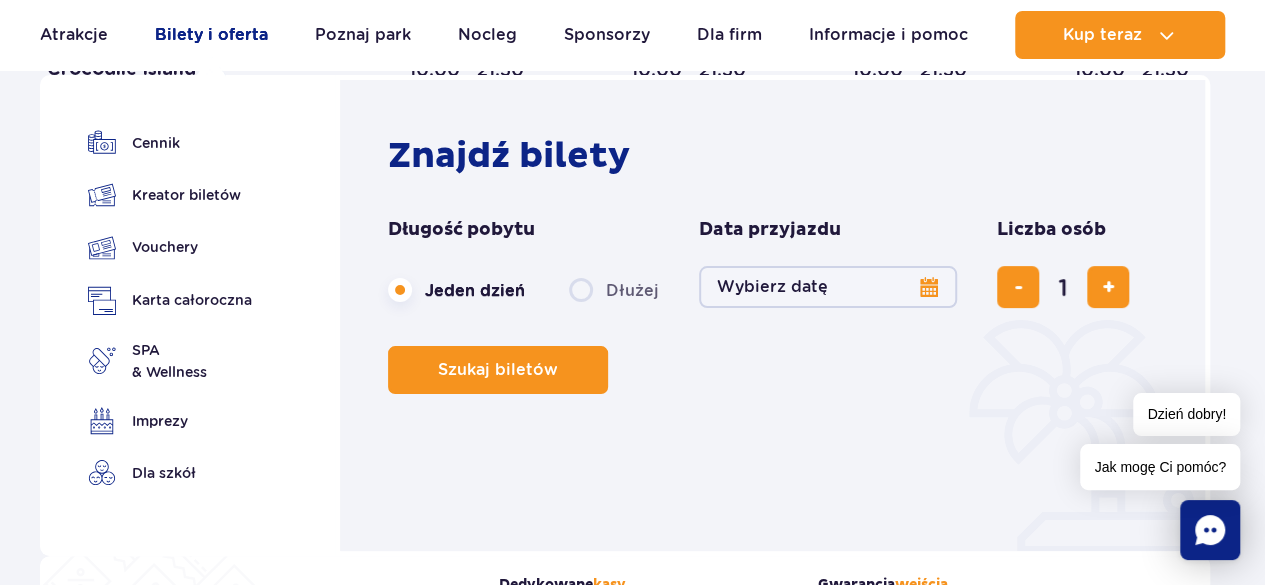 click on "Bilety i oferta" at bounding box center (211, 35) 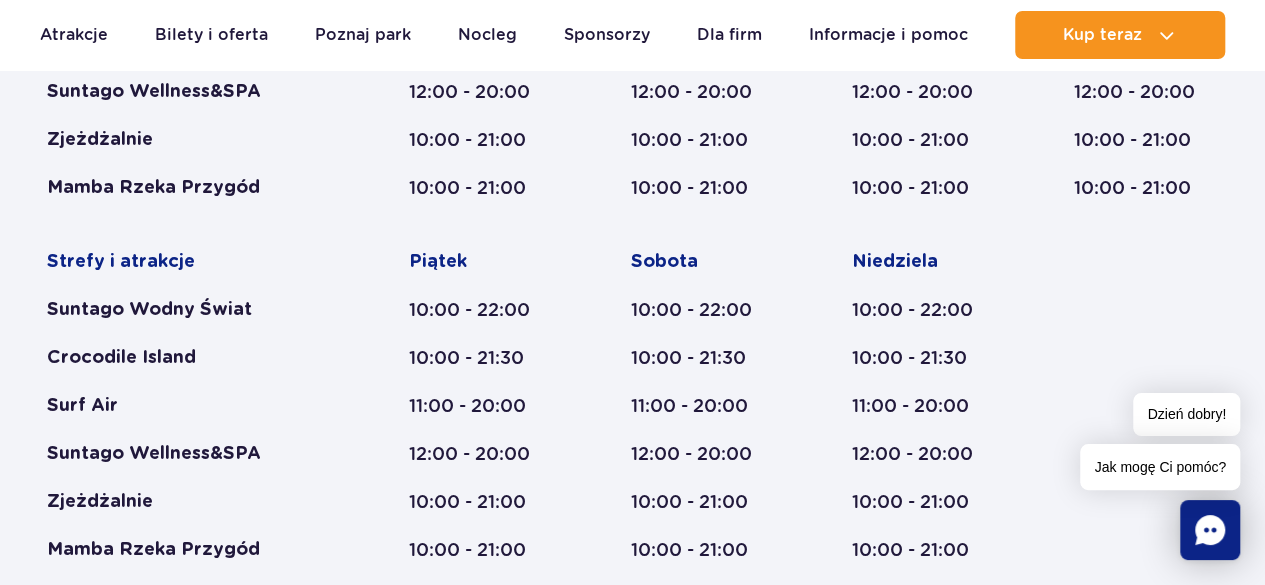 scroll, scrollTop: 1226, scrollLeft: 0, axis: vertical 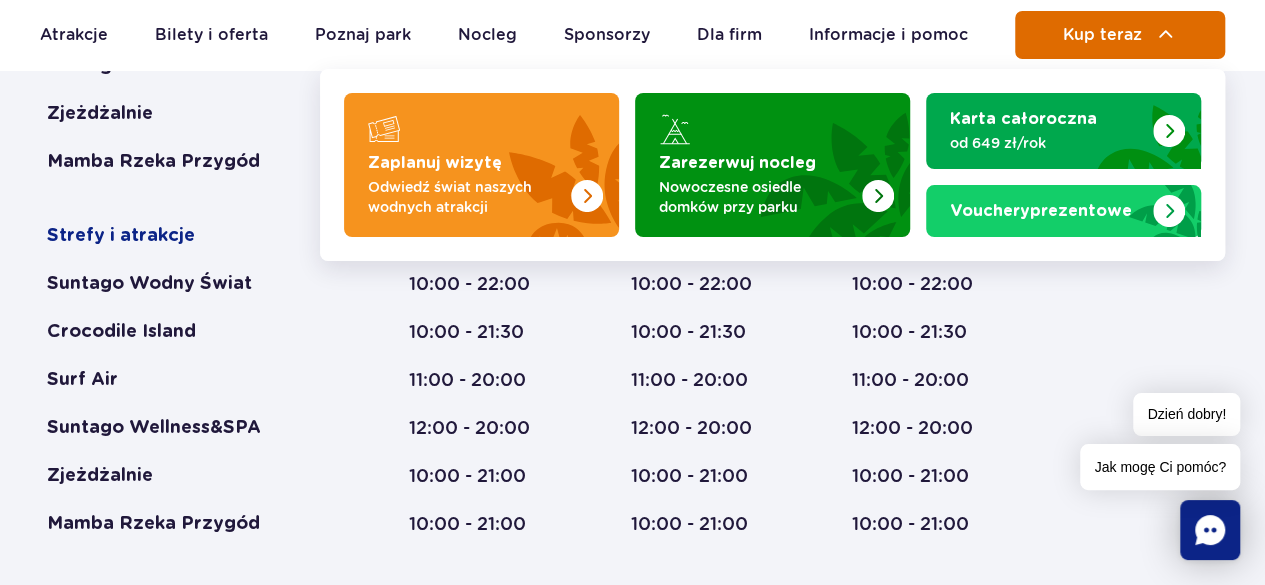 click on "Kup teraz" at bounding box center (1102, 35) 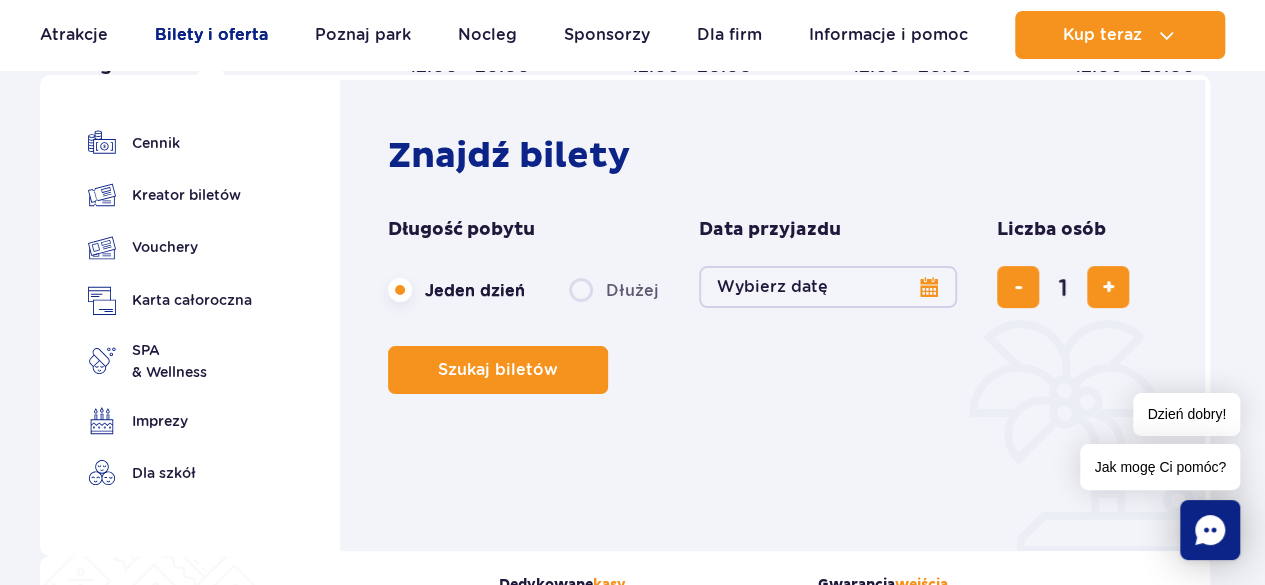 click on "Bilety i oferta" at bounding box center (211, 35) 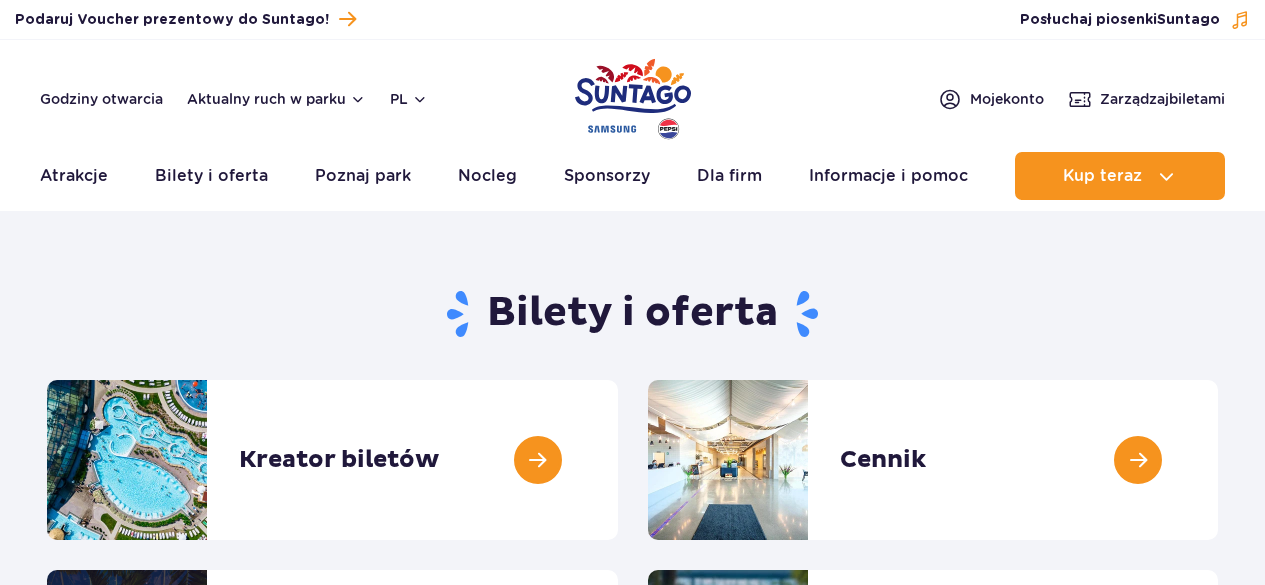 scroll, scrollTop: 0, scrollLeft: 0, axis: both 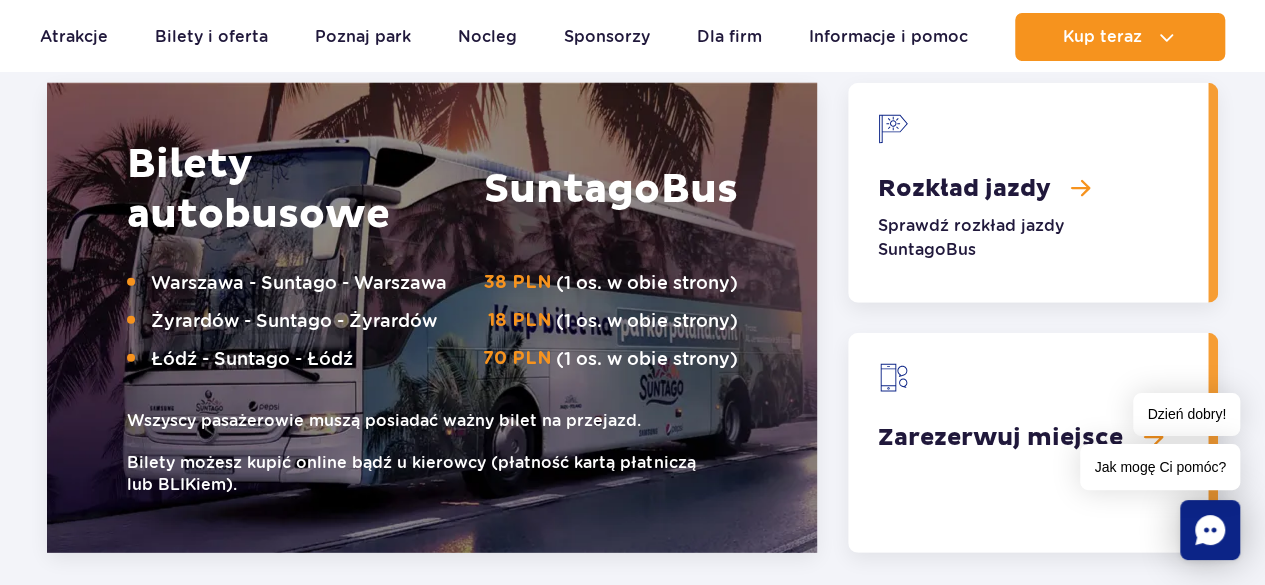 click at bounding box center (1028, 193) 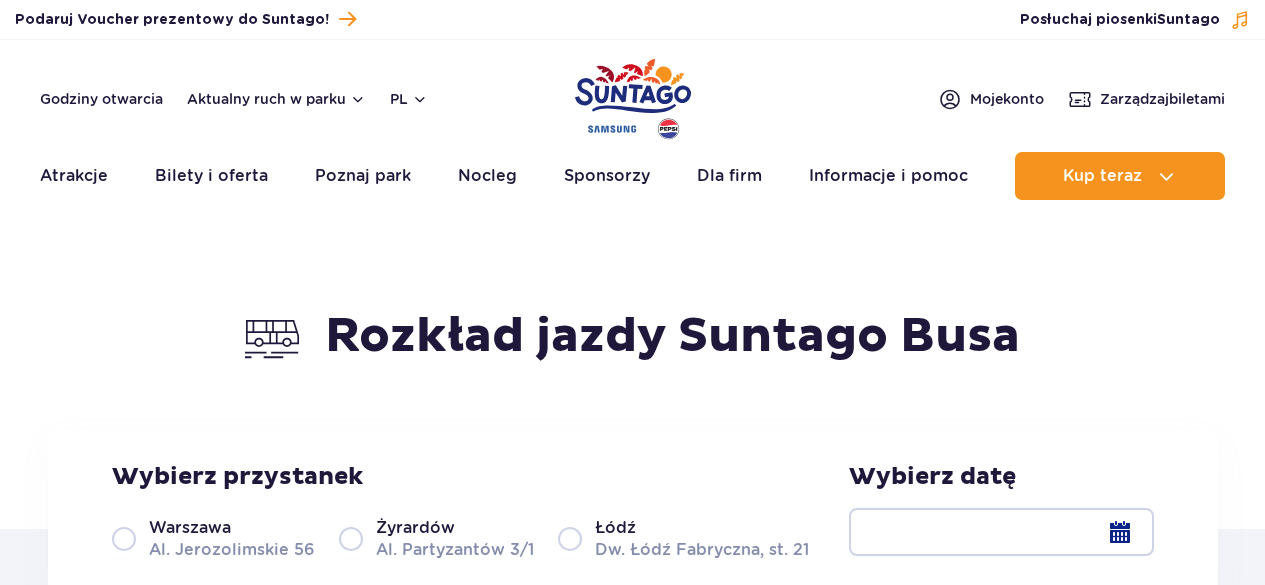 scroll, scrollTop: 0, scrollLeft: 0, axis: both 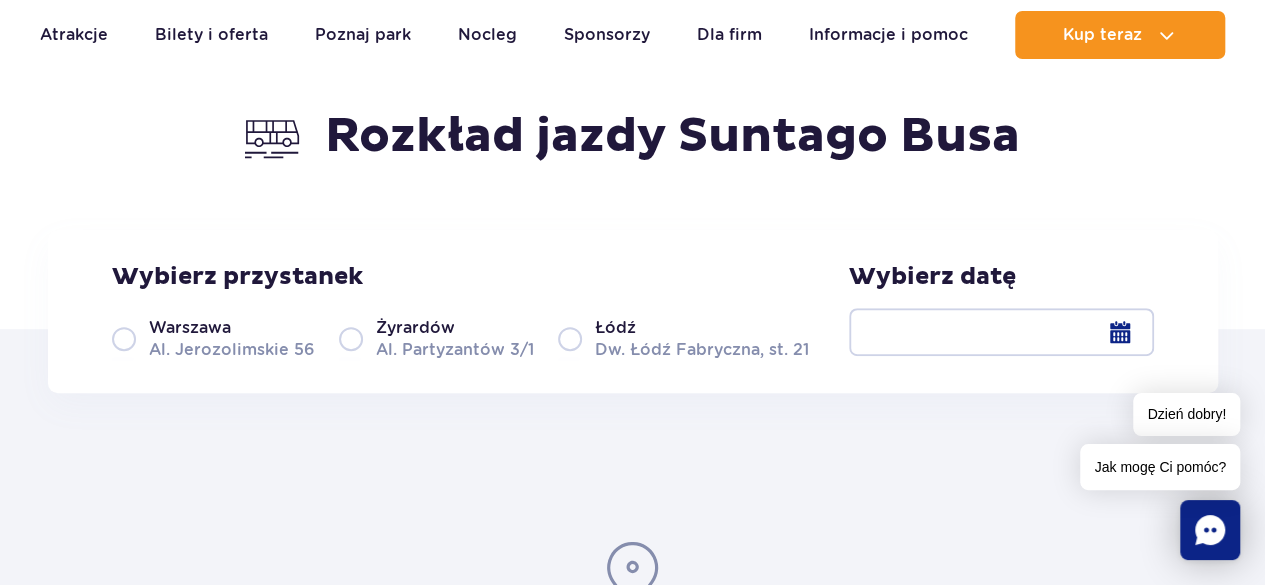 click on "Warszawa" at bounding box center (190, 328) 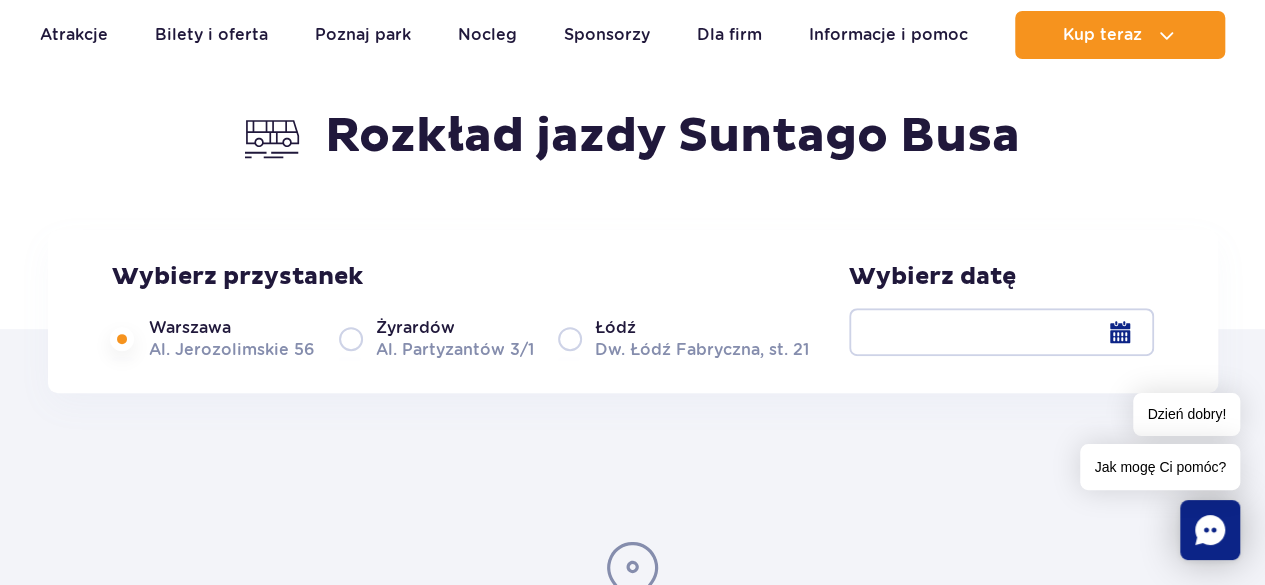 click at bounding box center (1001, 332) 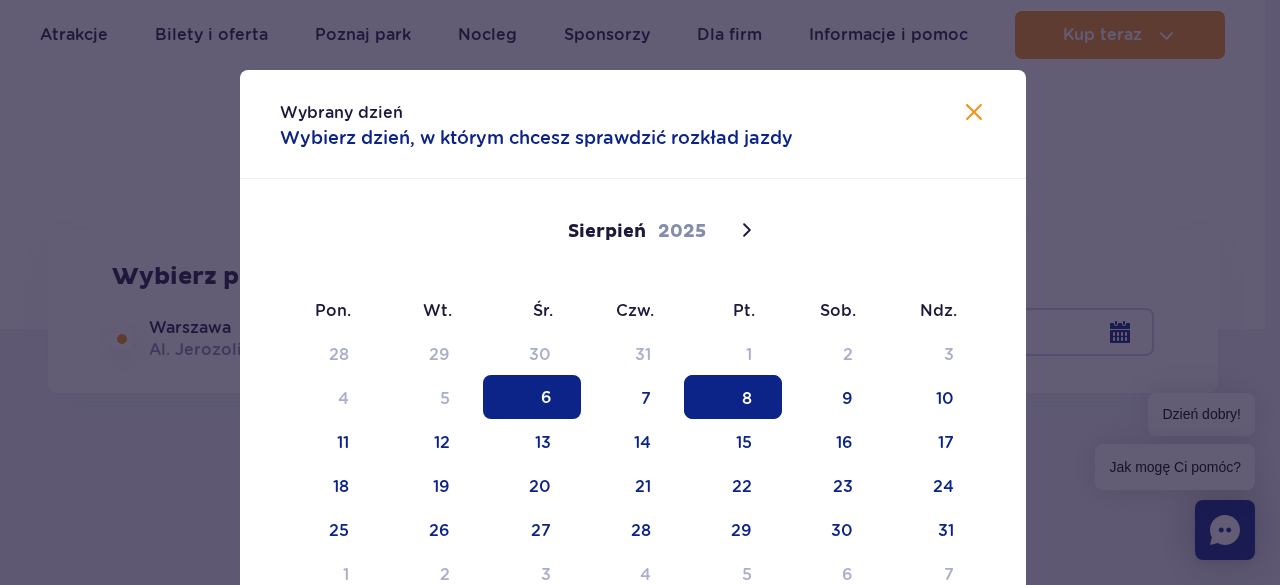 click on "8" at bounding box center (733, 397) 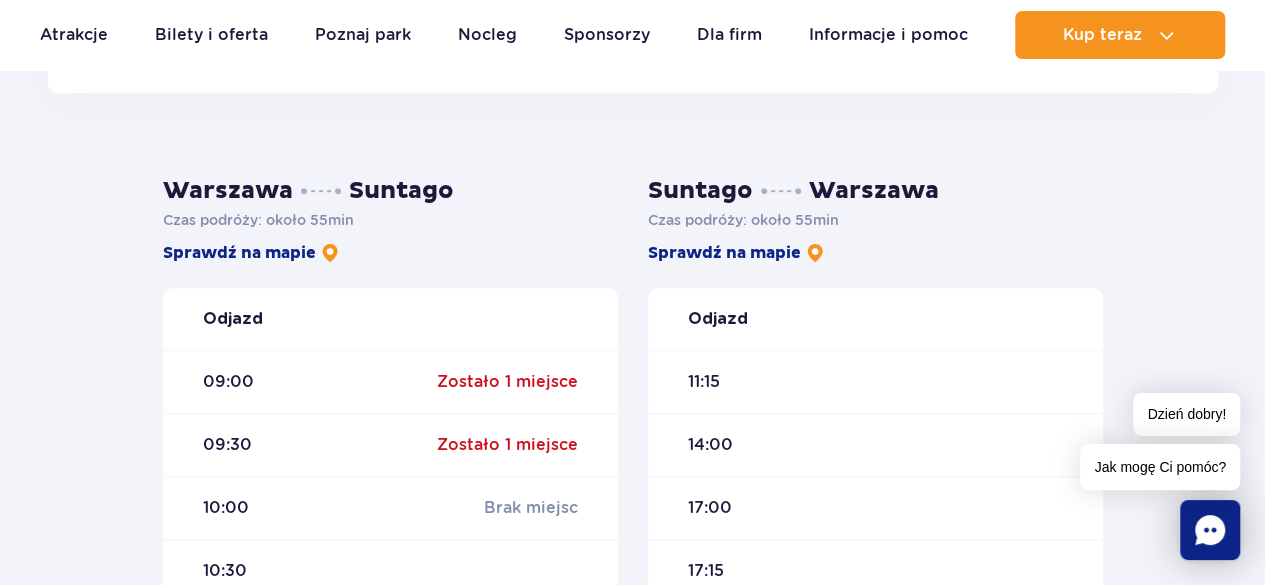 scroll, scrollTop: 600, scrollLeft: 0, axis: vertical 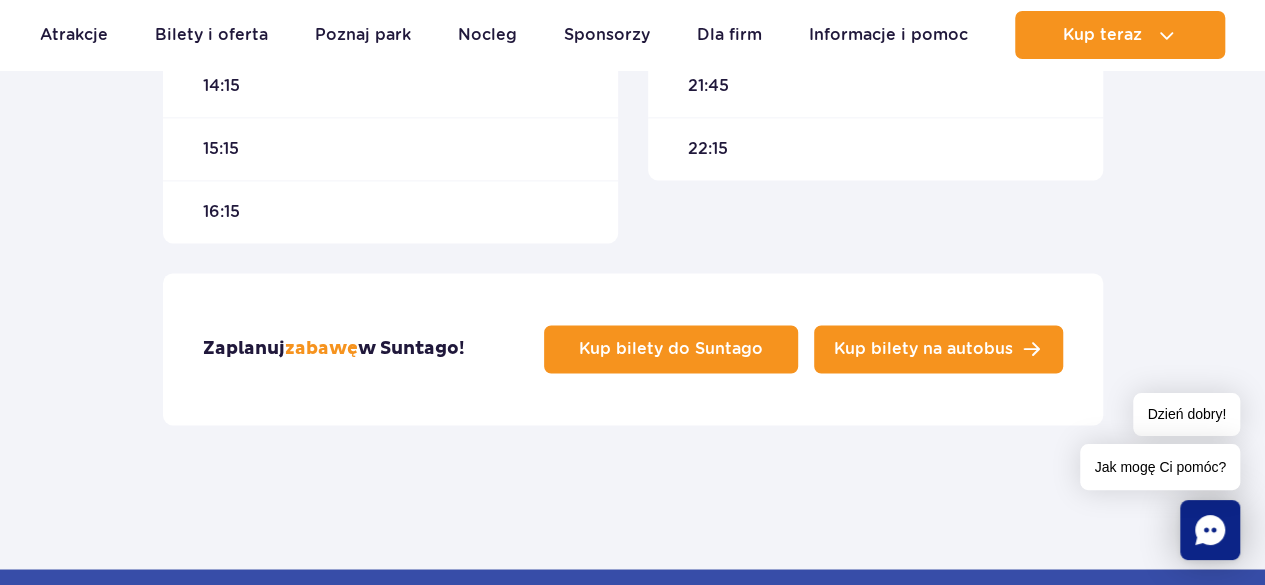 click on "Kup bilety na autobus" at bounding box center [923, 349] 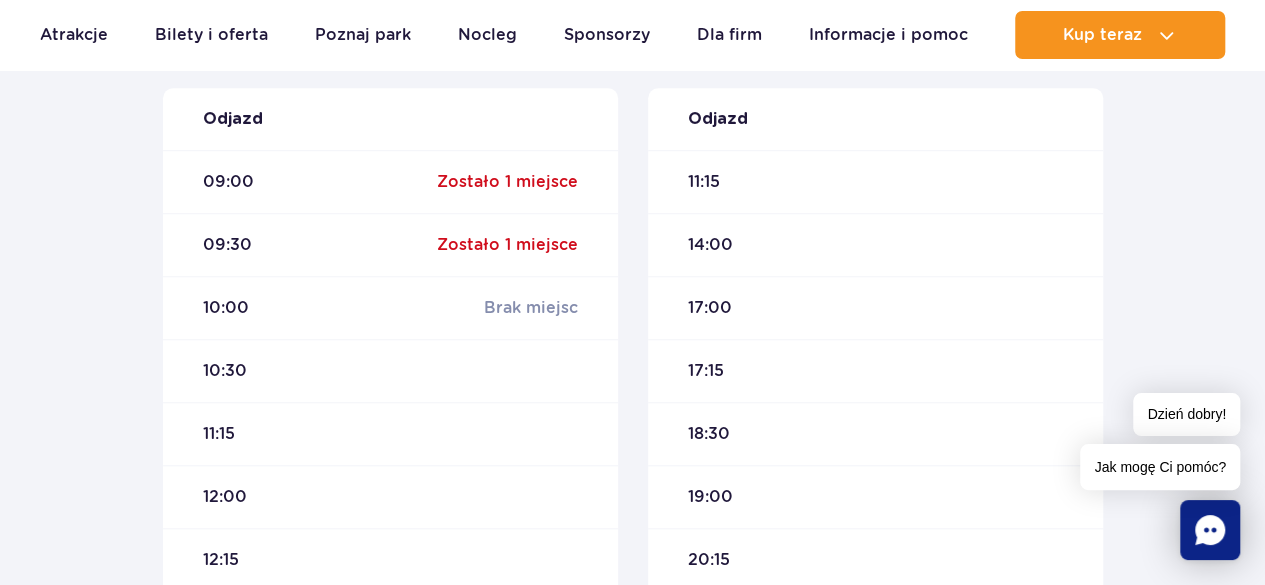 scroll, scrollTop: 700, scrollLeft: 0, axis: vertical 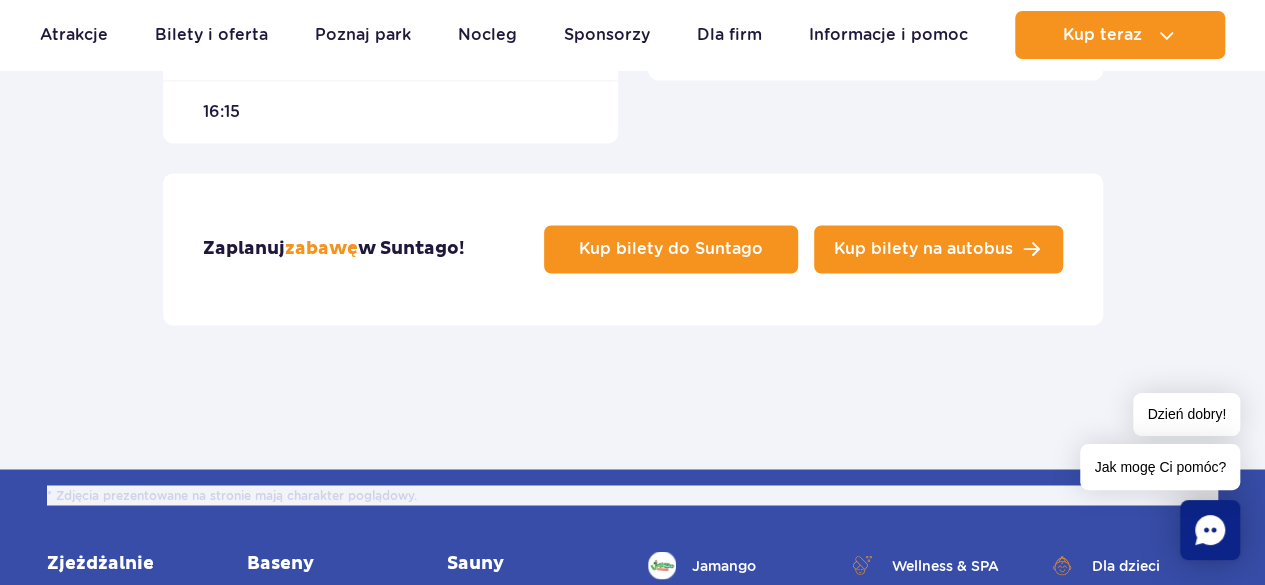click on "Kup bilety na autobus" at bounding box center [923, 249] 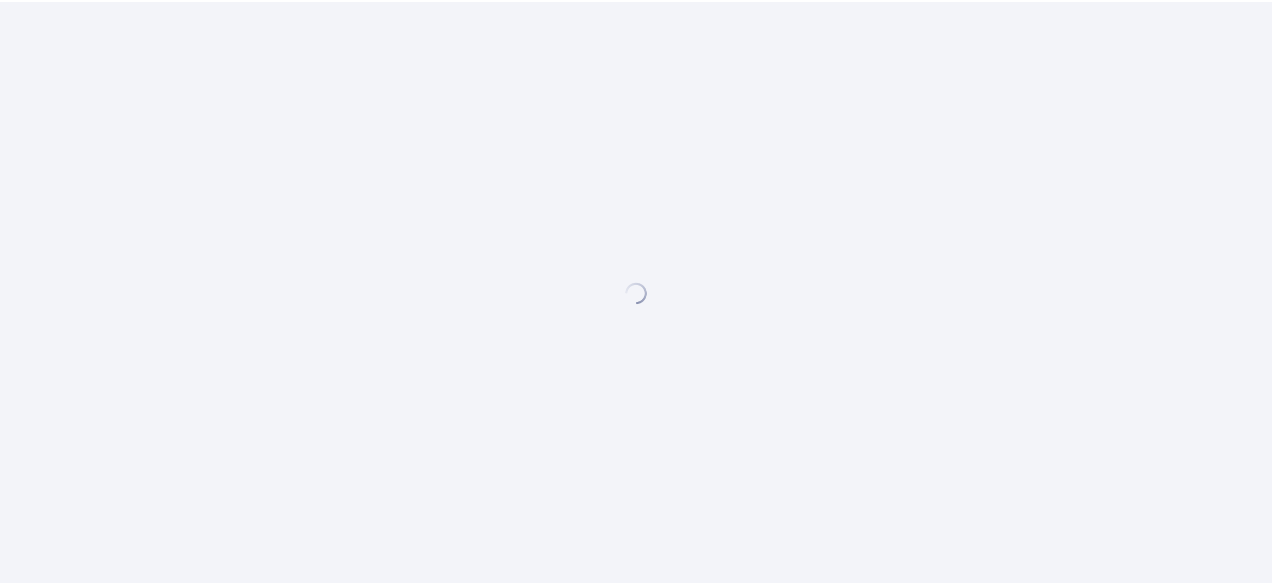 scroll, scrollTop: 0, scrollLeft: 0, axis: both 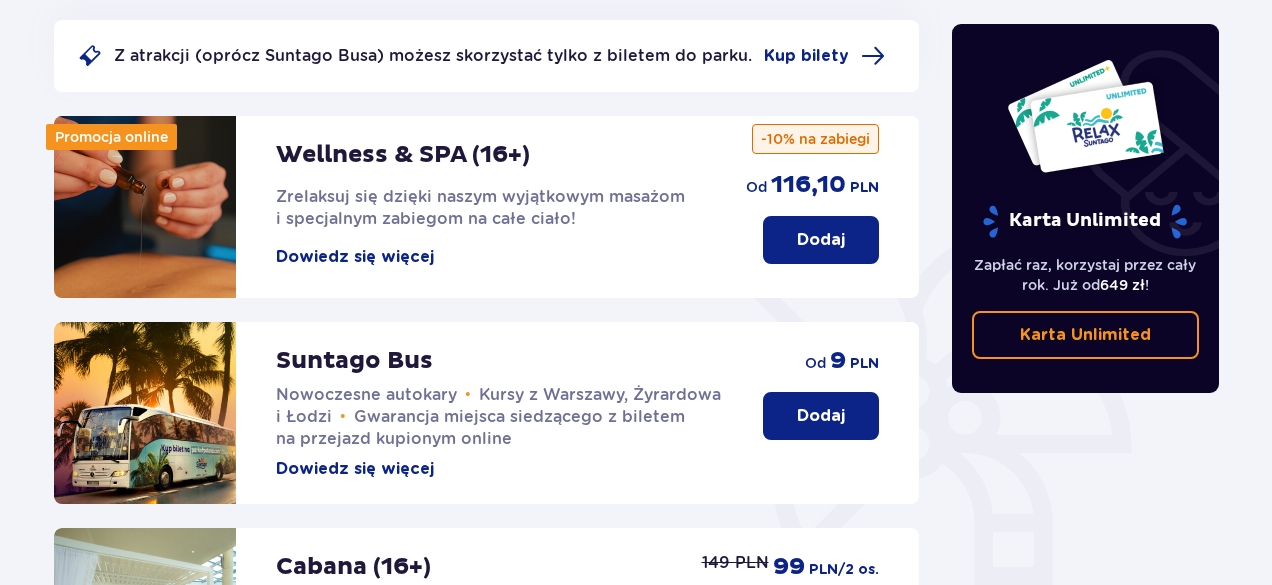 click on "Dowiedz się więcej" at bounding box center [355, 469] 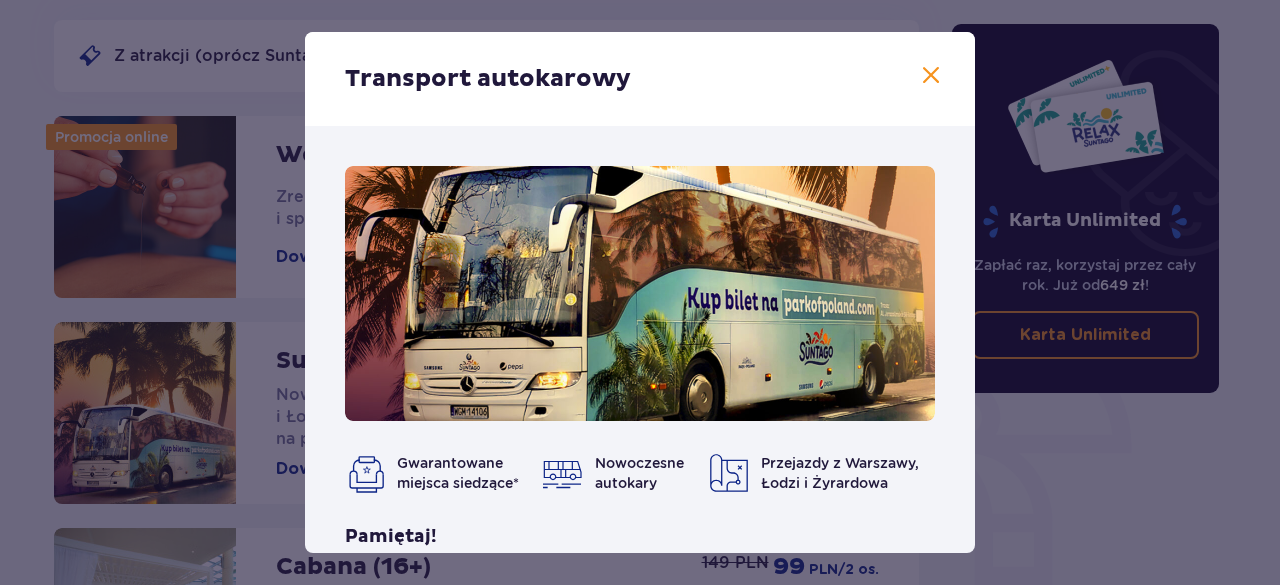 click at bounding box center [931, 76] 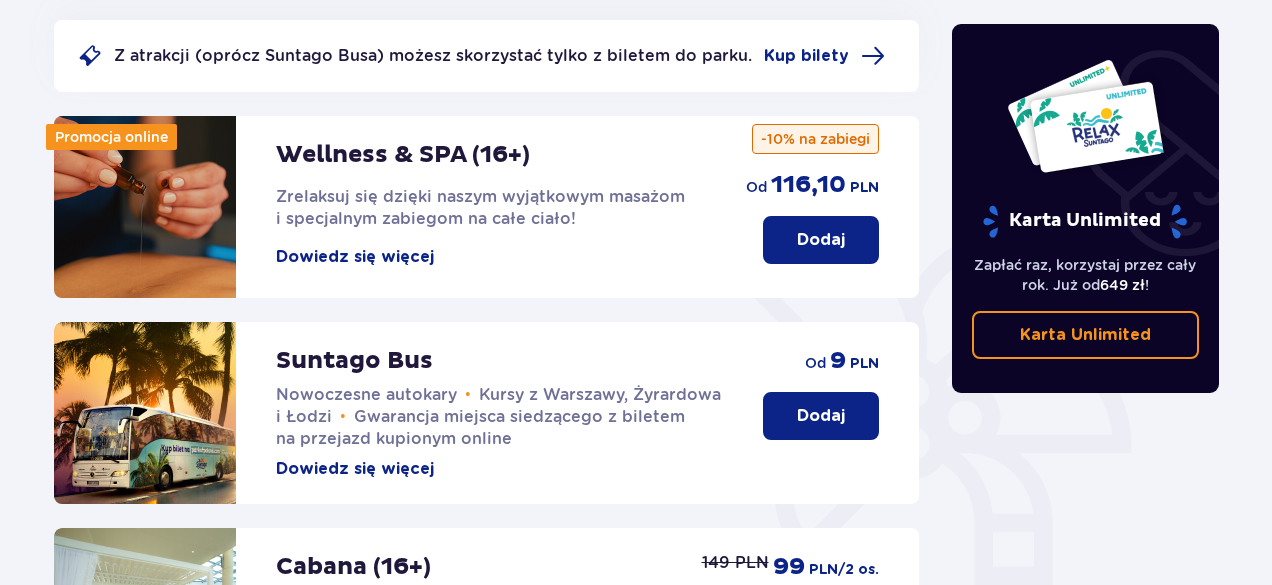 click on "Dodaj" at bounding box center [821, 416] 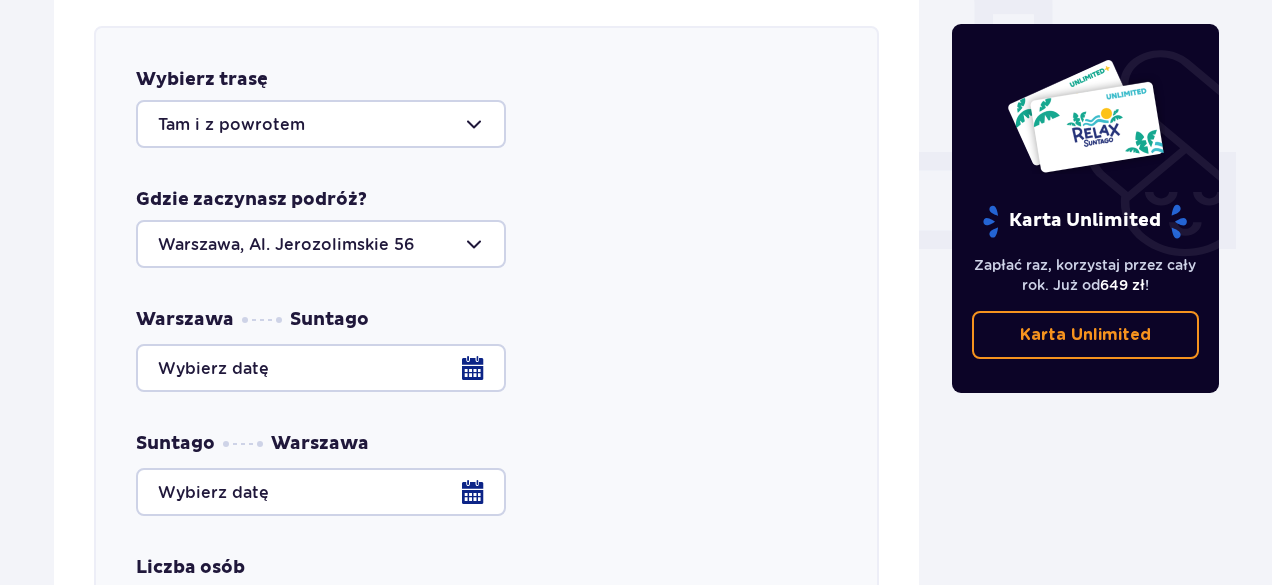 scroll, scrollTop: 786, scrollLeft: 0, axis: vertical 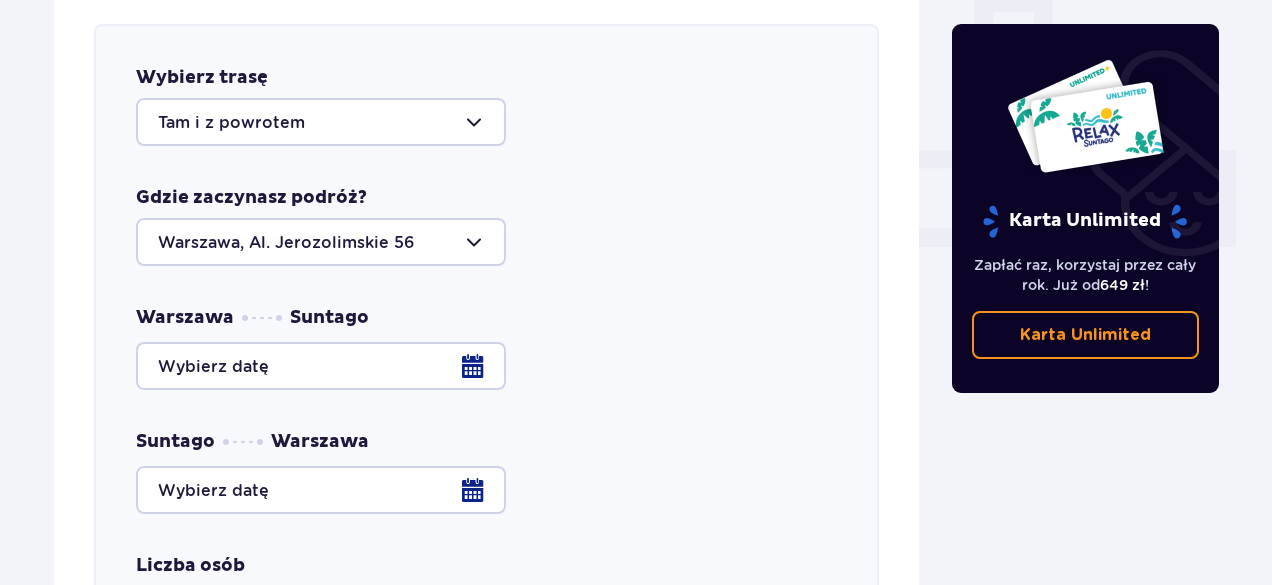 click at bounding box center (321, 122) 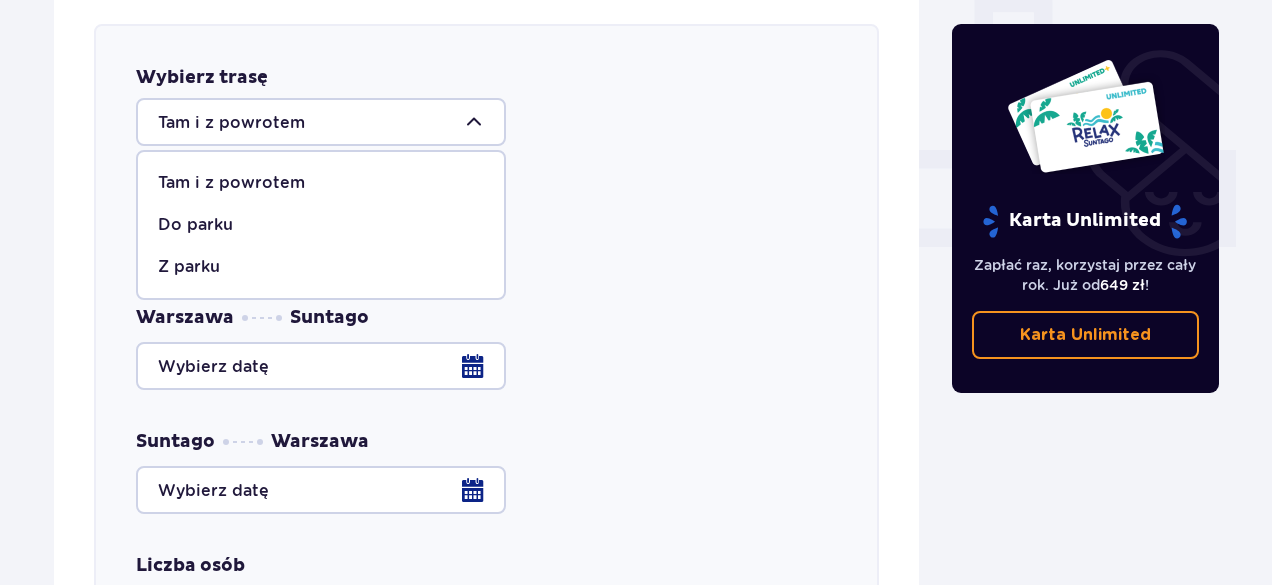 click on "Tam i z powrotem" at bounding box center [231, 183] 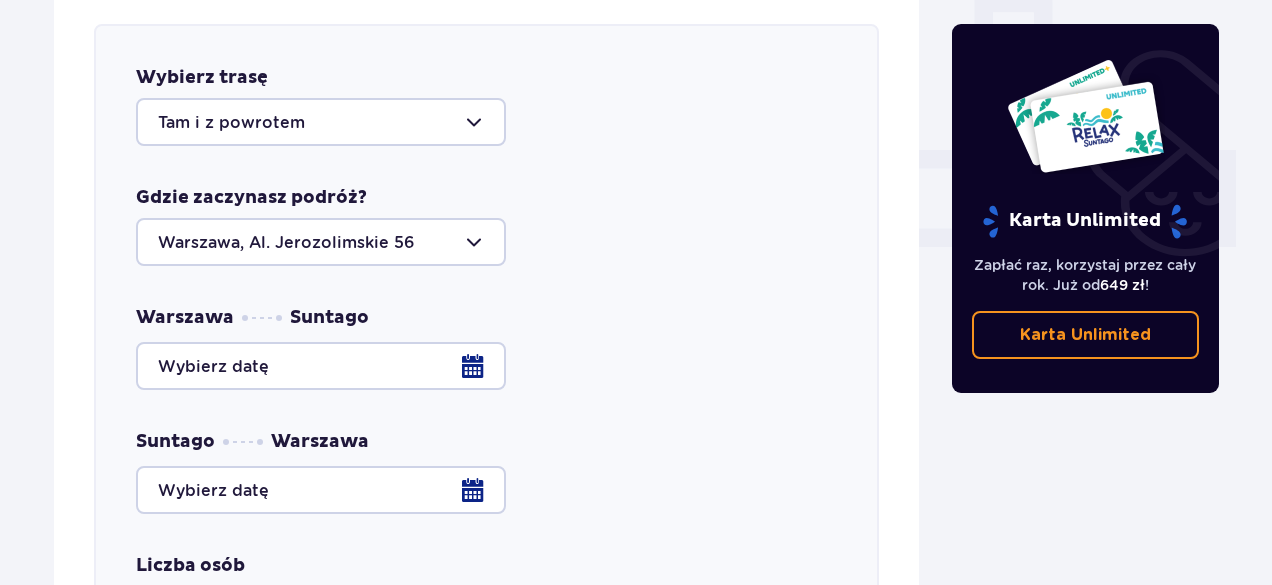 click at bounding box center (486, 366) 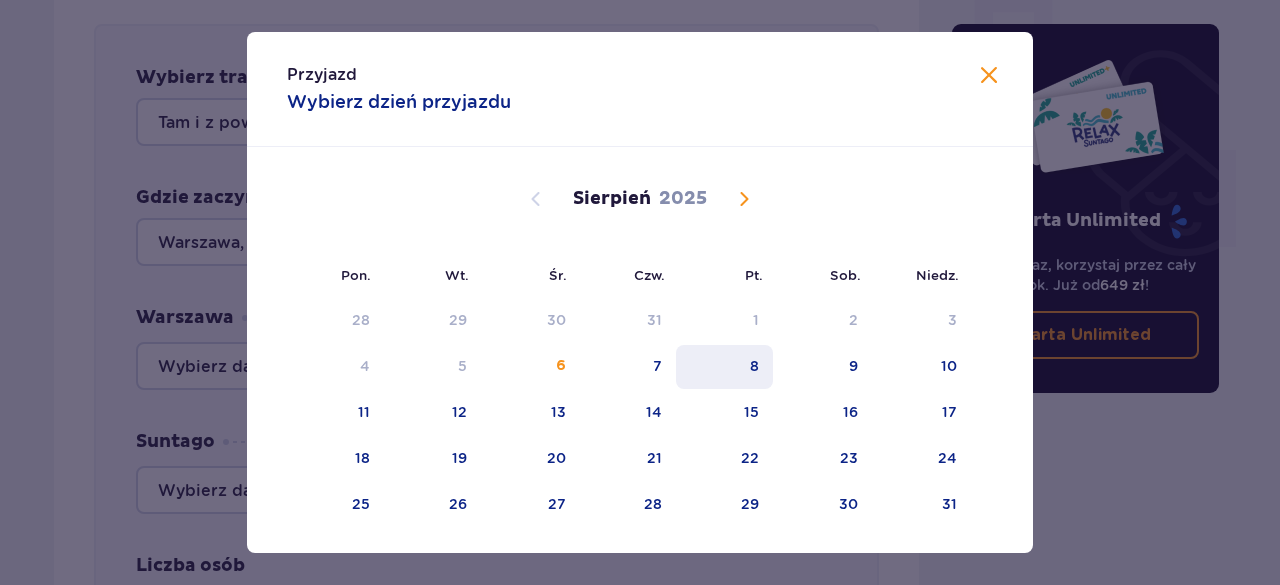 click on "8" at bounding box center (724, 367) 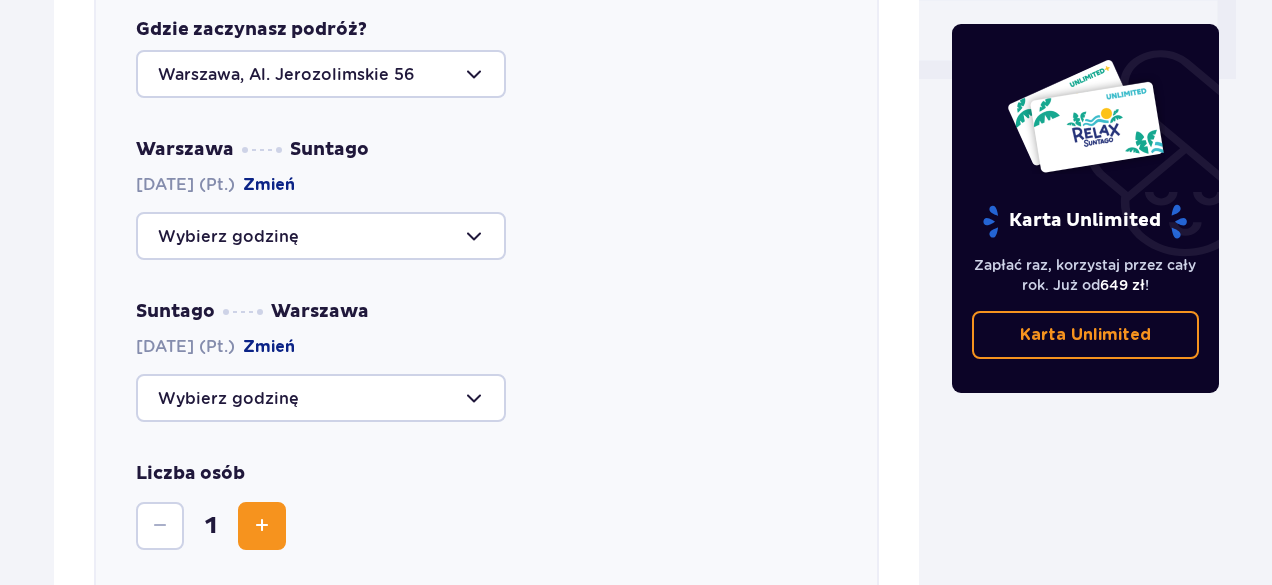 scroll, scrollTop: 986, scrollLeft: 0, axis: vertical 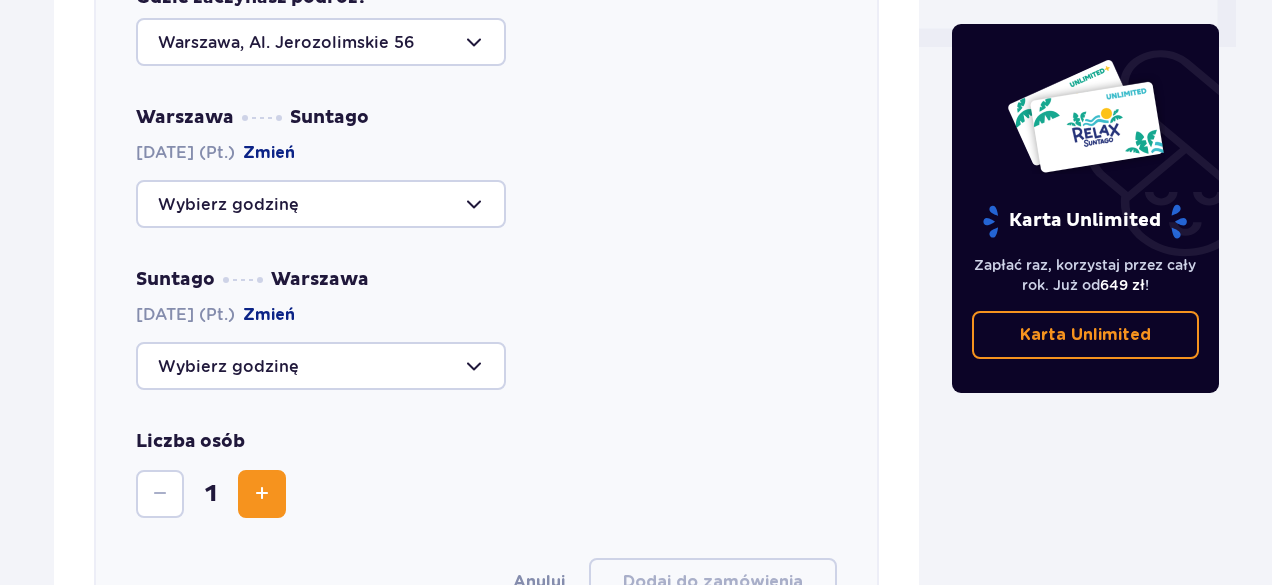 click at bounding box center (321, 204) 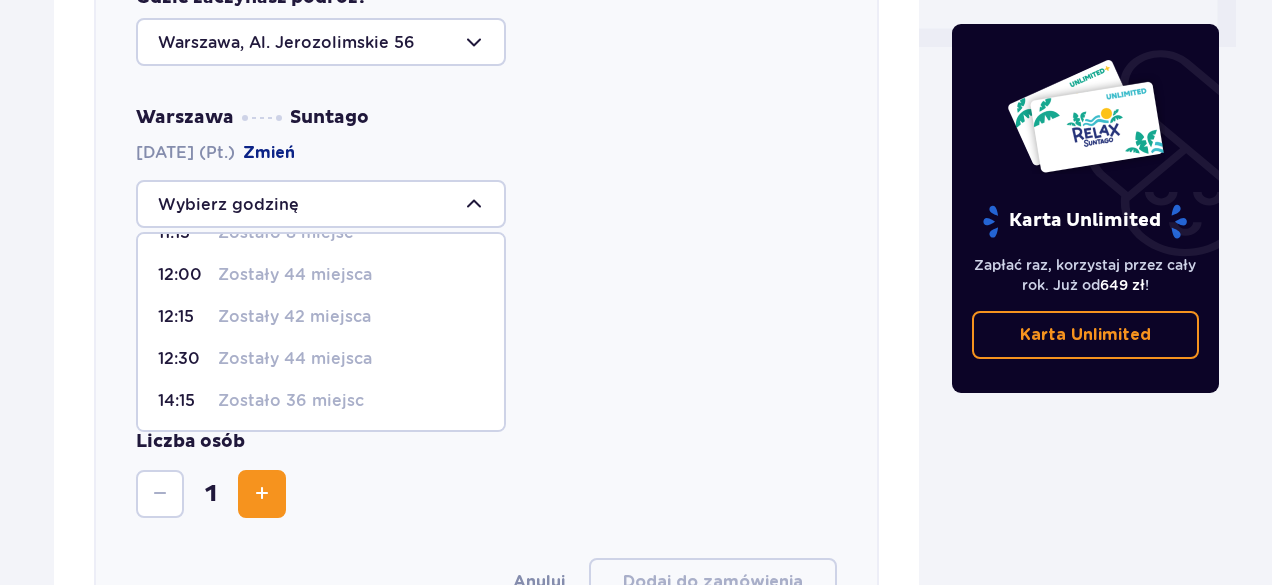 scroll, scrollTop: 100, scrollLeft: 0, axis: vertical 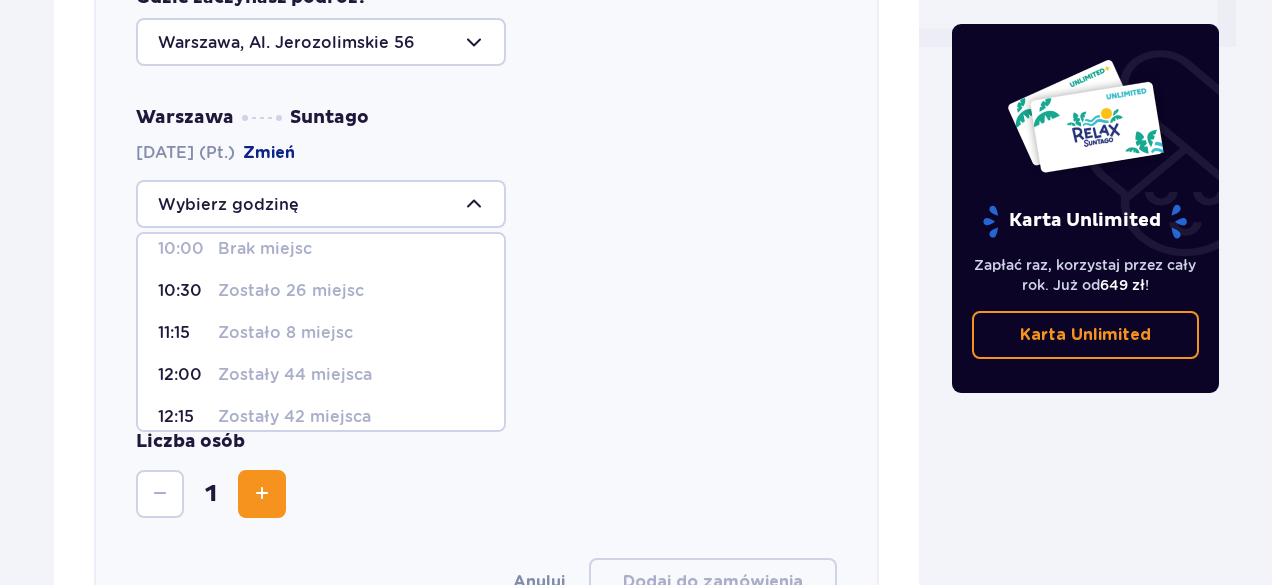 click on "Zostało 26 miejsc" at bounding box center (291, 291) 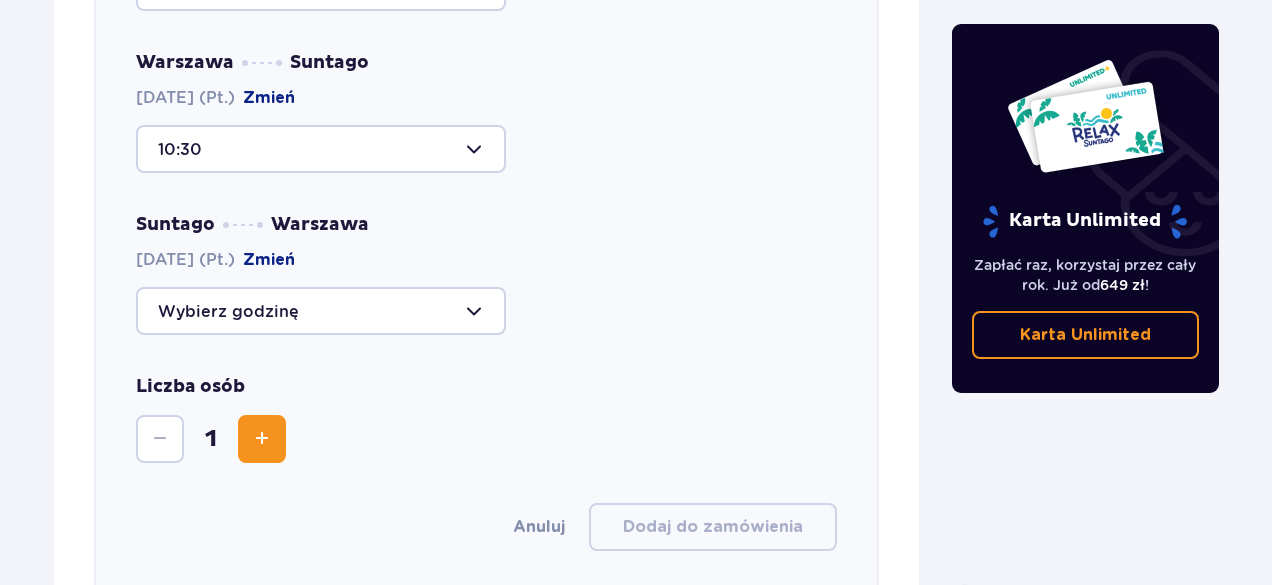 scroll, scrollTop: 1086, scrollLeft: 0, axis: vertical 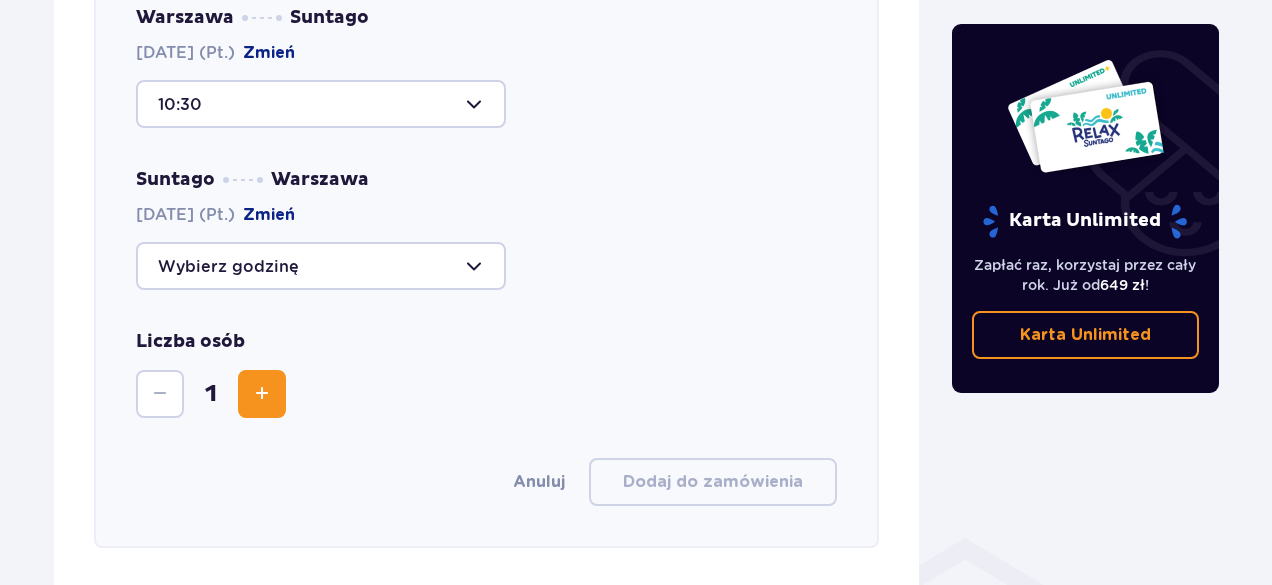 click at bounding box center [321, 266] 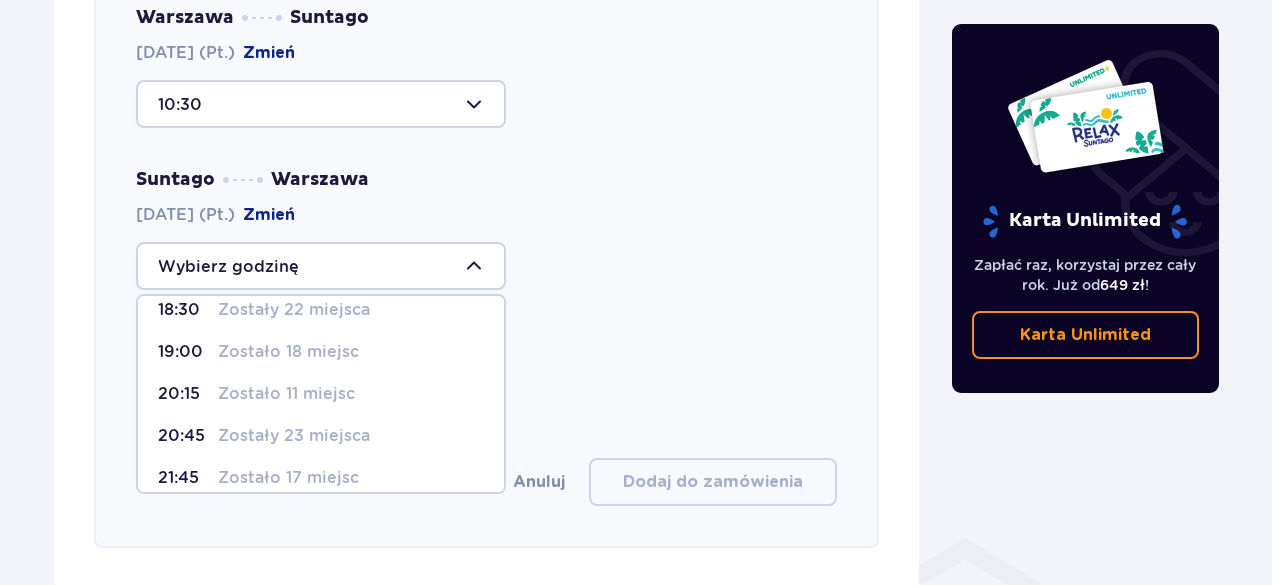 scroll, scrollTop: 144, scrollLeft: 0, axis: vertical 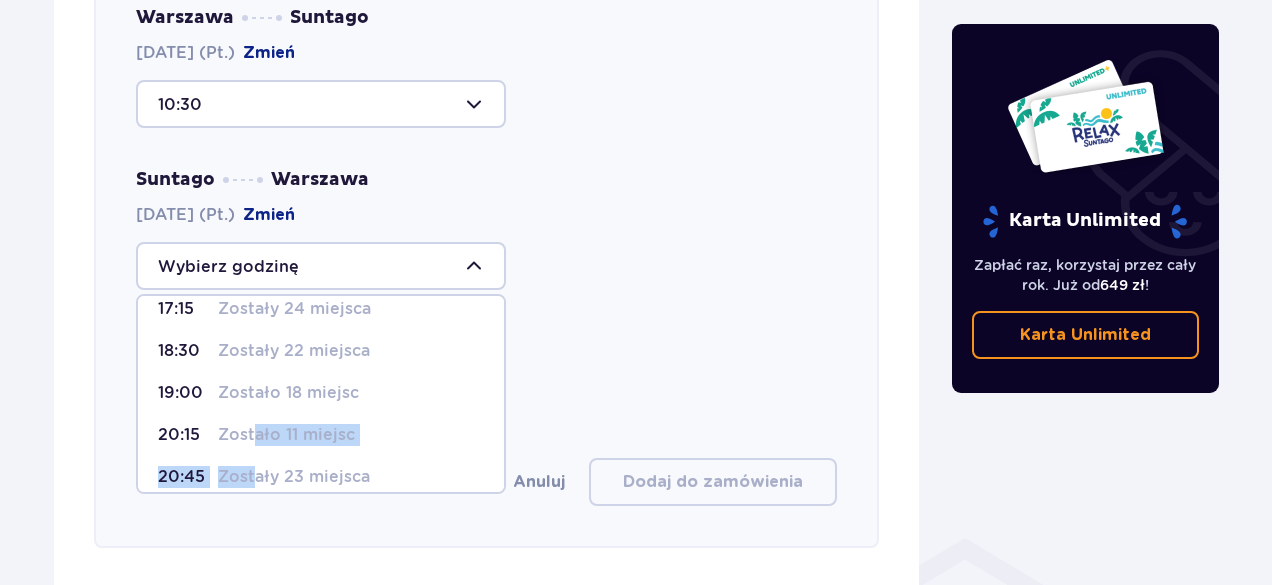click on "11:15 Zostały 34 miejsca 14:00 Zostało 41 miejsc 17:00 Zostały 34 miejsca 17:15 Zostały 24 miejsca 18:30 Zostały 22 miejsca 19:00 Zostało 18 miejsc 20:15 Zostało 11 miejsc 20:45 Zostały 23 miejsca 21:45 Zostało 17 miejsc 22:15 Zostało 12 miejsc" at bounding box center (321, 394) 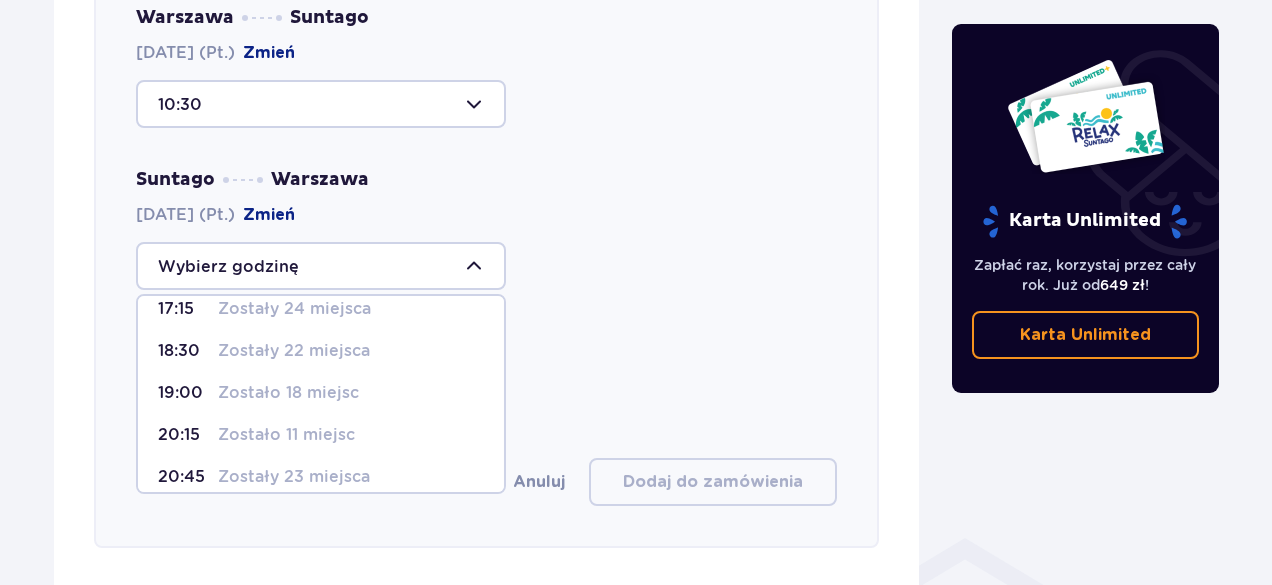 click on "20:15 Zostało 11 miejsc" at bounding box center [321, 435] 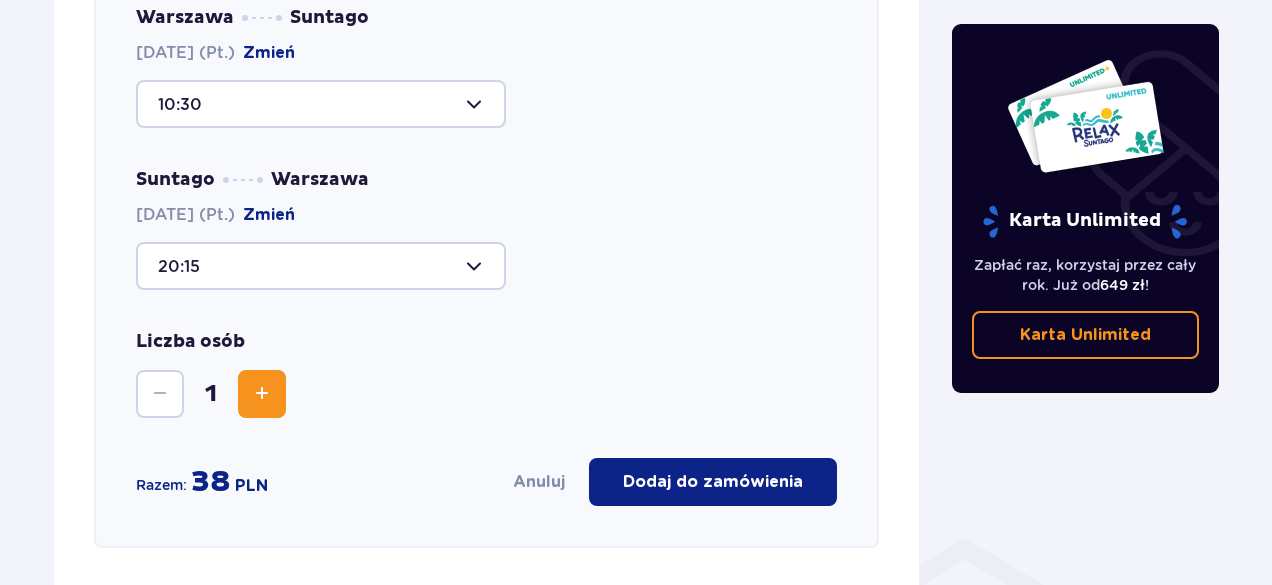 click at bounding box center [262, 394] 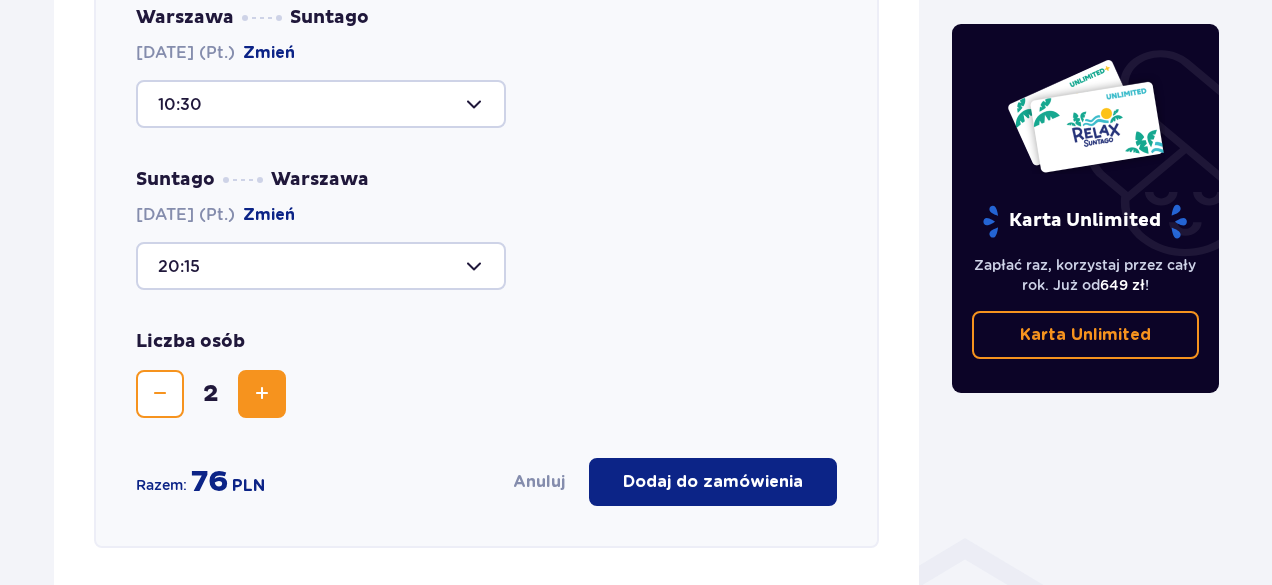 click on "Dodaj do zamówienia" at bounding box center [713, 482] 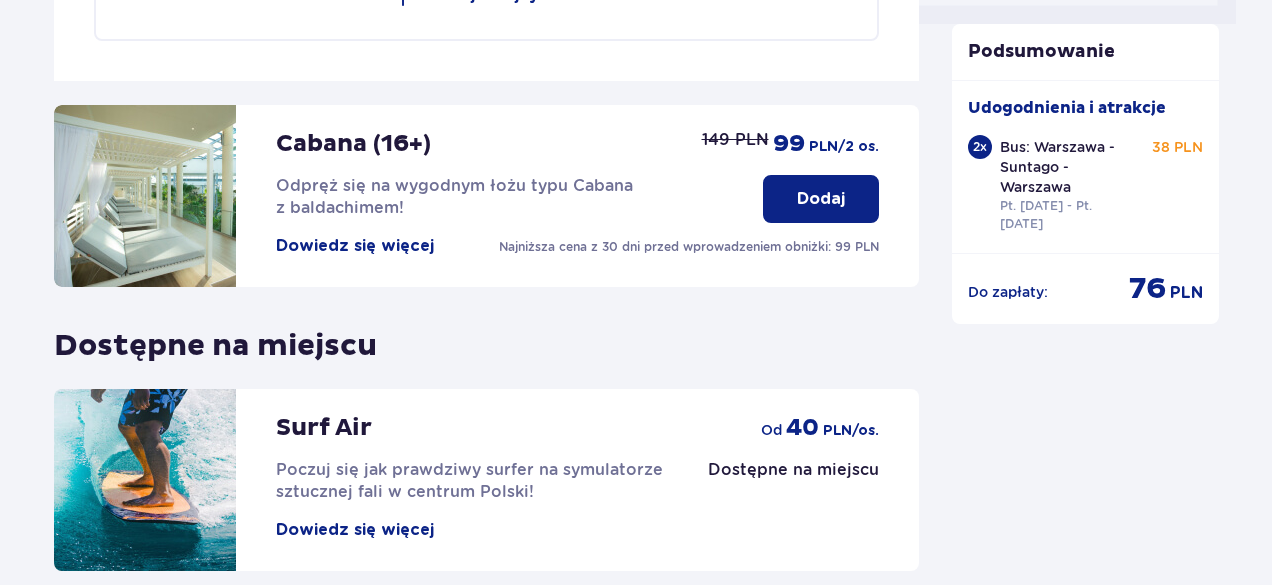 scroll, scrollTop: 1186, scrollLeft: 0, axis: vertical 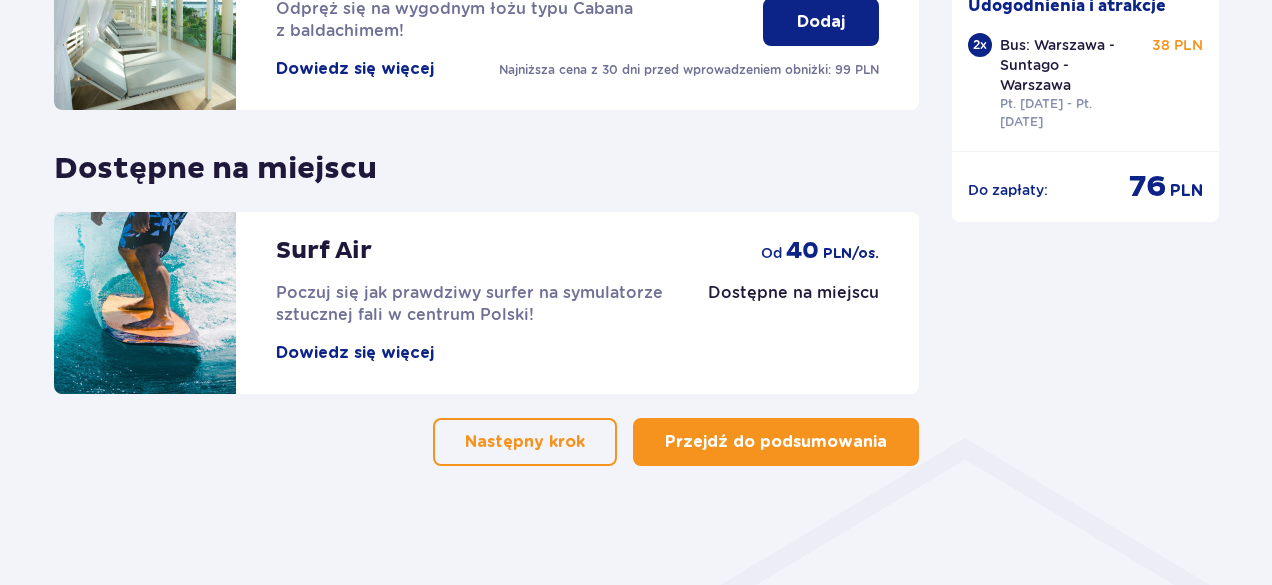 click on "Przejdź do podsumowania" at bounding box center (776, 442) 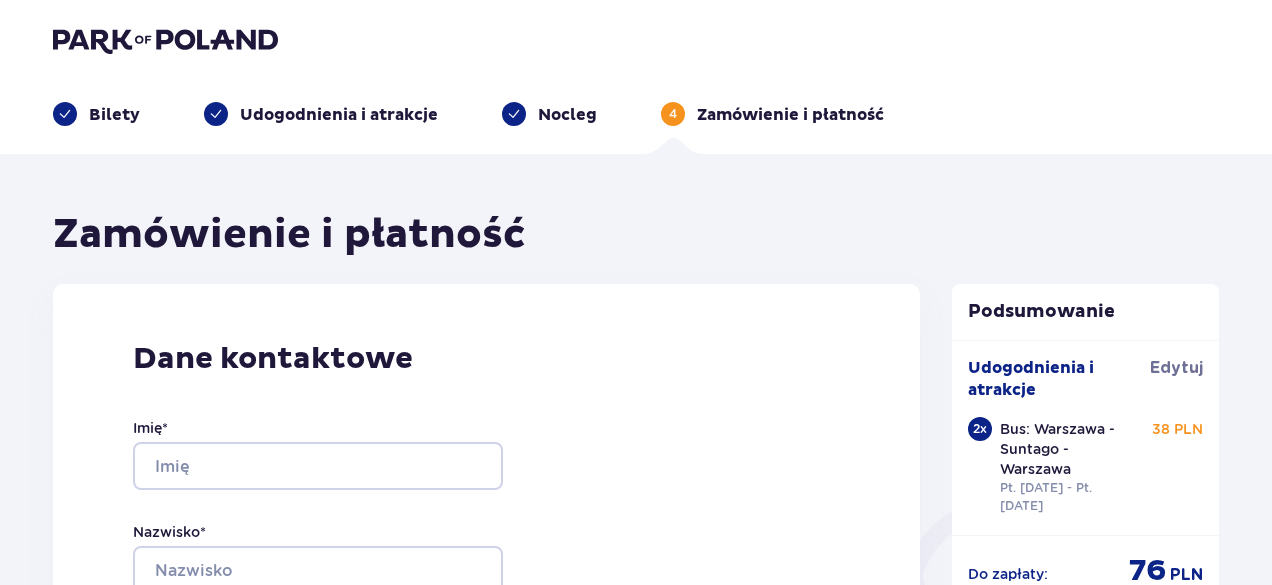 scroll, scrollTop: 0, scrollLeft: 0, axis: both 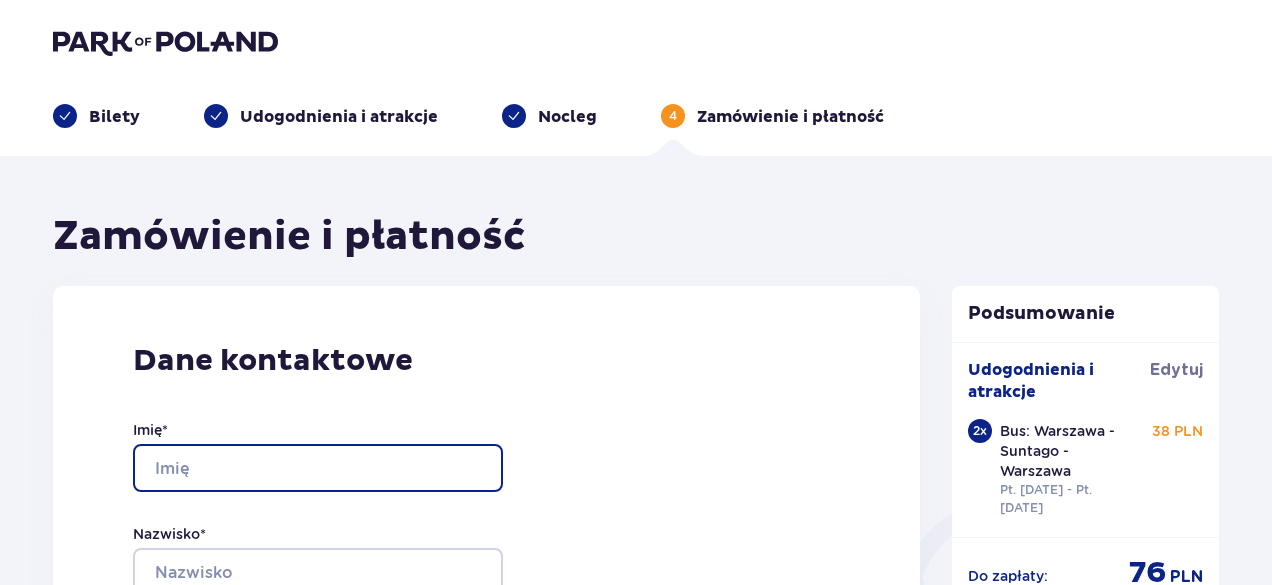 click on "Imię *" at bounding box center [318, 468] 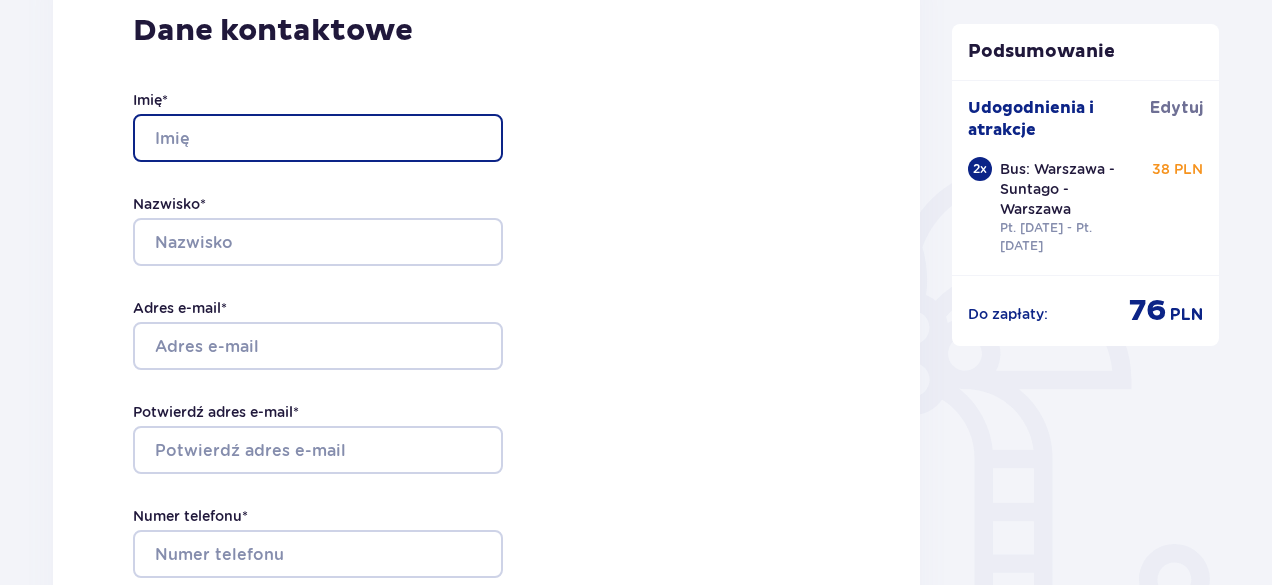 scroll, scrollTop: 300, scrollLeft: 0, axis: vertical 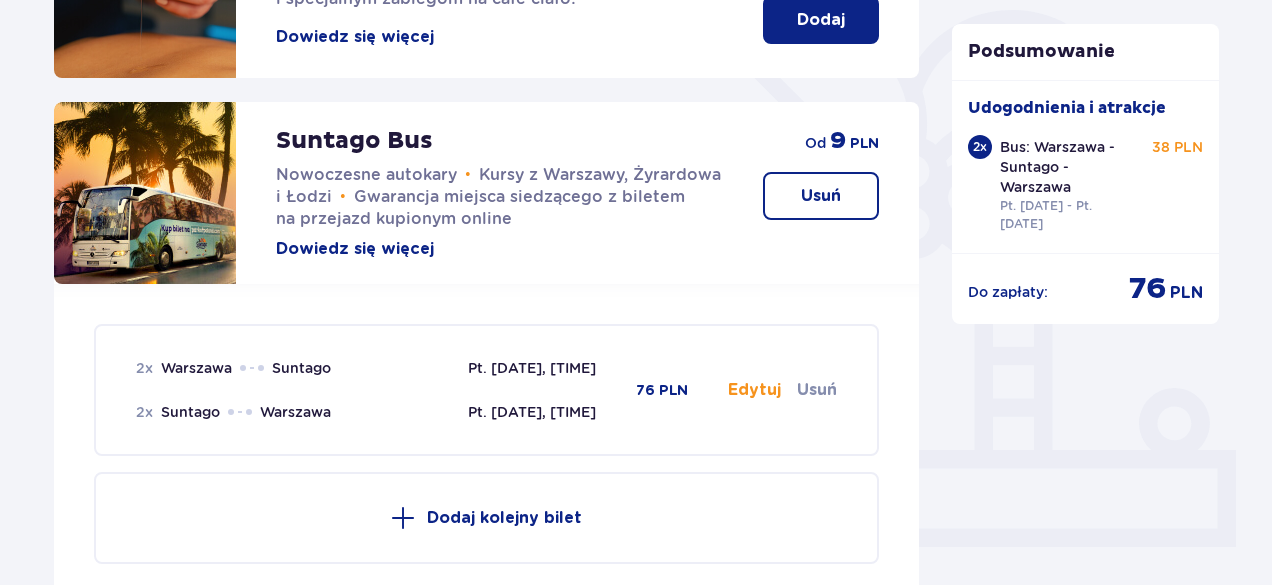 click on "Dodaj kolejny bilet" at bounding box center [504, 518] 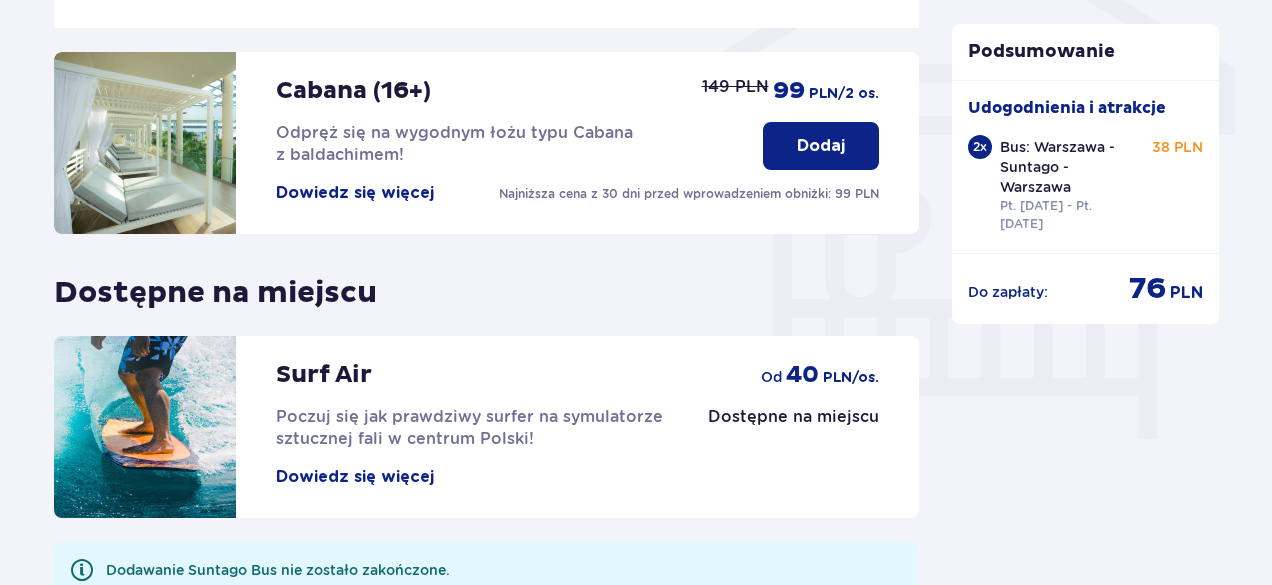 scroll, scrollTop: 1922, scrollLeft: 0, axis: vertical 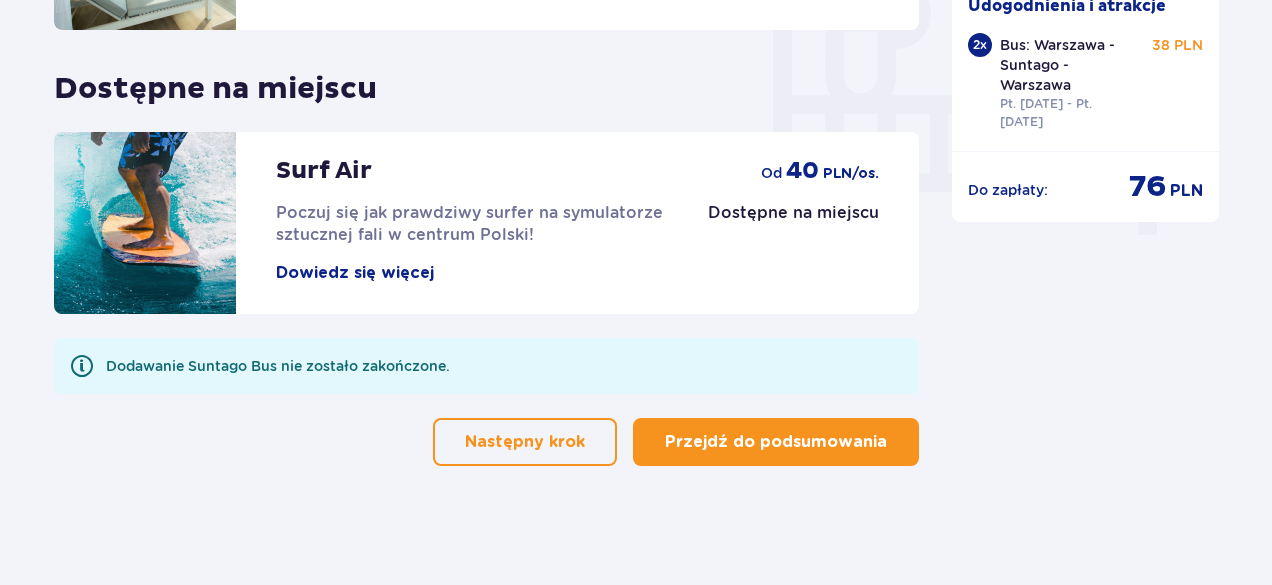 click on "Przejdź do podsumowania" at bounding box center (776, 442) 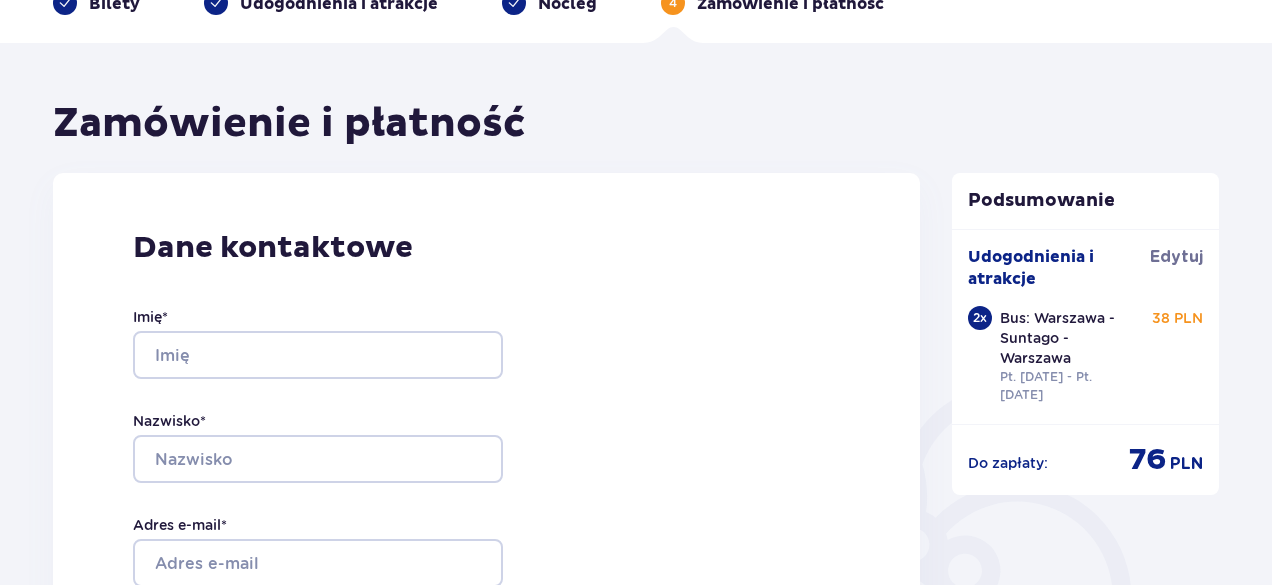scroll, scrollTop: 200, scrollLeft: 0, axis: vertical 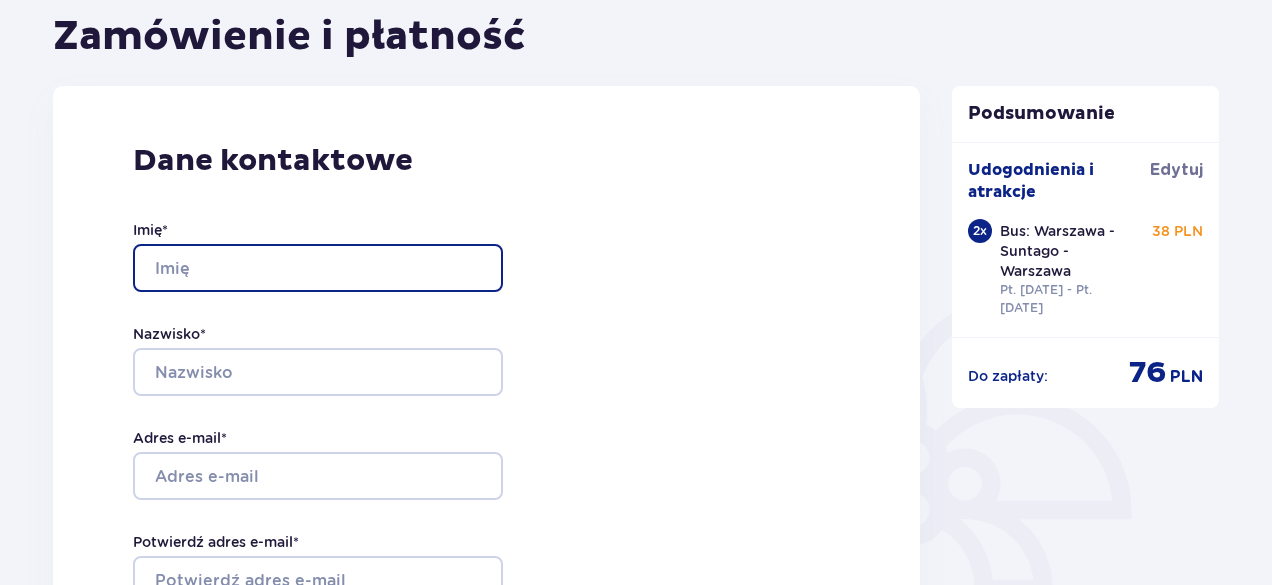 click on "Imię *" at bounding box center (318, 268) 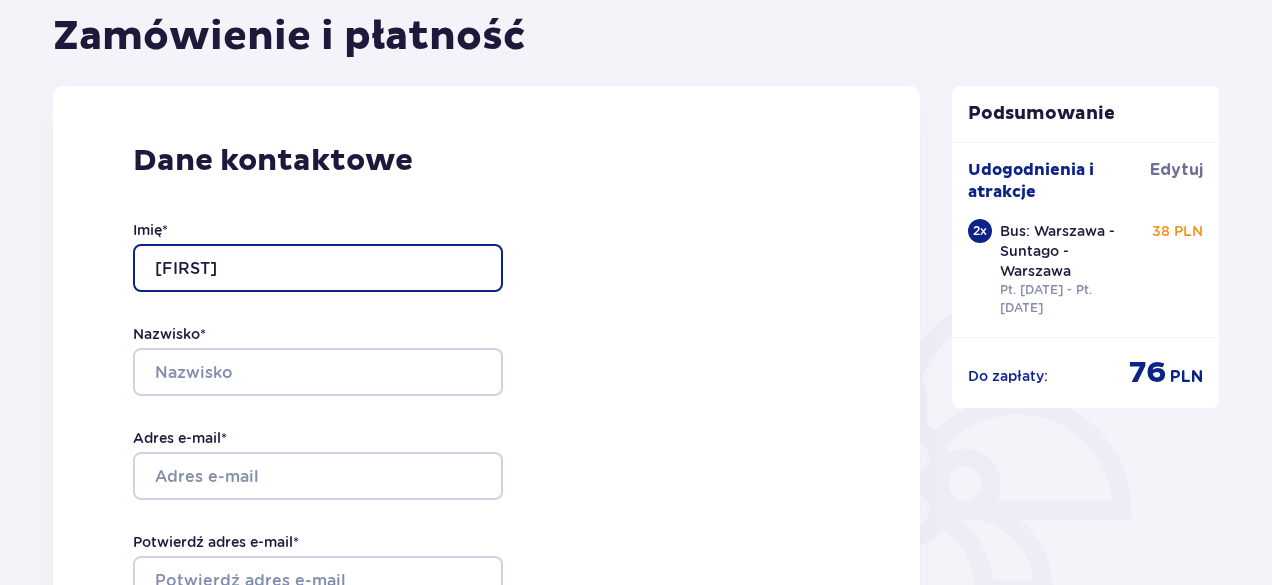type on "sabina" 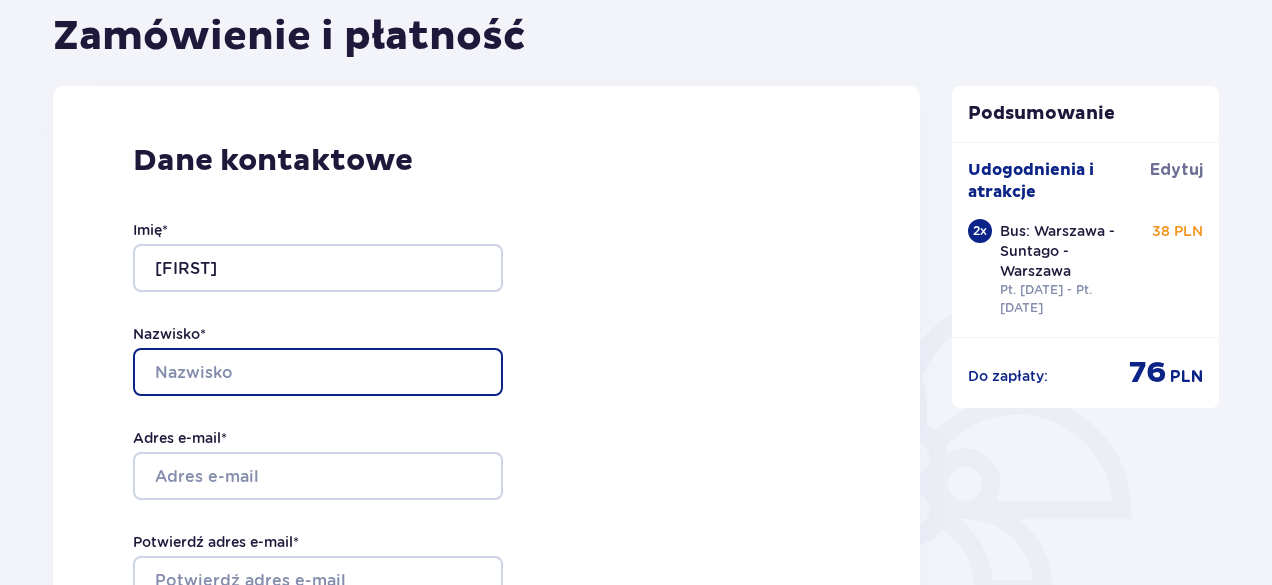 click on "Nazwisko *" at bounding box center [318, 372] 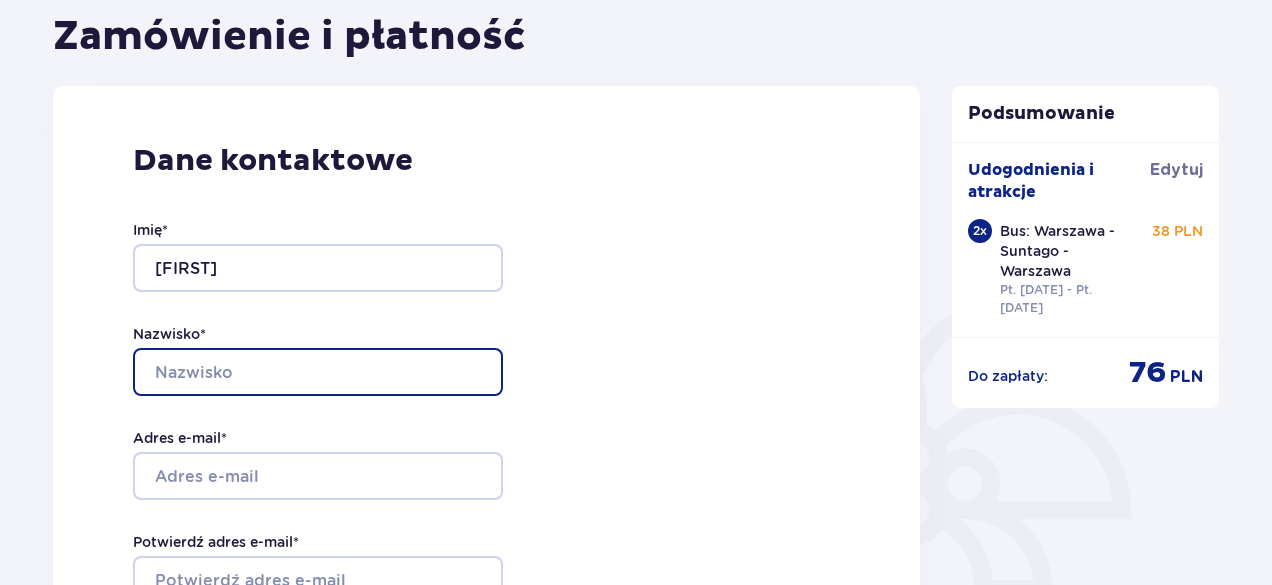 type on "a" 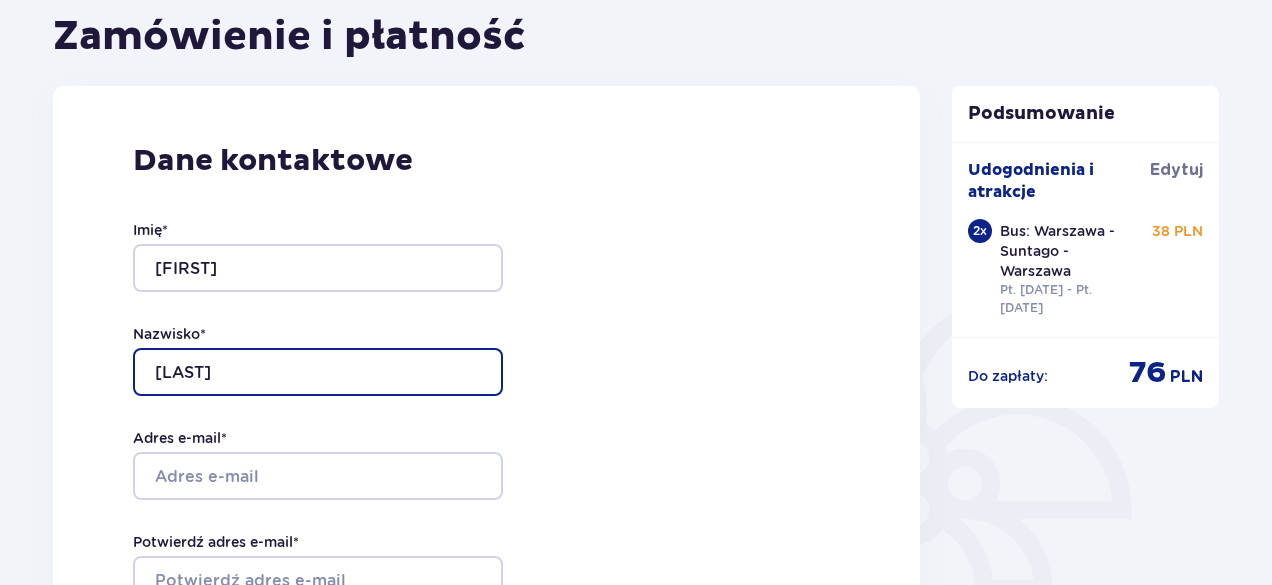 type on "Skowrońska" 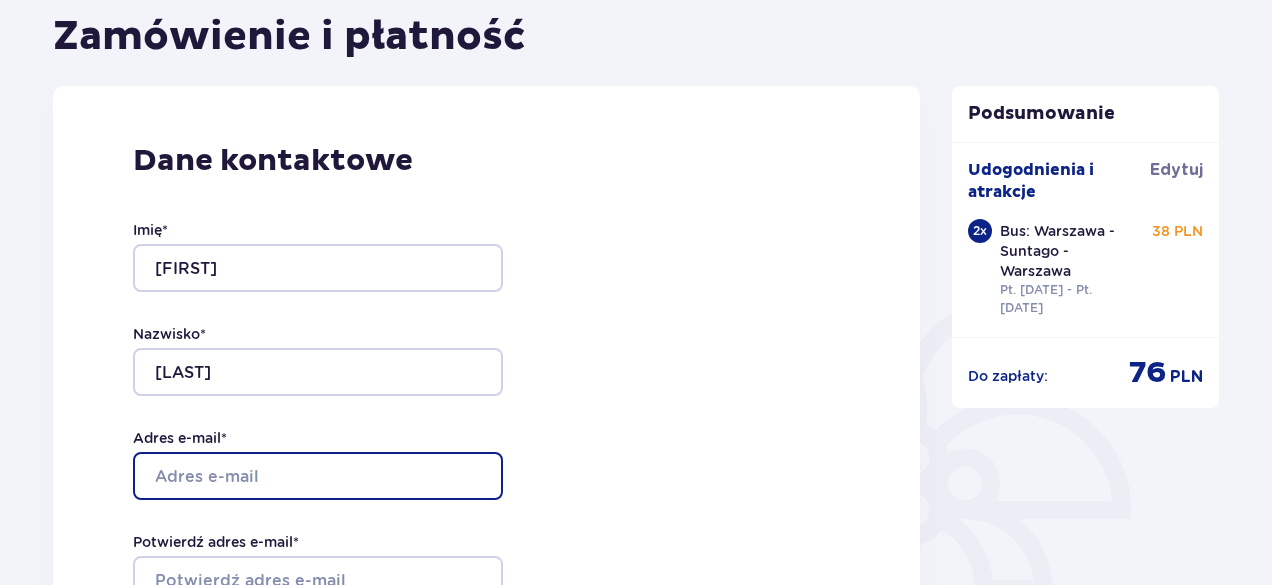 click on "Adres e-mail *" at bounding box center (318, 476) 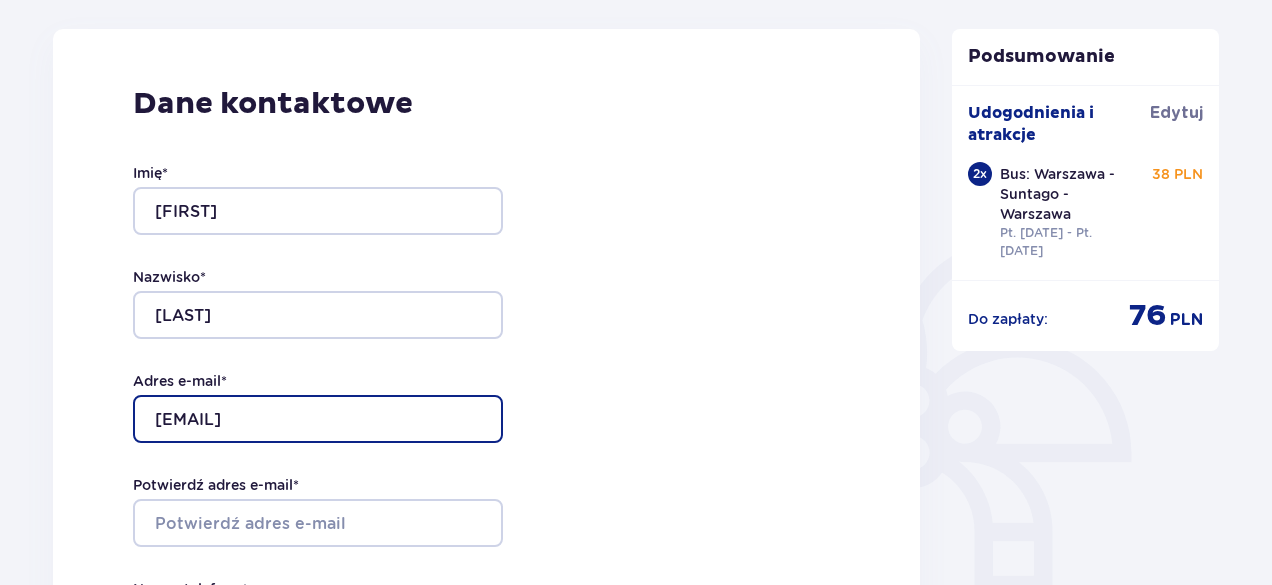 scroll, scrollTop: 300, scrollLeft: 0, axis: vertical 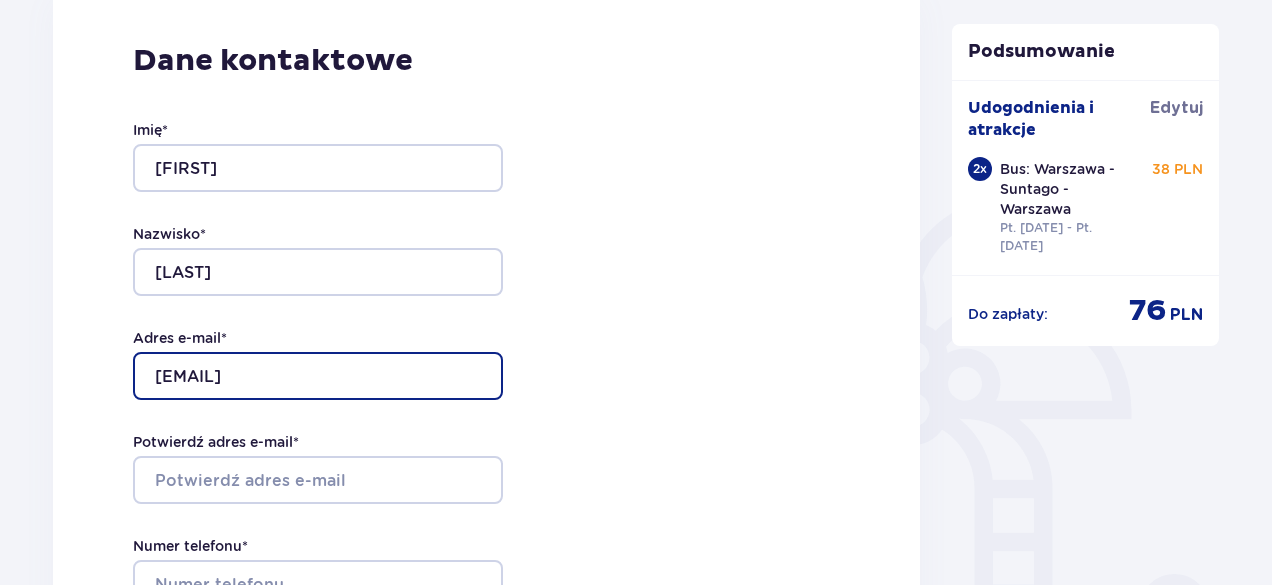 type on "skowronsab@o2.pl" 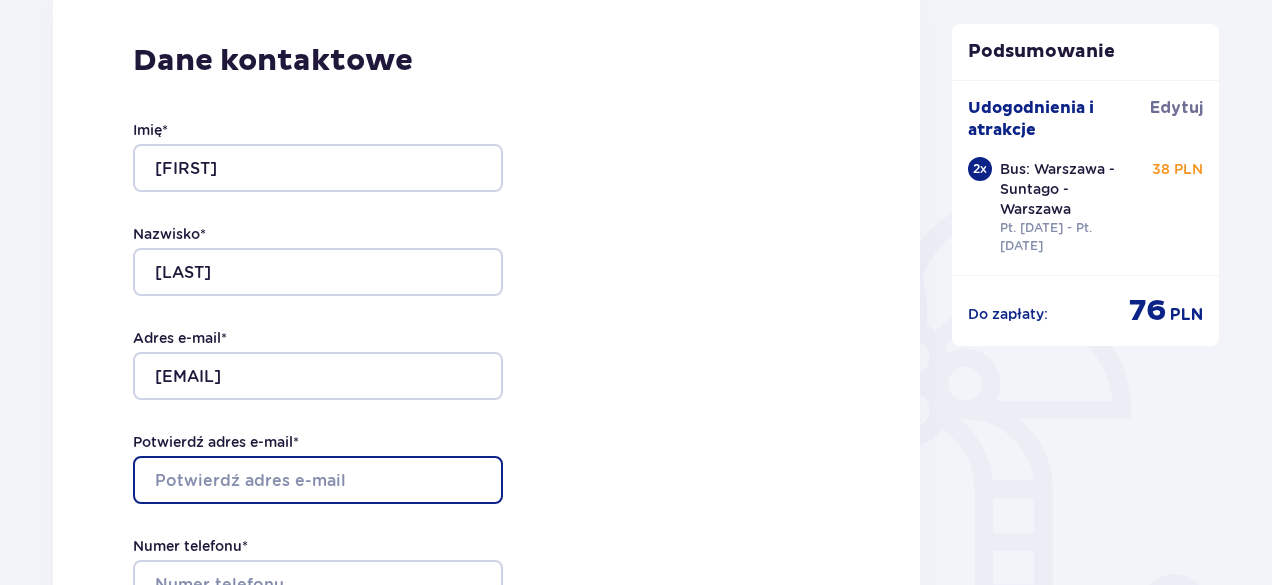 click on "Potwierdź adres e-mail *" at bounding box center (318, 480) 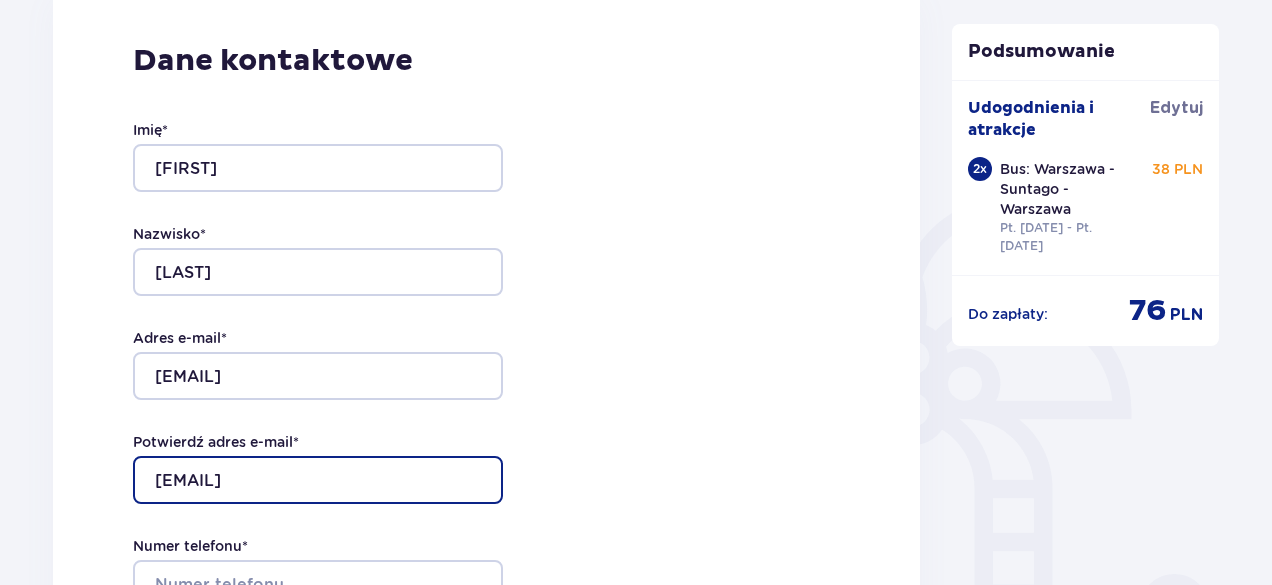 scroll, scrollTop: 500, scrollLeft: 0, axis: vertical 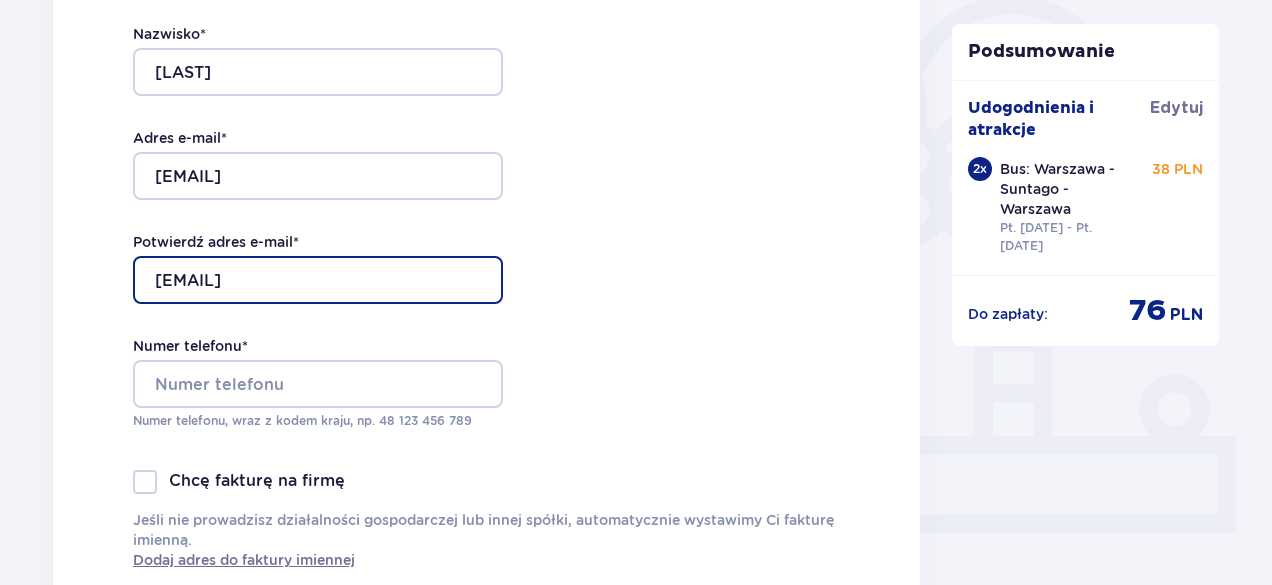 type on "skowronsab@o2.pl" 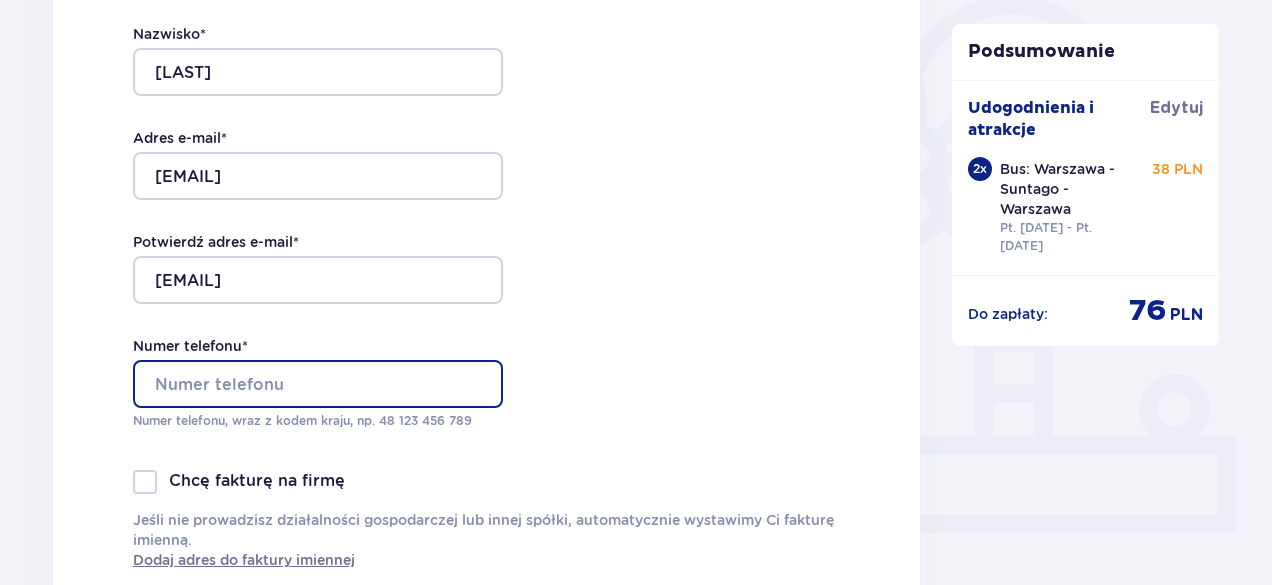click on "Numer telefonu *" at bounding box center [318, 384] 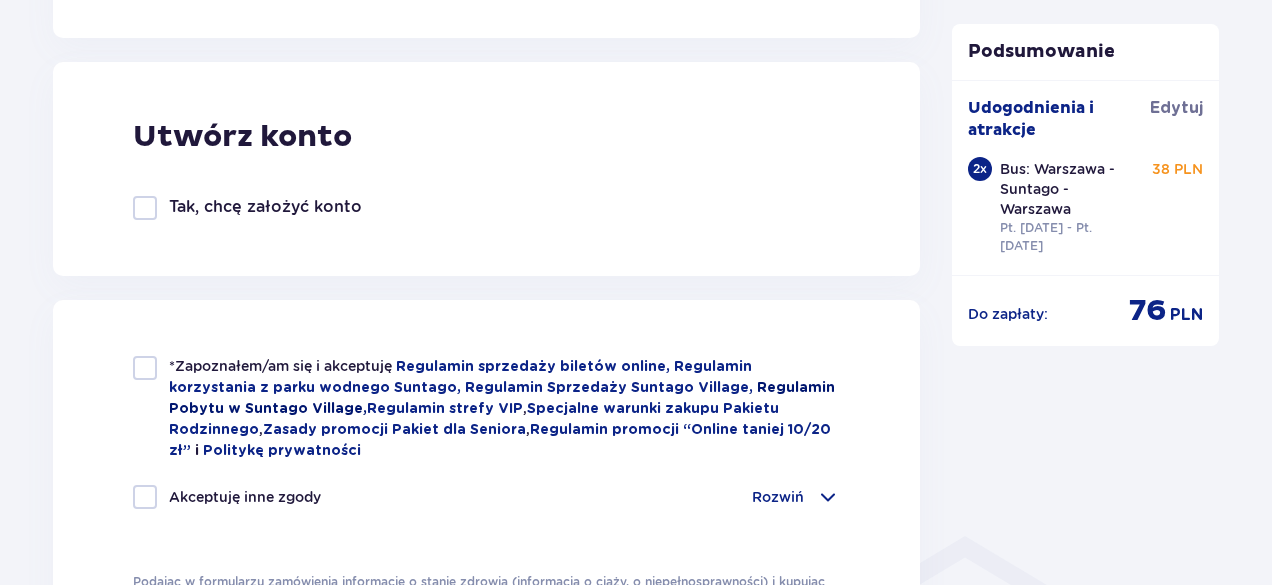 scroll, scrollTop: 1100, scrollLeft: 0, axis: vertical 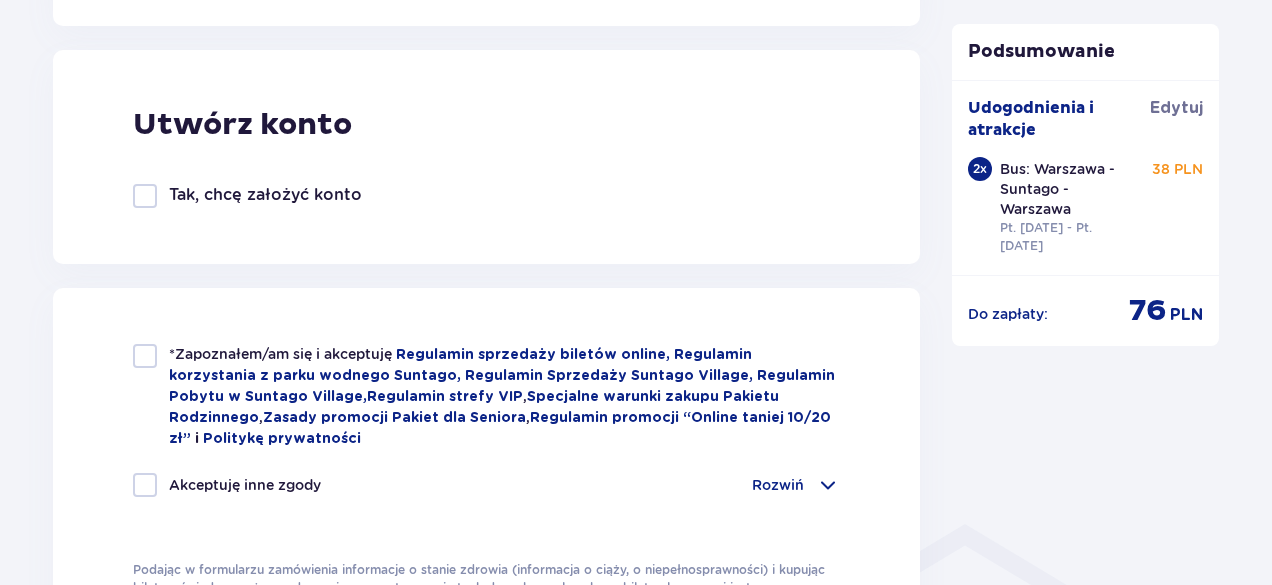 type on "888954793" 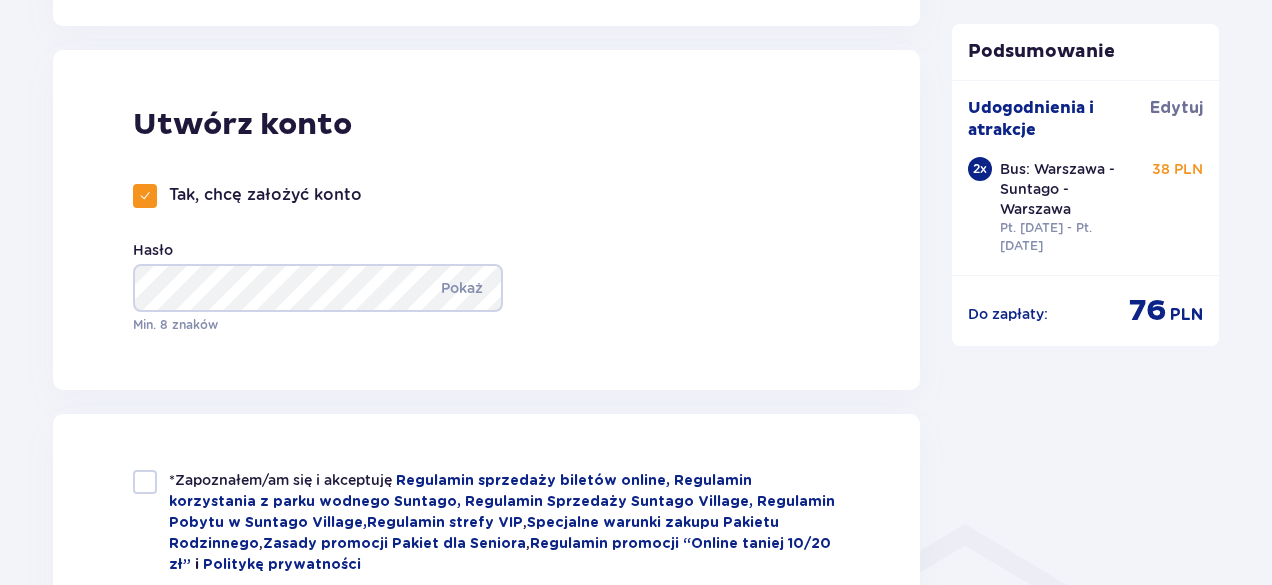 click at bounding box center (145, 196) 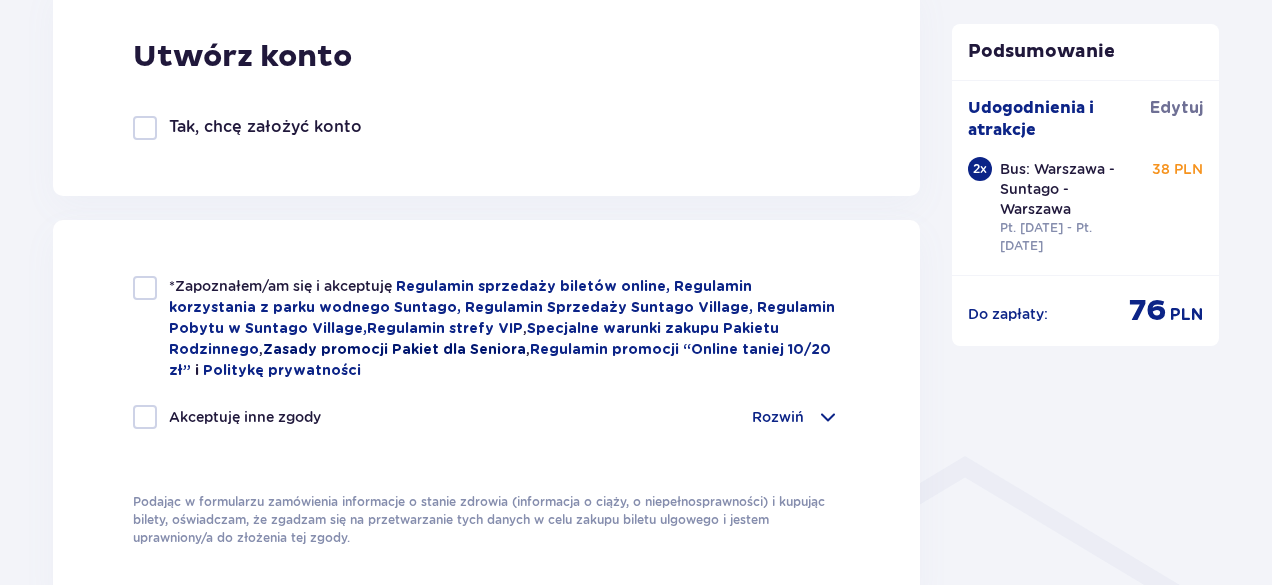 scroll, scrollTop: 1200, scrollLeft: 0, axis: vertical 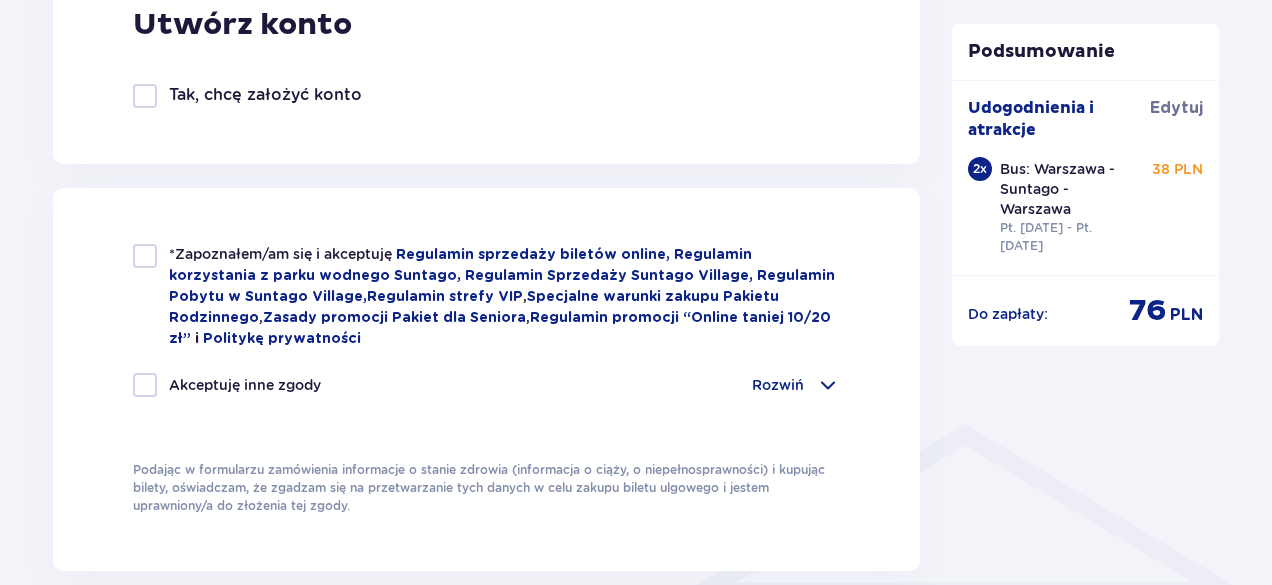 click at bounding box center (145, 256) 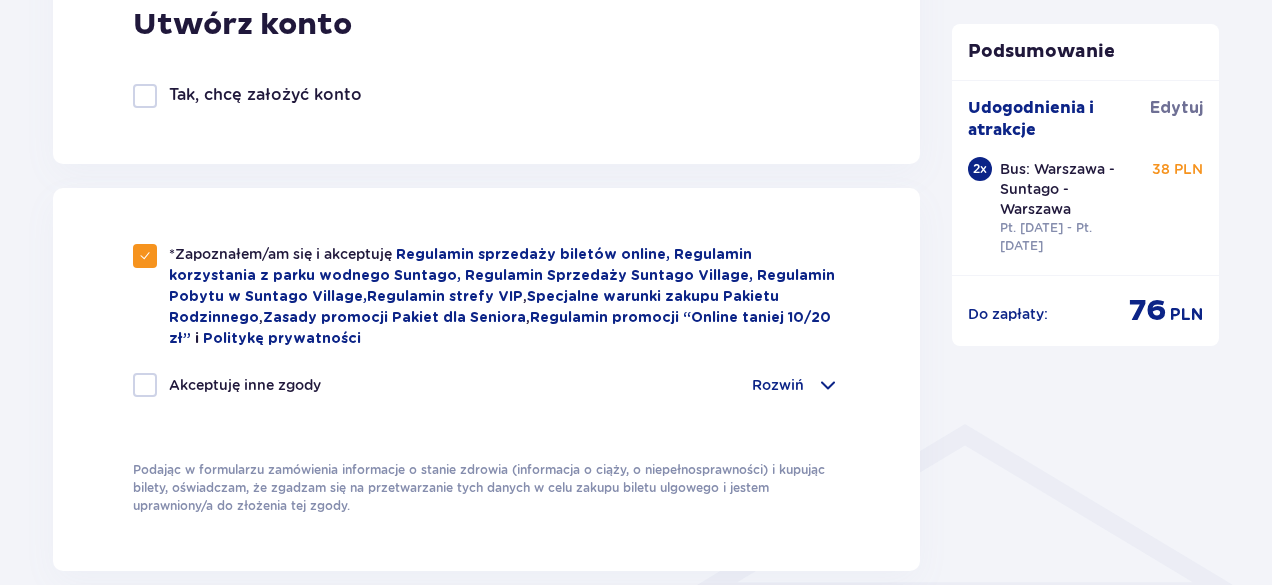 click at bounding box center (145, 385) 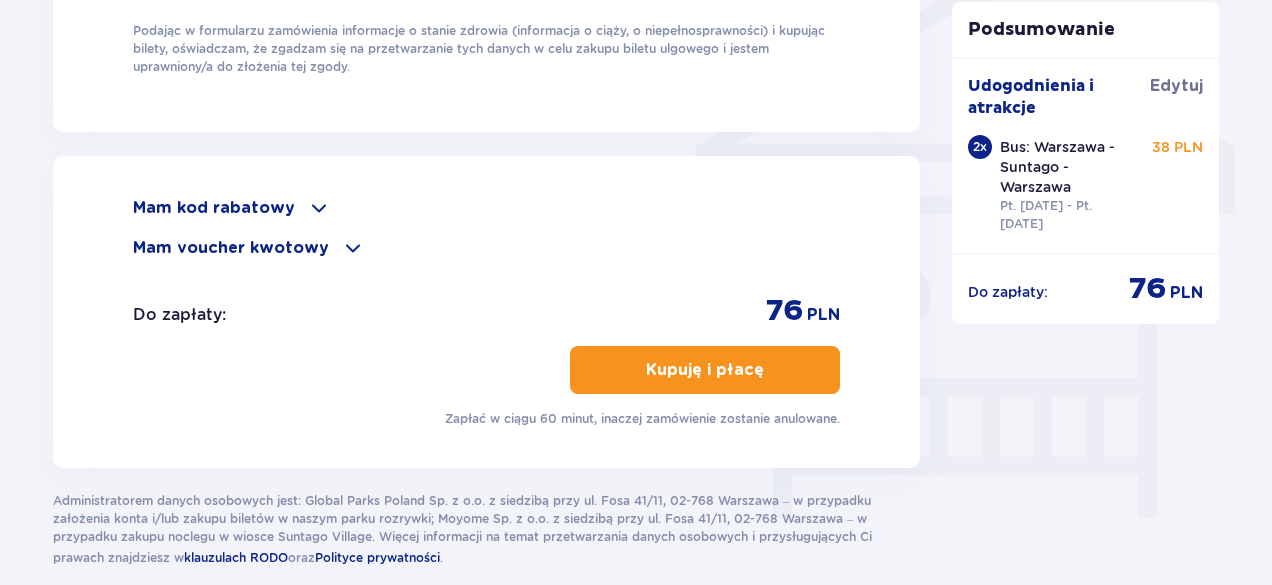 scroll, scrollTop: 1700, scrollLeft: 0, axis: vertical 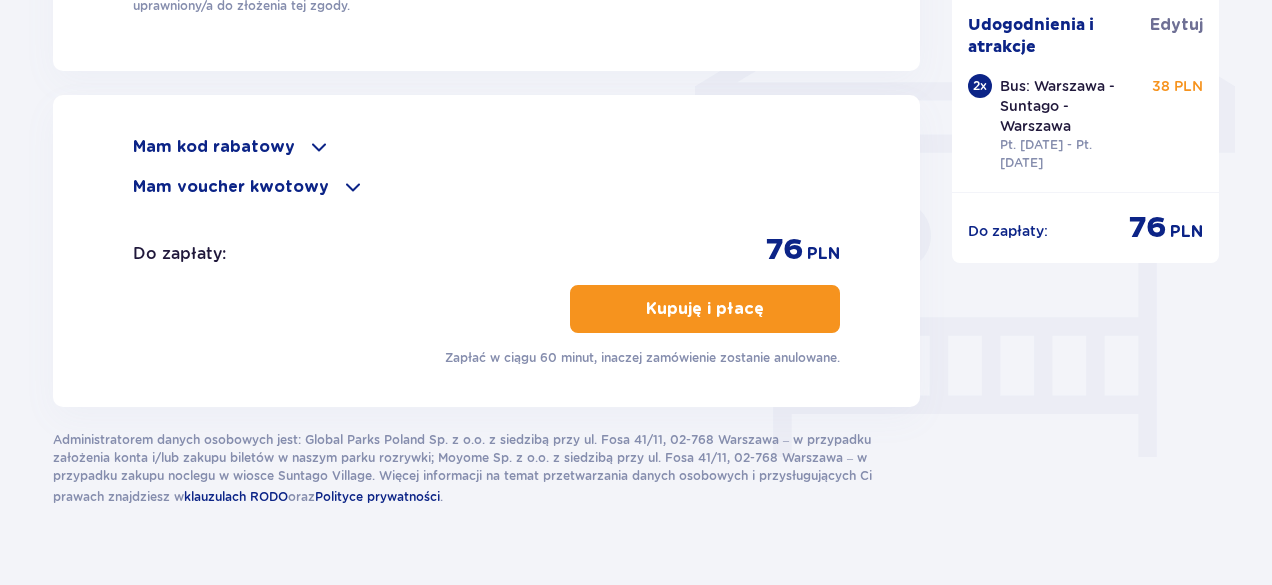 click at bounding box center [768, 309] 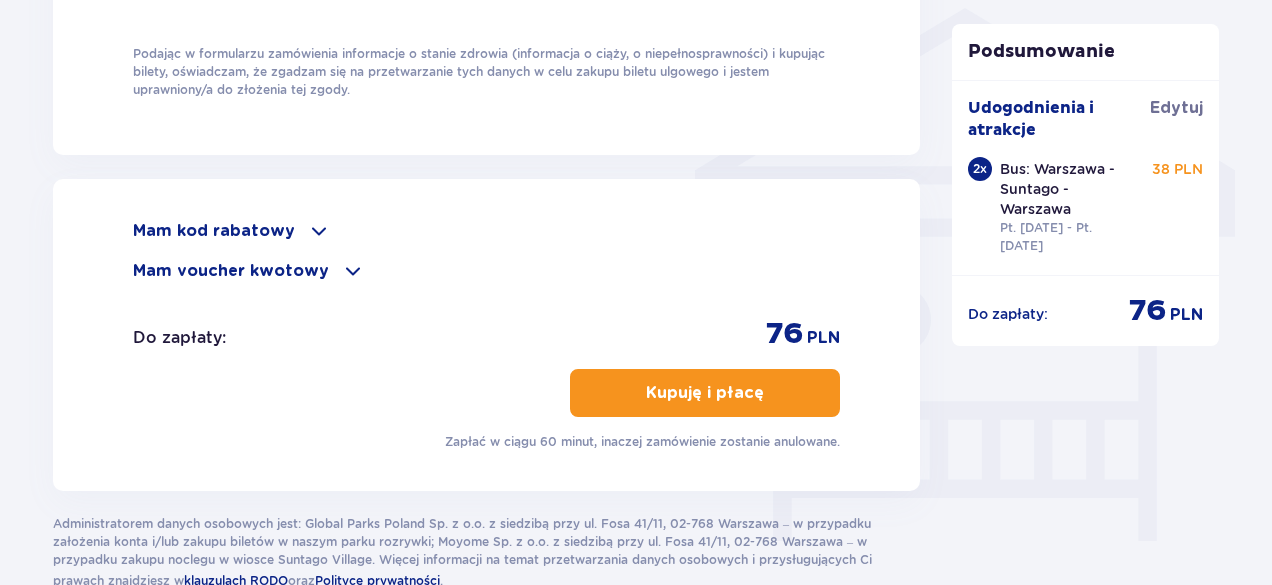 scroll, scrollTop: 1500, scrollLeft: 0, axis: vertical 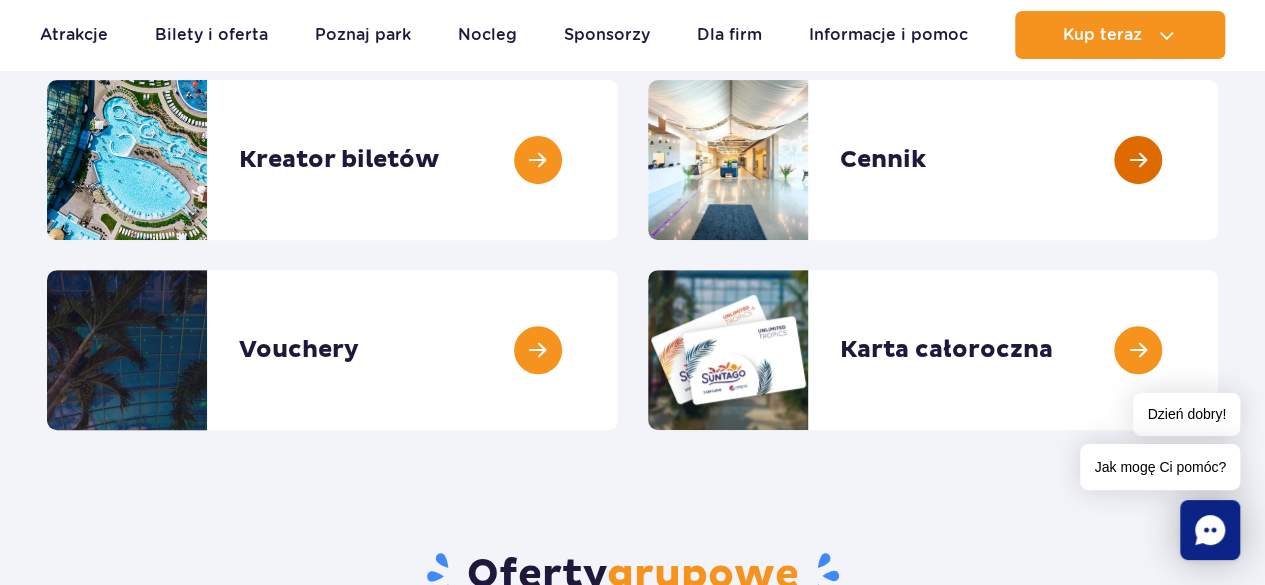 click at bounding box center (1218, 160) 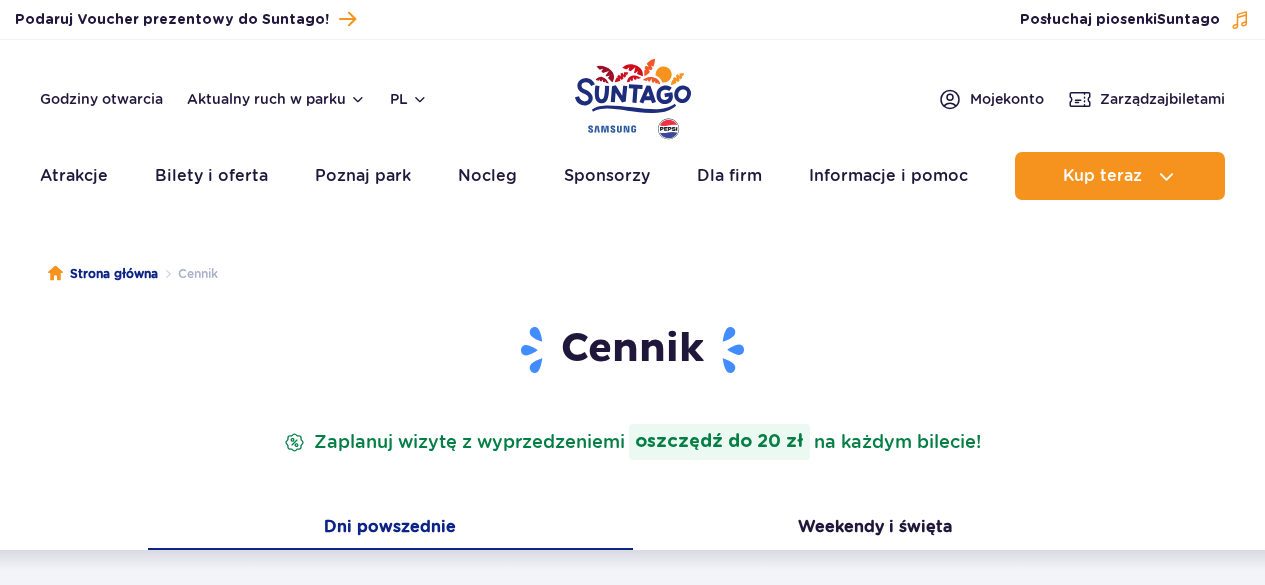 scroll, scrollTop: 0, scrollLeft: 0, axis: both 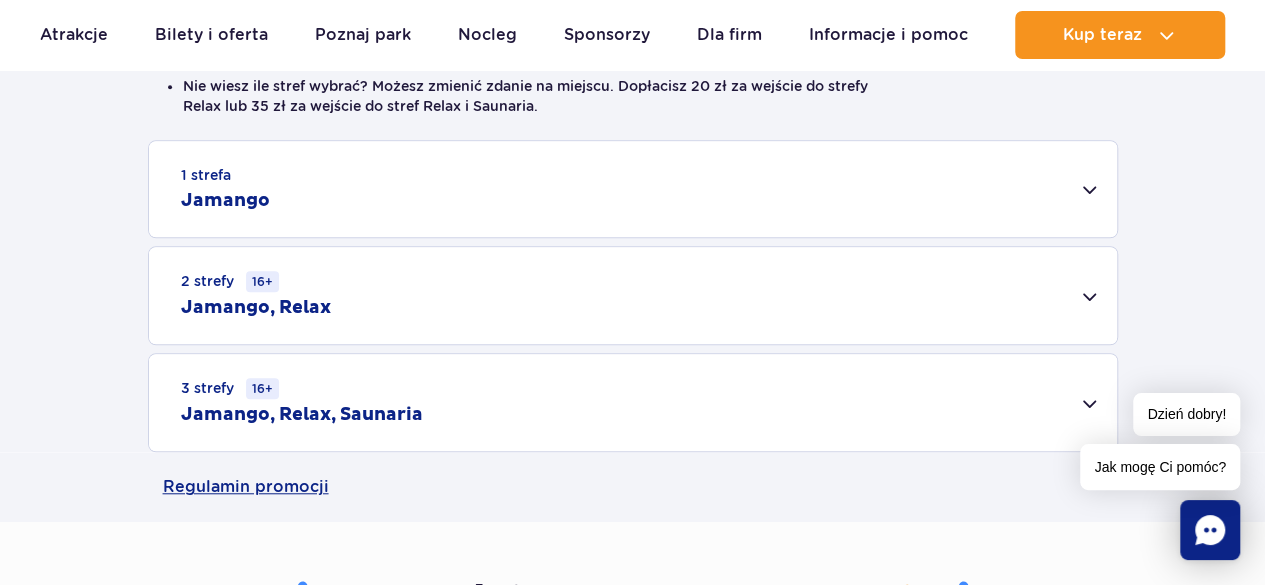 click on "Jamango, Relax" at bounding box center (256, 308) 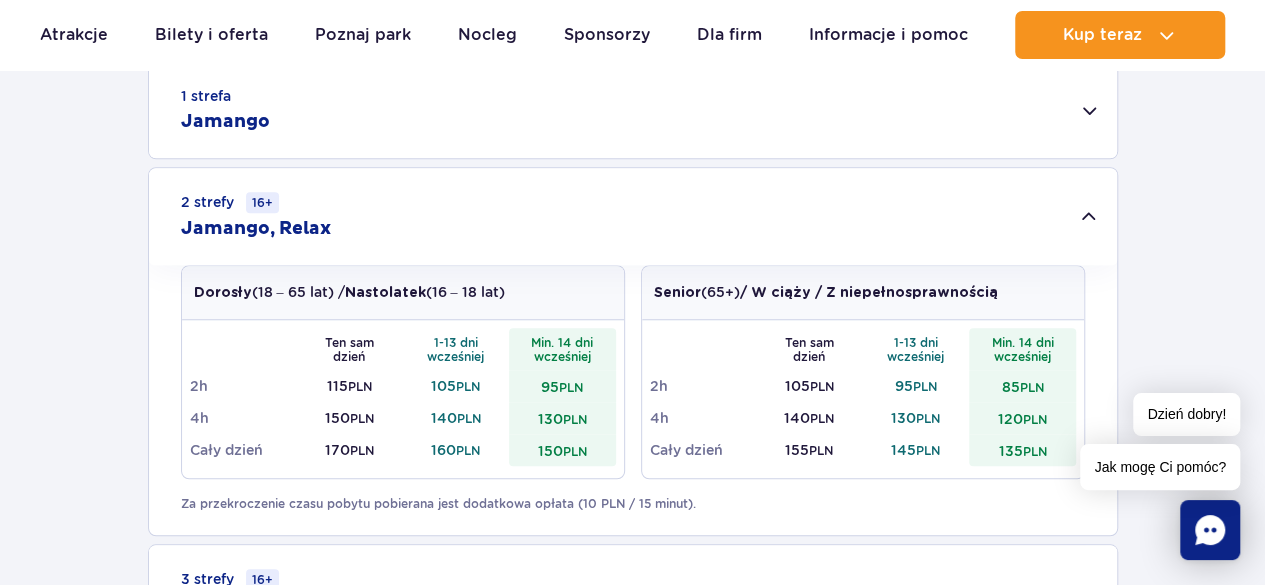 scroll, scrollTop: 800, scrollLeft: 0, axis: vertical 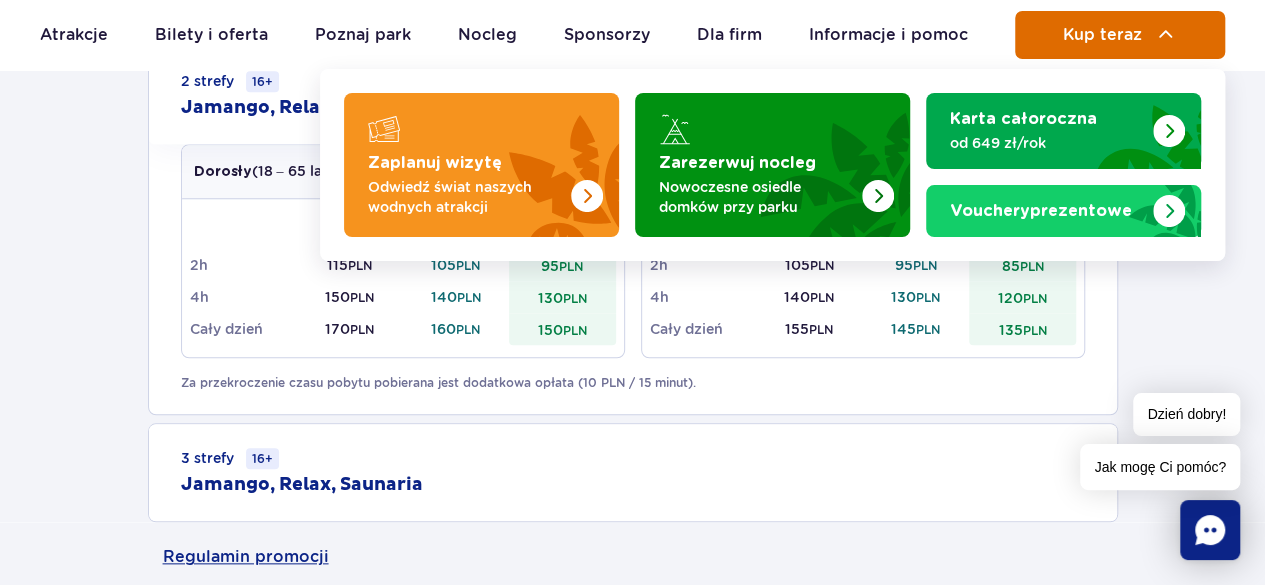 click on "Kup teraz" at bounding box center [1102, 35] 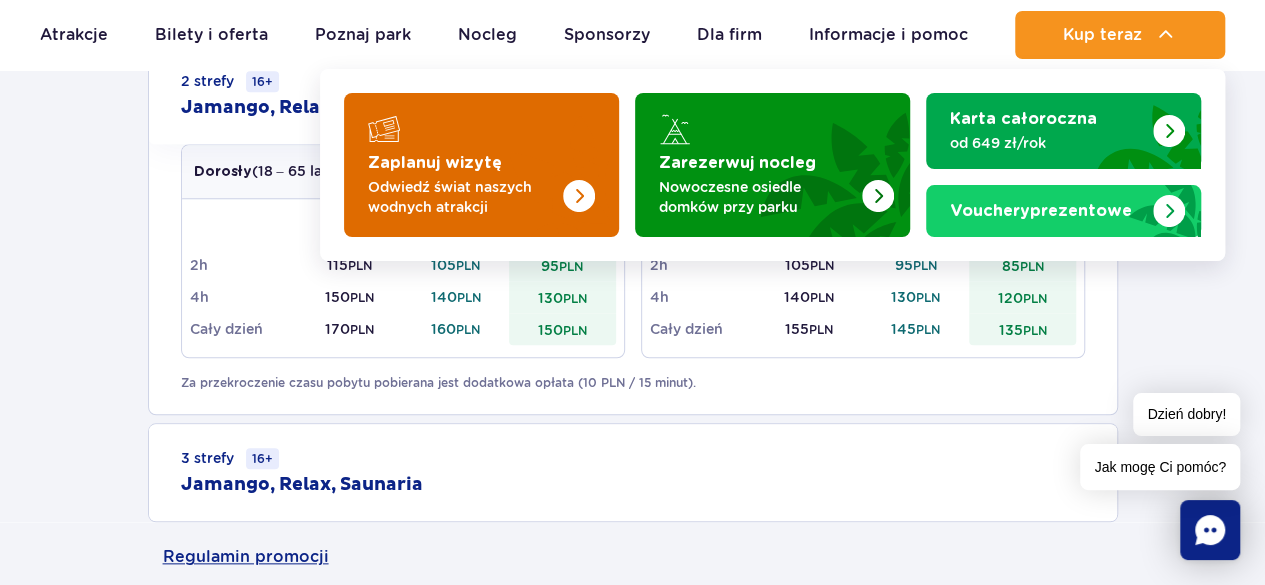 click on "Zaplanuj wizytę" at bounding box center (435, 163) 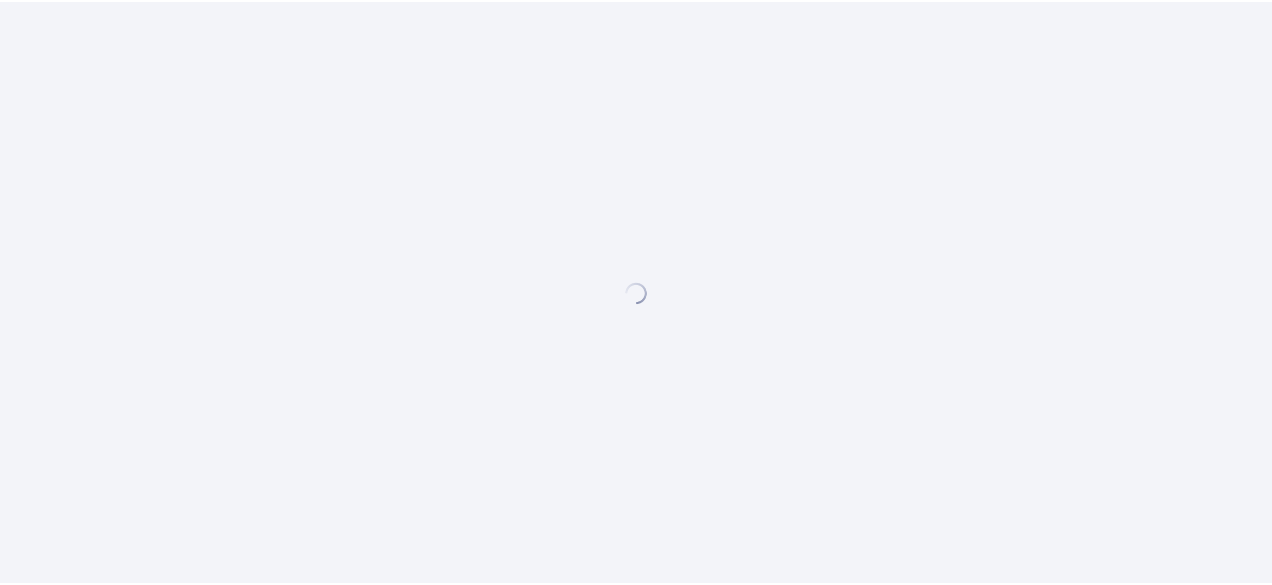 scroll, scrollTop: 0, scrollLeft: 0, axis: both 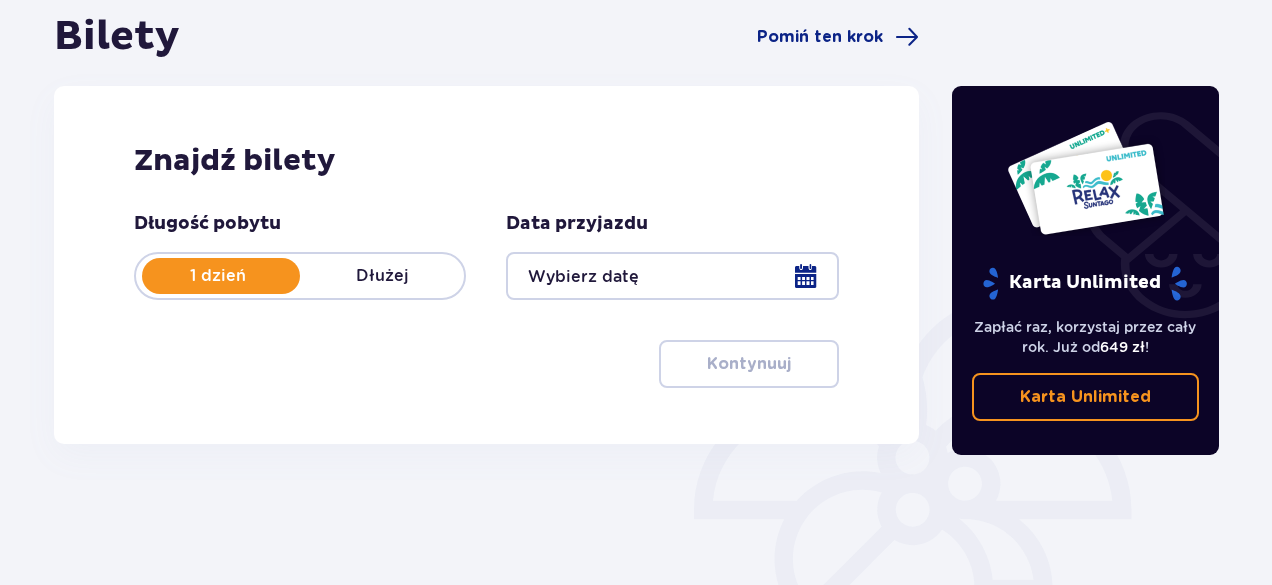 click at bounding box center [672, 276] 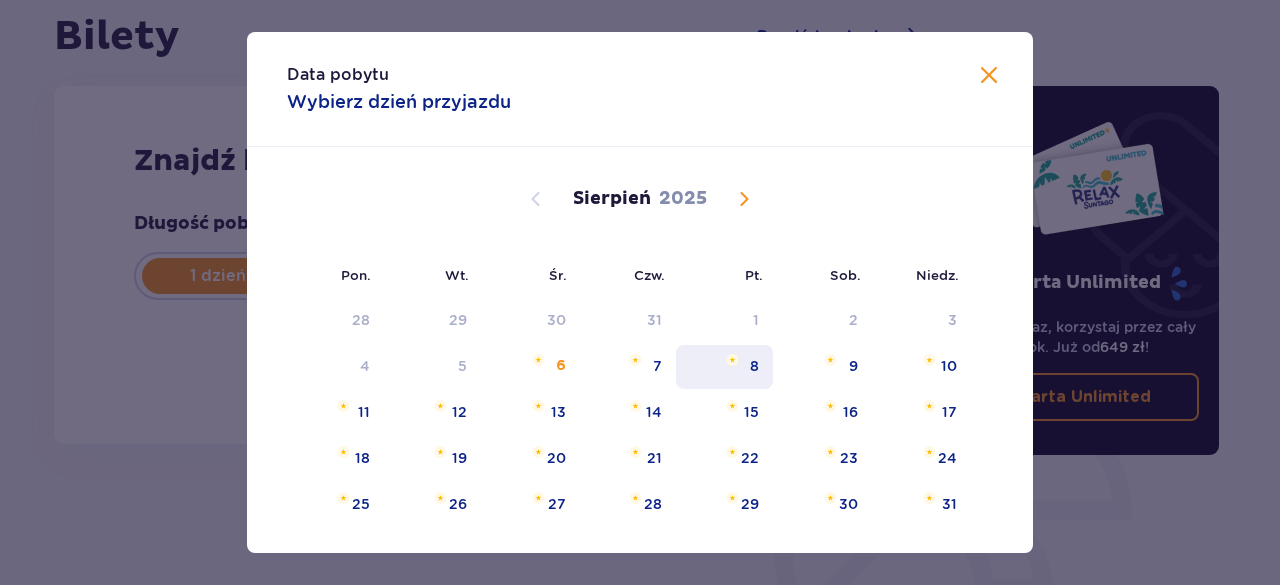click on "8" at bounding box center (754, 366) 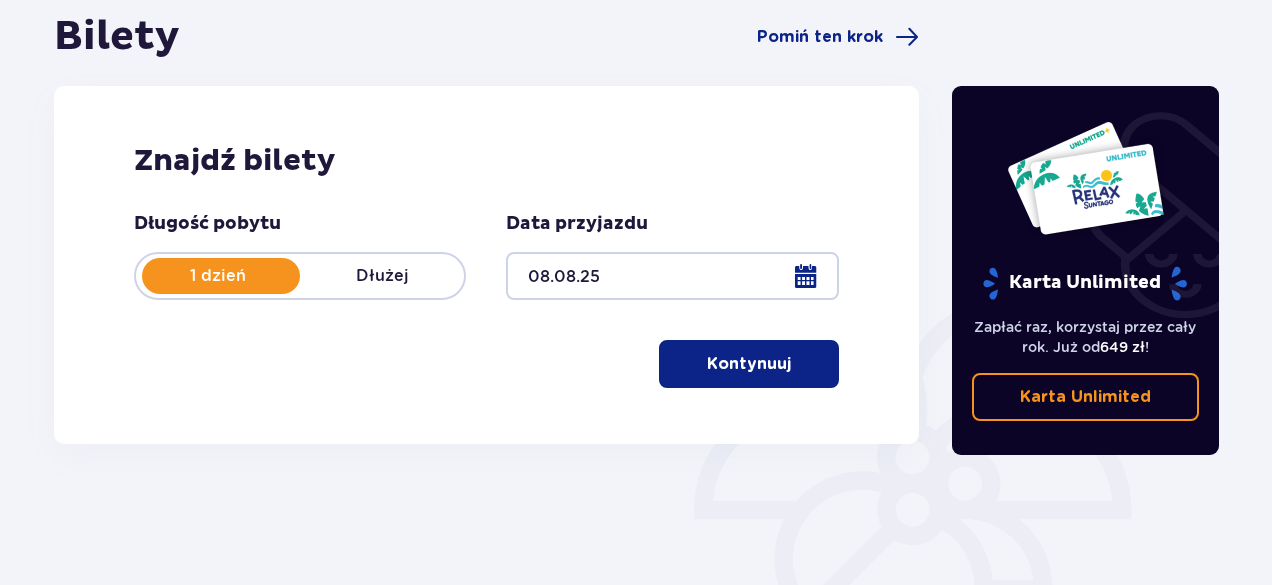 click on "Kontynuuj" at bounding box center [749, 364] 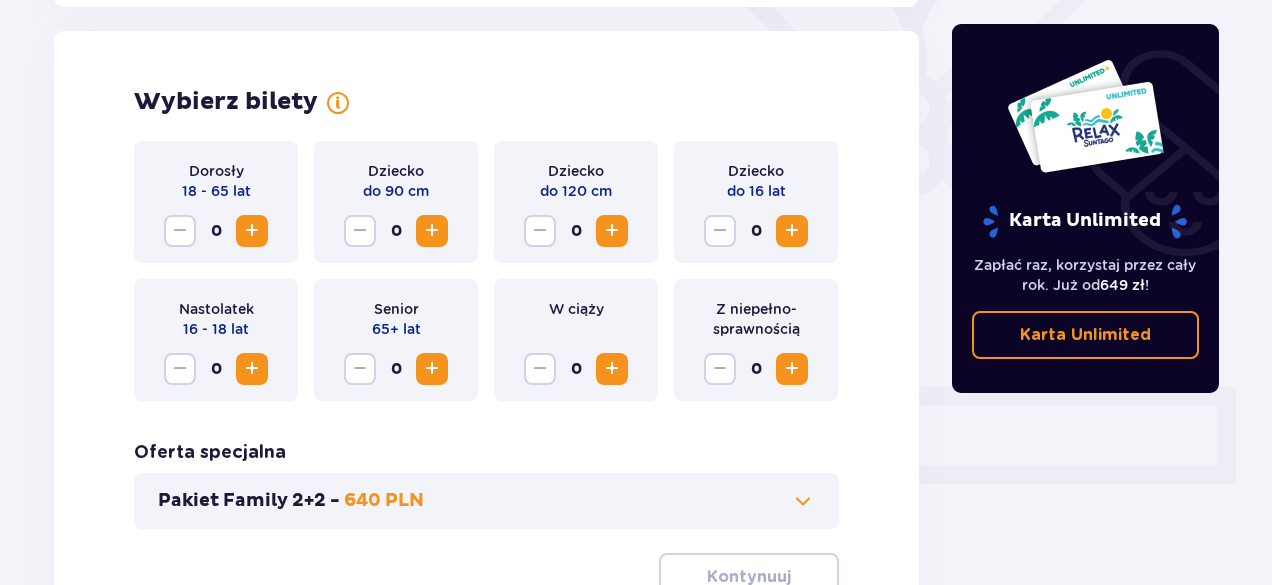 scroll, scrollTop: 556, scrollLeft: 0, axis: vertical 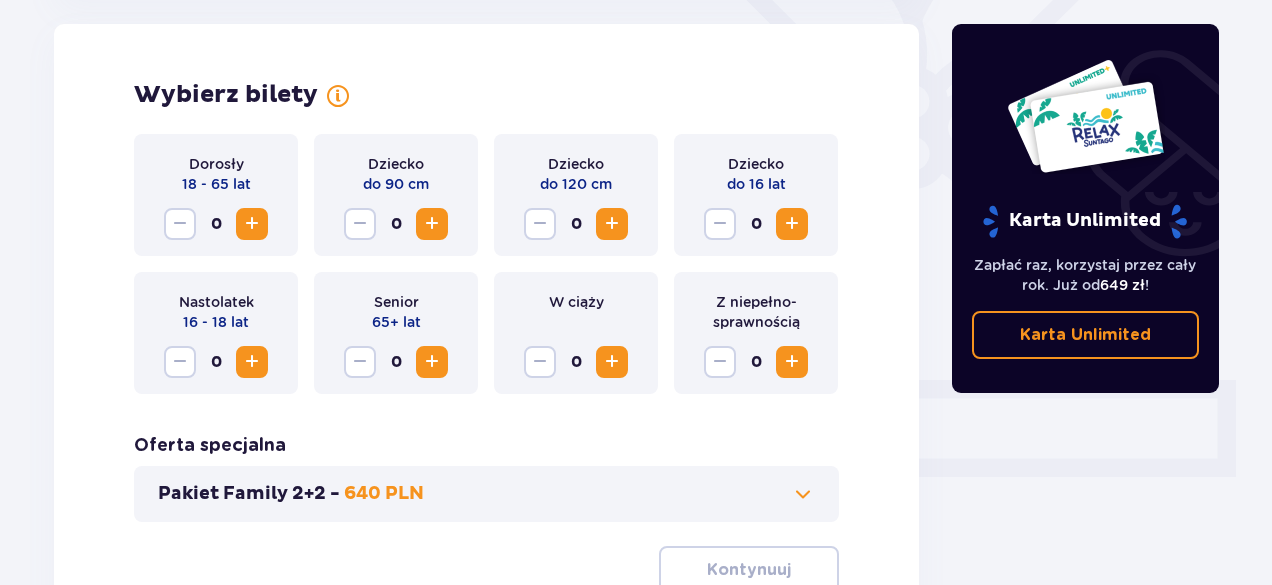 click at bounding box center [252, 224] 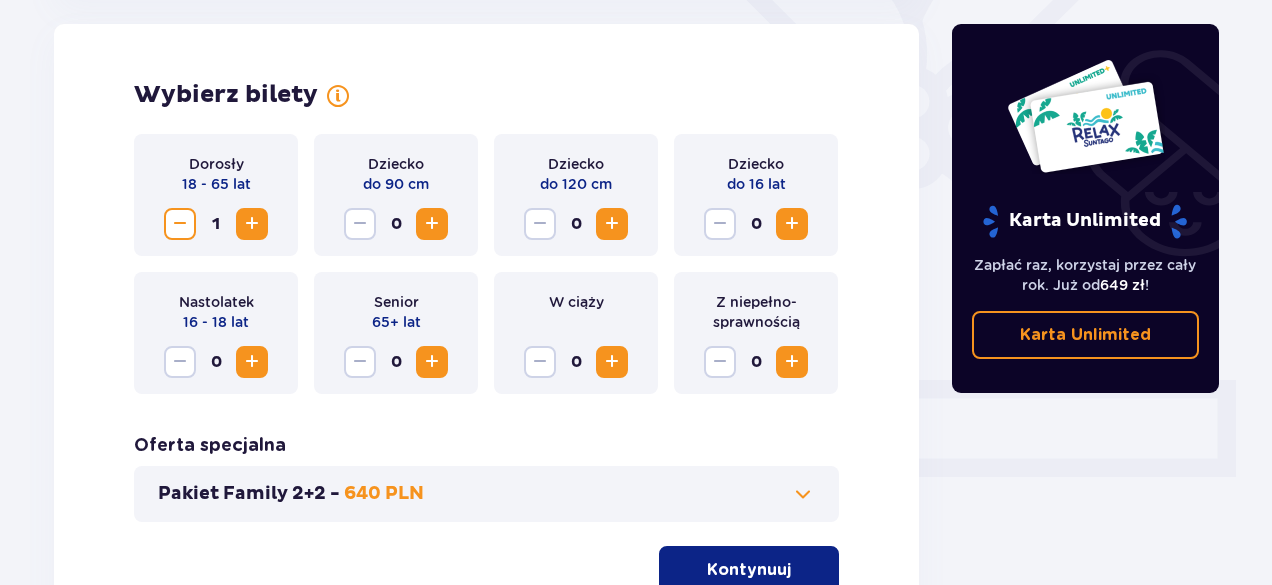 click at bounding box center [252, 224] 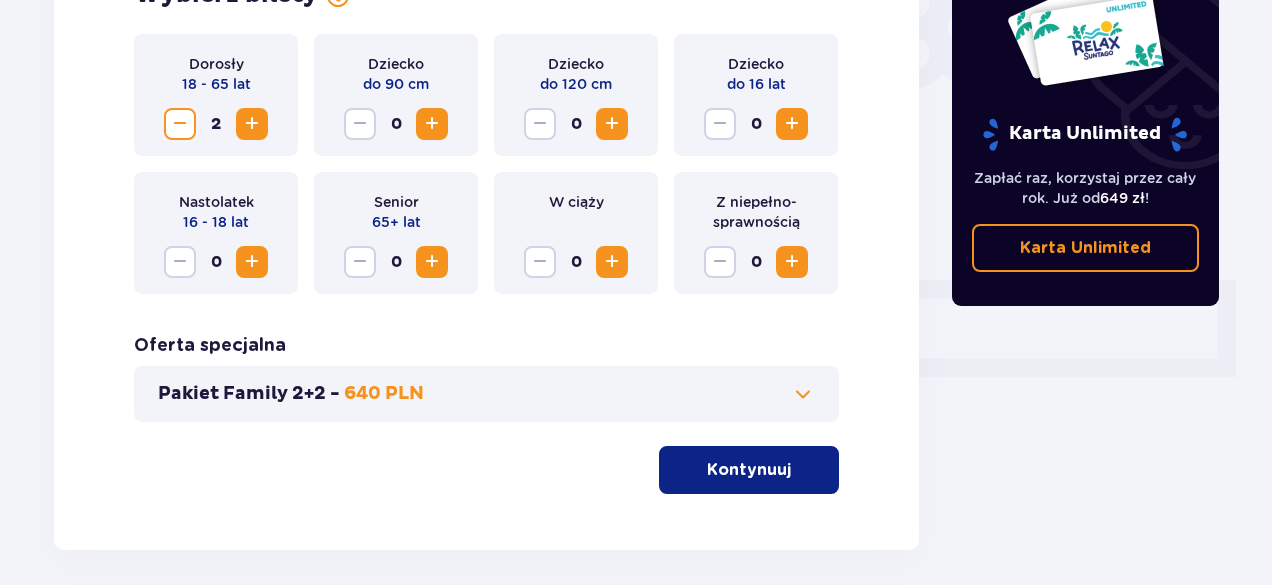 scroll, scrollTop: 740, scrollLeft: 0, axis: vertical 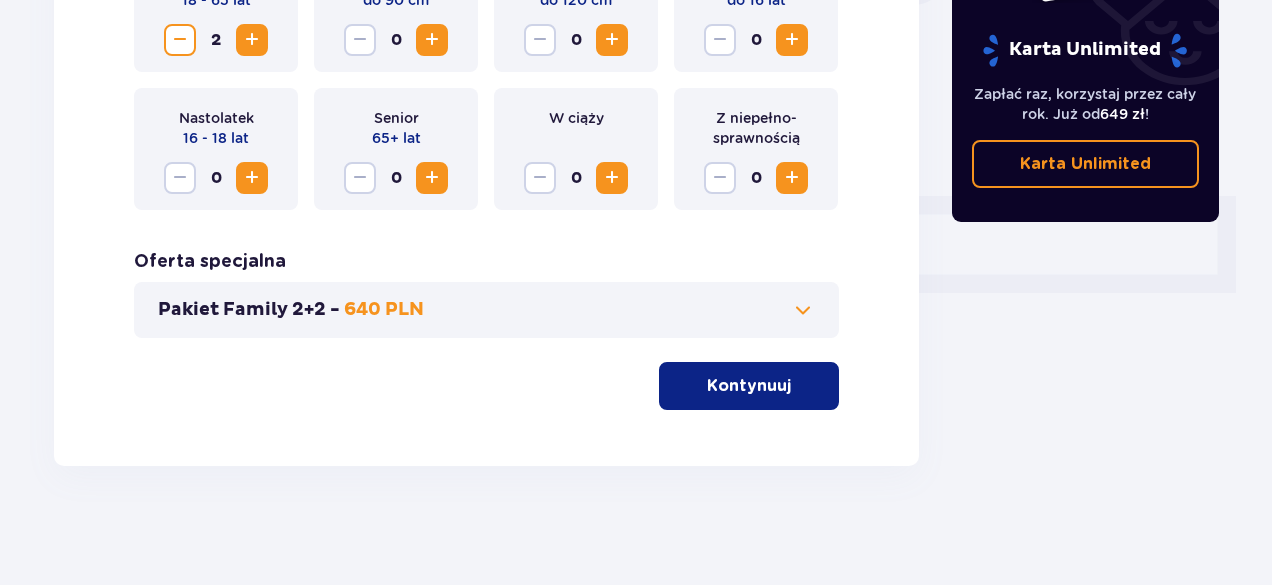 click on "Kontynuuj" at bounding box center [749, 386] 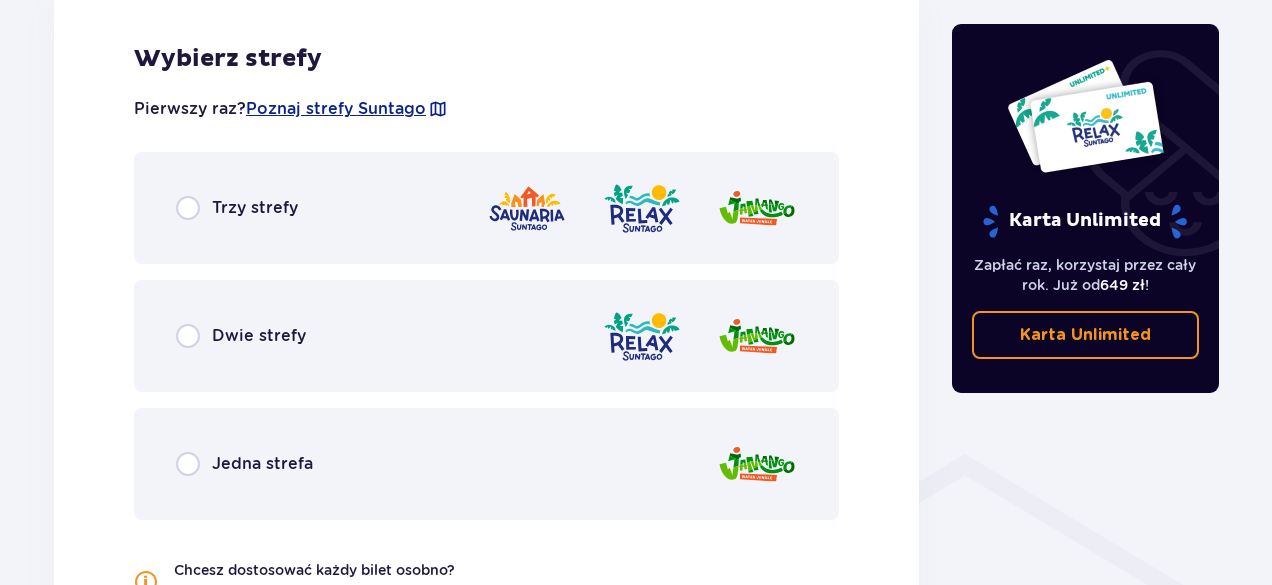 scroll, scrollTop: 1210, scrollLeft: 0, axis: vertical 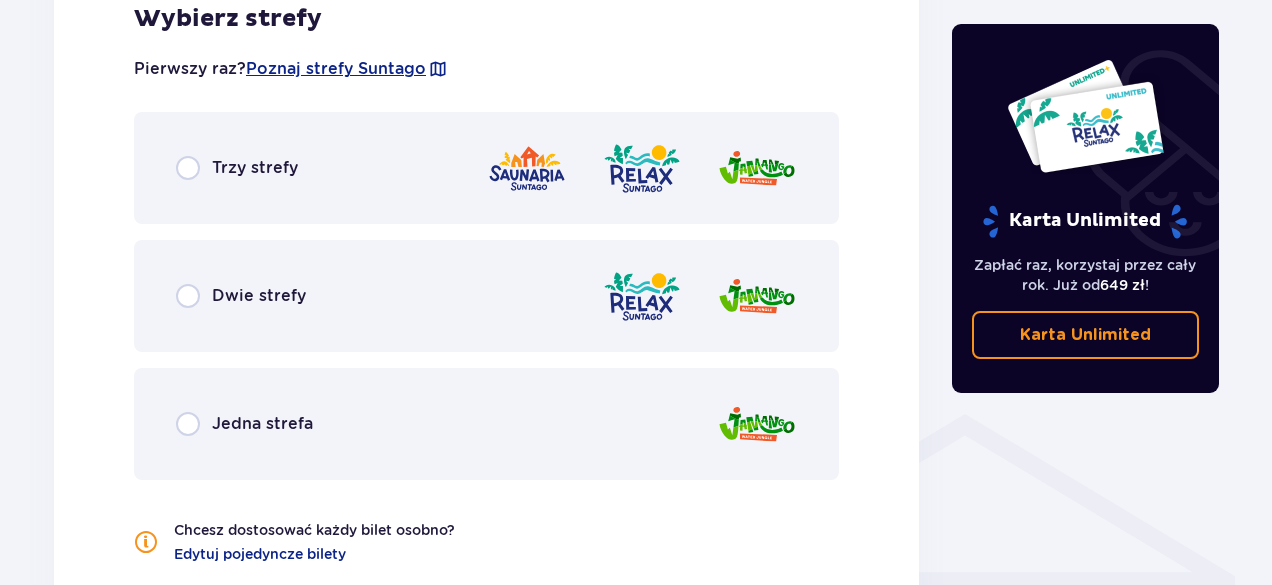 click on "Dwie strefy" at bounding box center (486, 296) 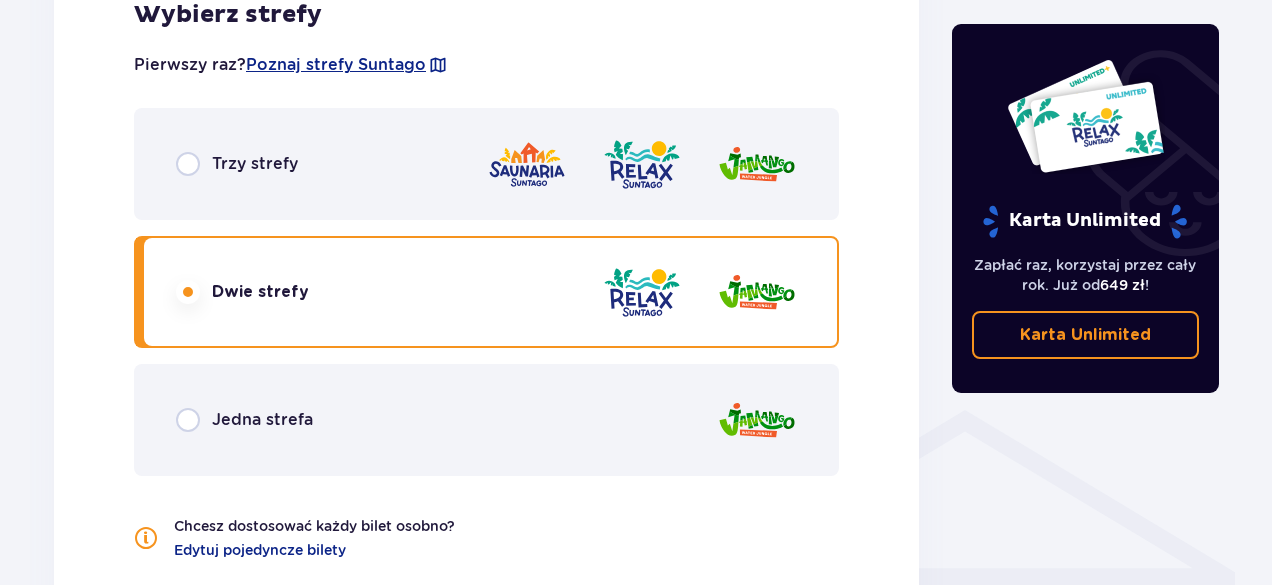 scroll, scrollTop: 1206, scrollLeft: 0, axis: vertical 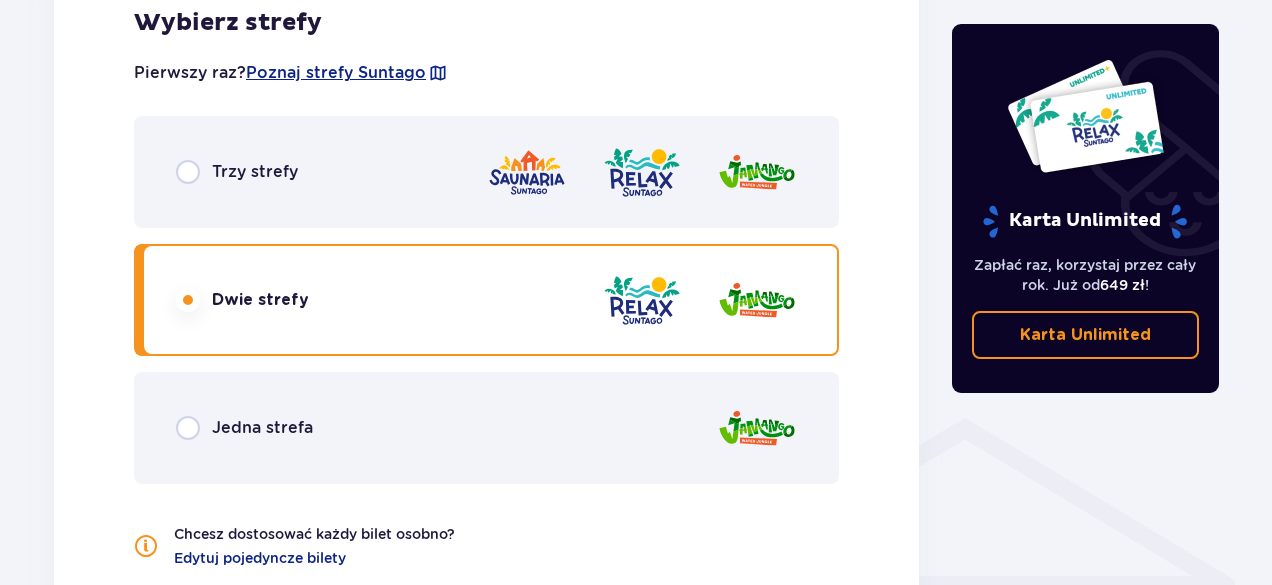 click on "Jedna strefa" at bounding box center (486, 428) 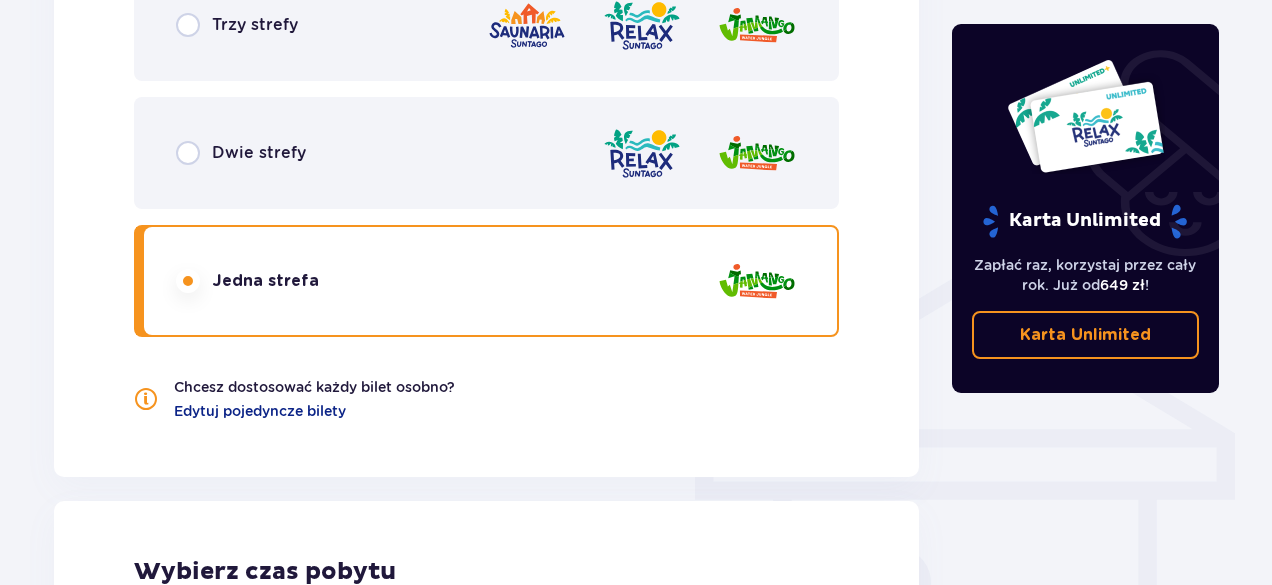 scroll, scrollTop: 1306, scrollLeft: 0, axis: vertical 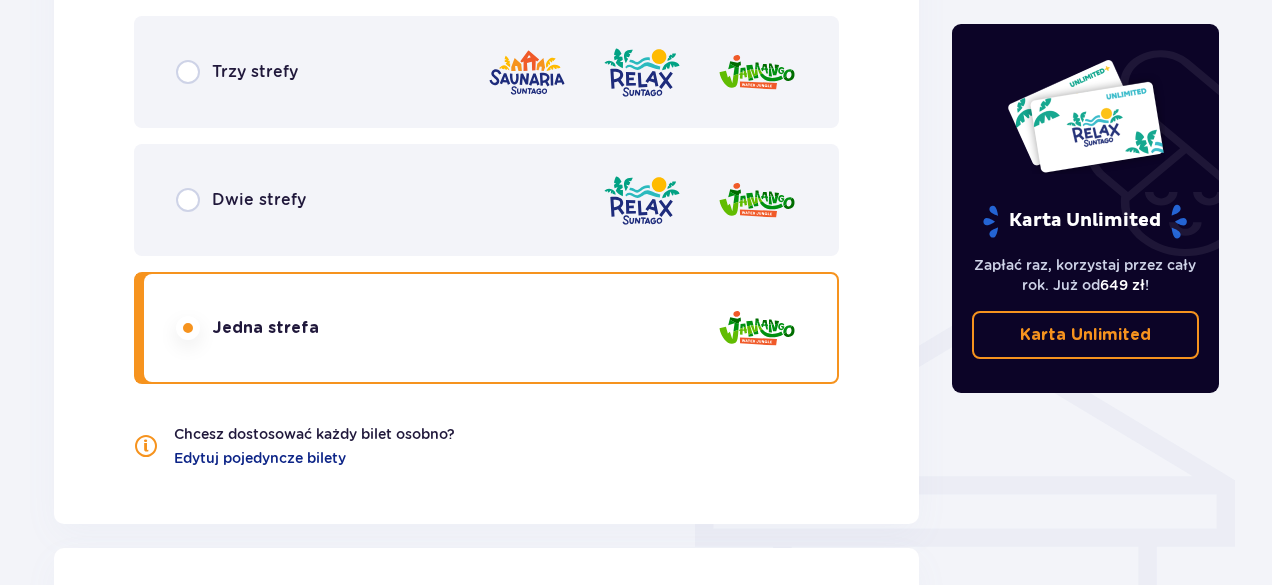 click on "Trzy strefy" at bounding box center [486, 72] 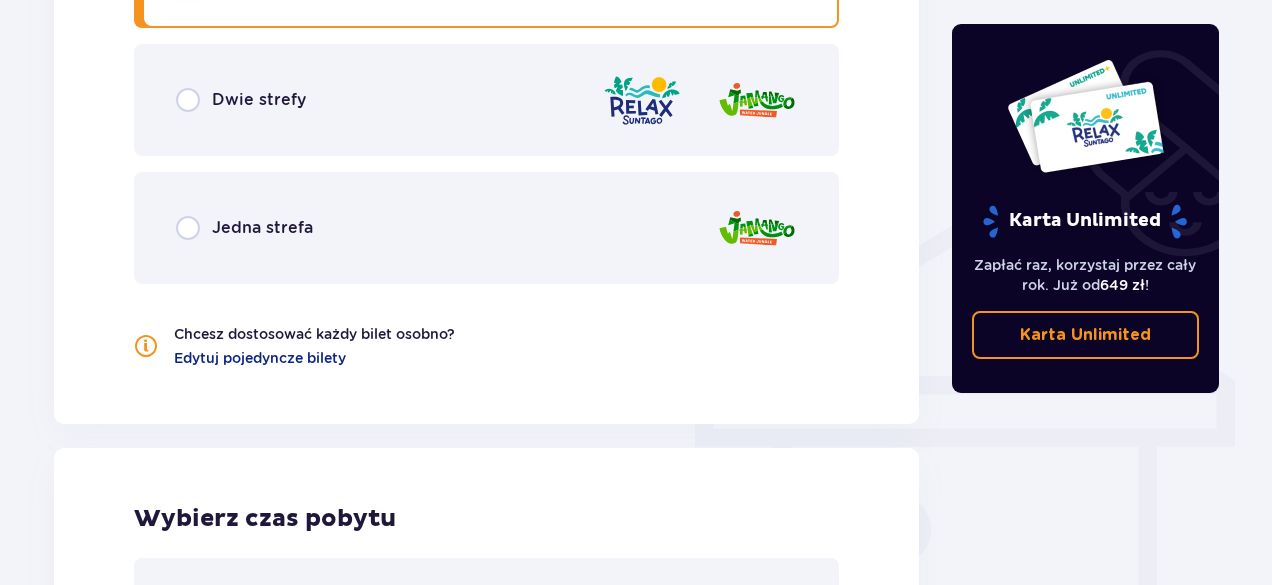 scroll, scrollTop: 1306, scrollLeft: 0, axis: vertical 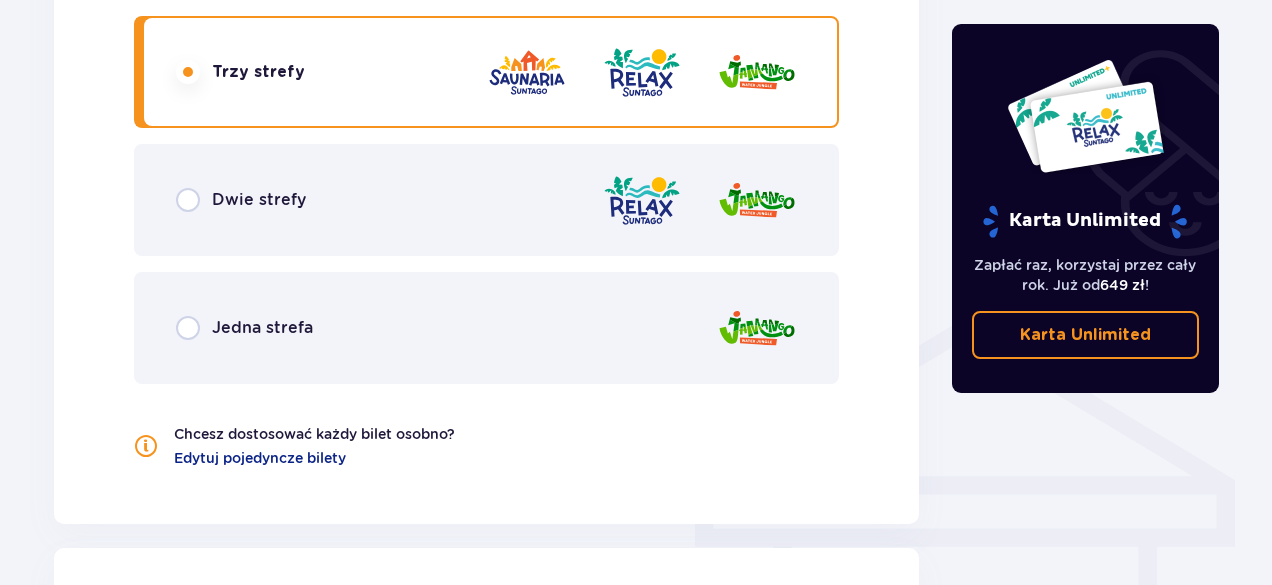 click on "Dwie strefy" at bounding box center [486, 200] 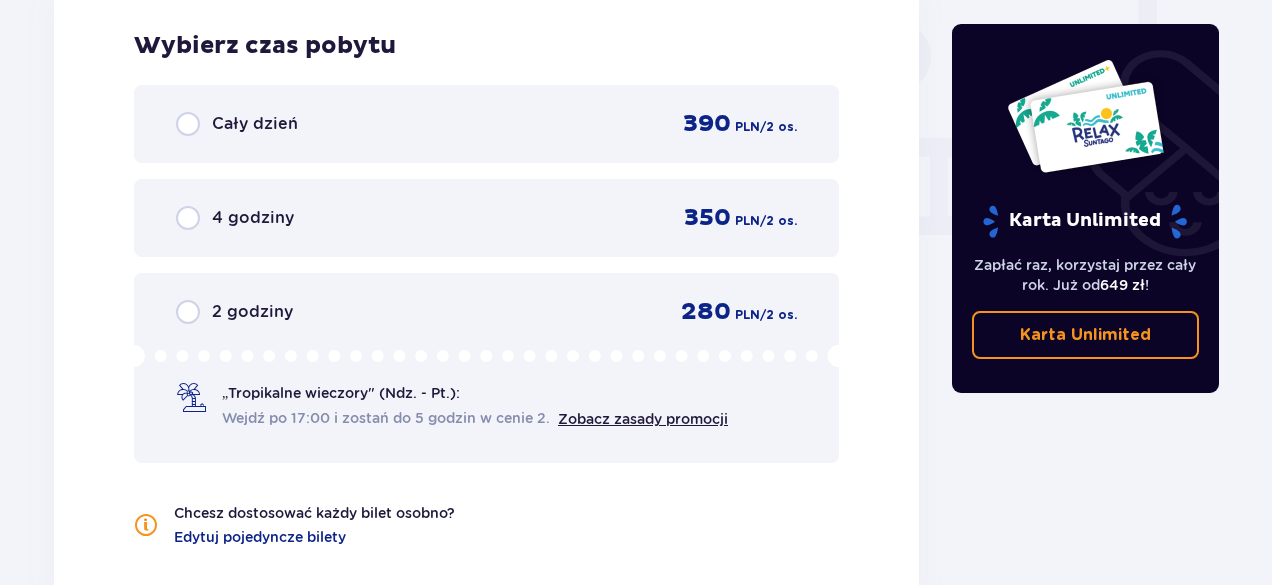 scroll, scrollTop: 1806, scrollLeft: 0, axis: vertical 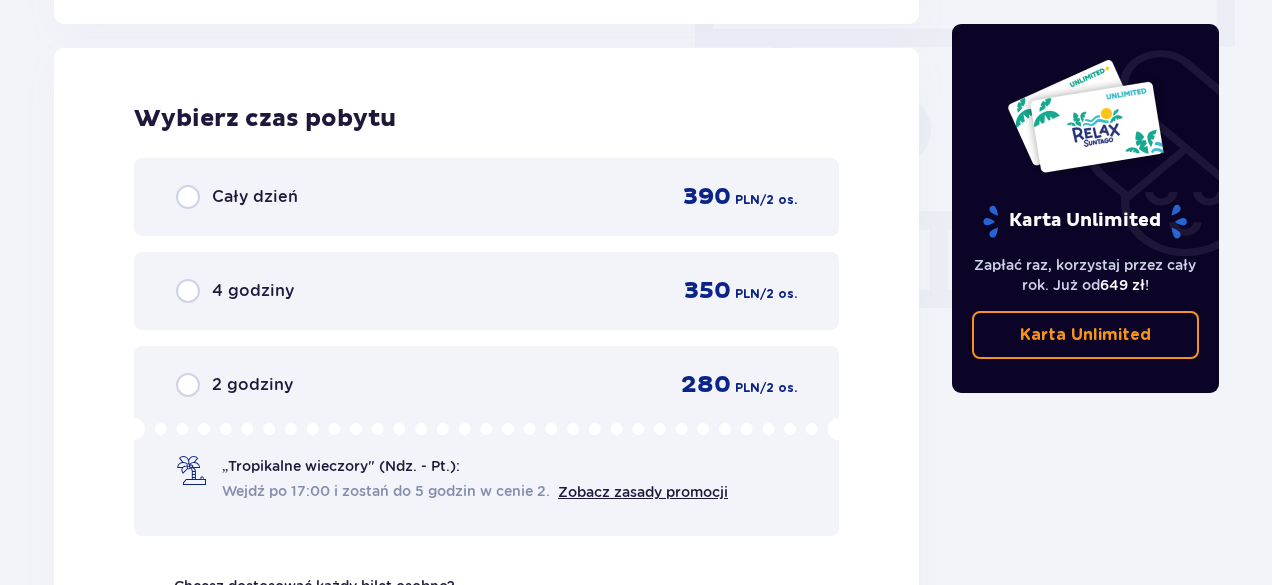 click on "Cały dzień   390 PLN / 2 os." at bounding box center [486, 197] 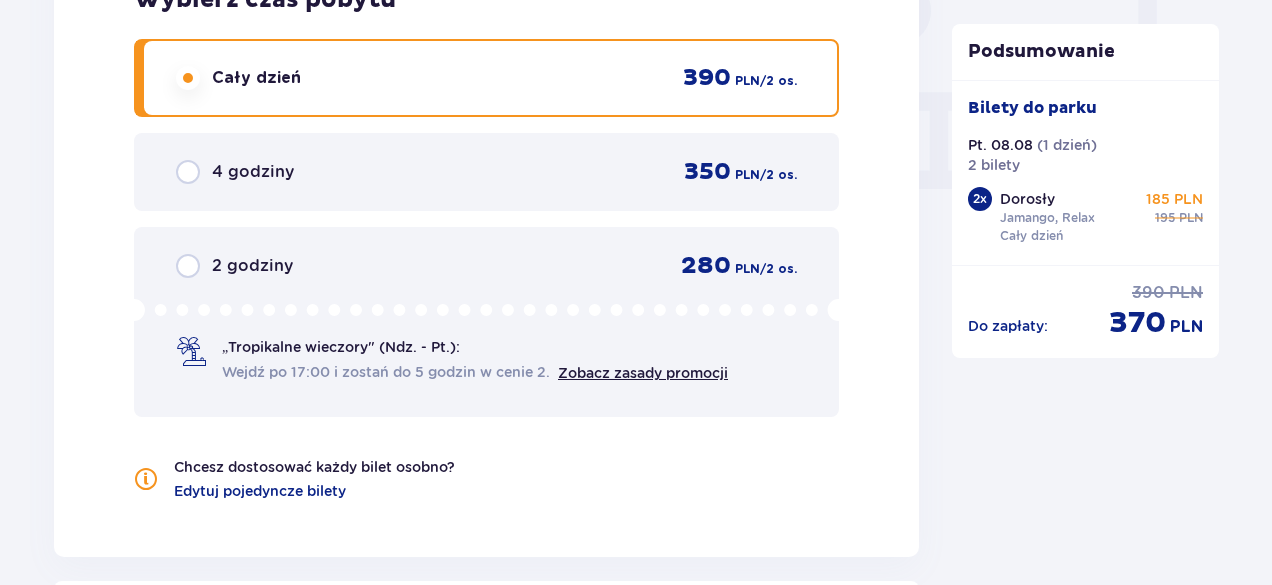 scroll, scrollTop: 2200, scrollLeft: 0, axis: vertical 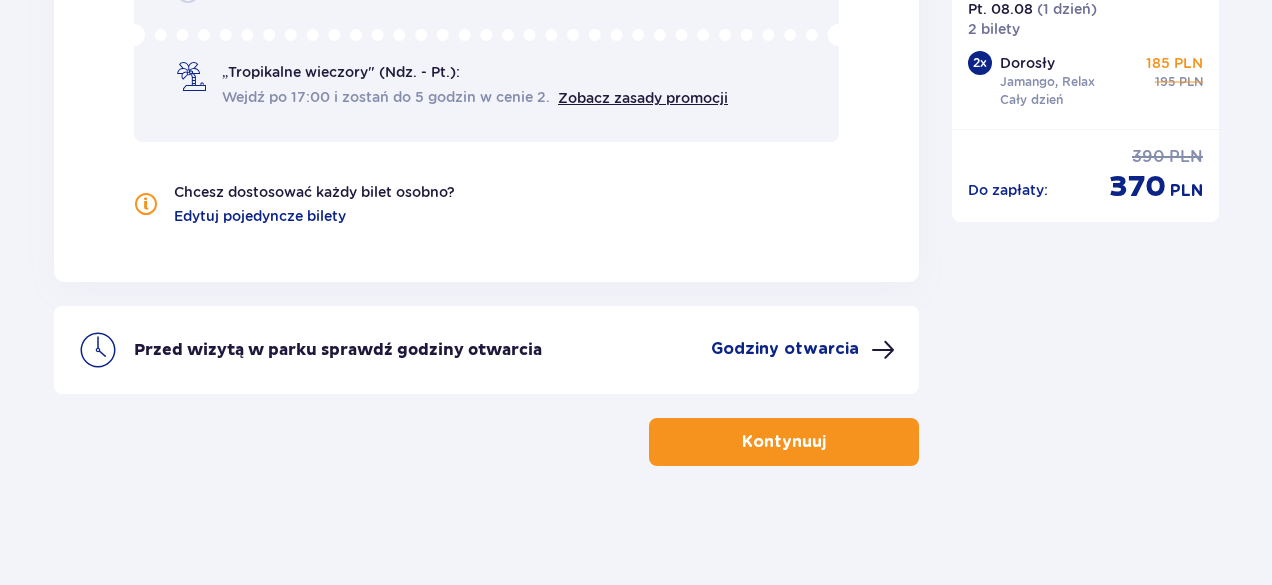 click on "Kontynuuj" at bounding box center [784, 442] 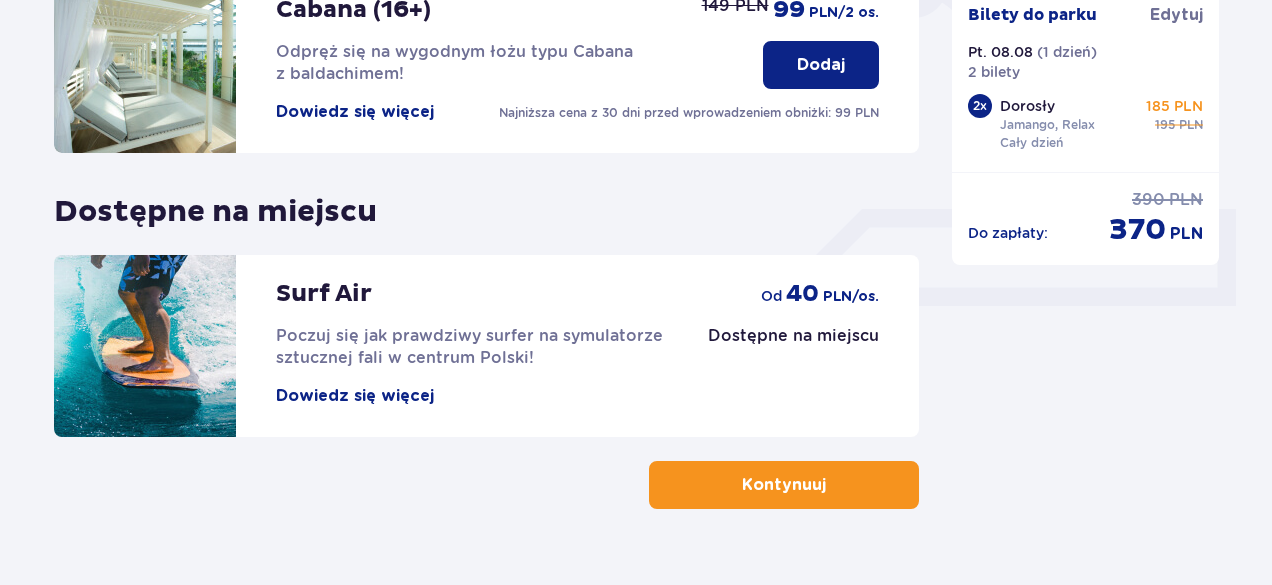 scroll, scrollTop: 770, scrollLeft: 0, axis: vertical 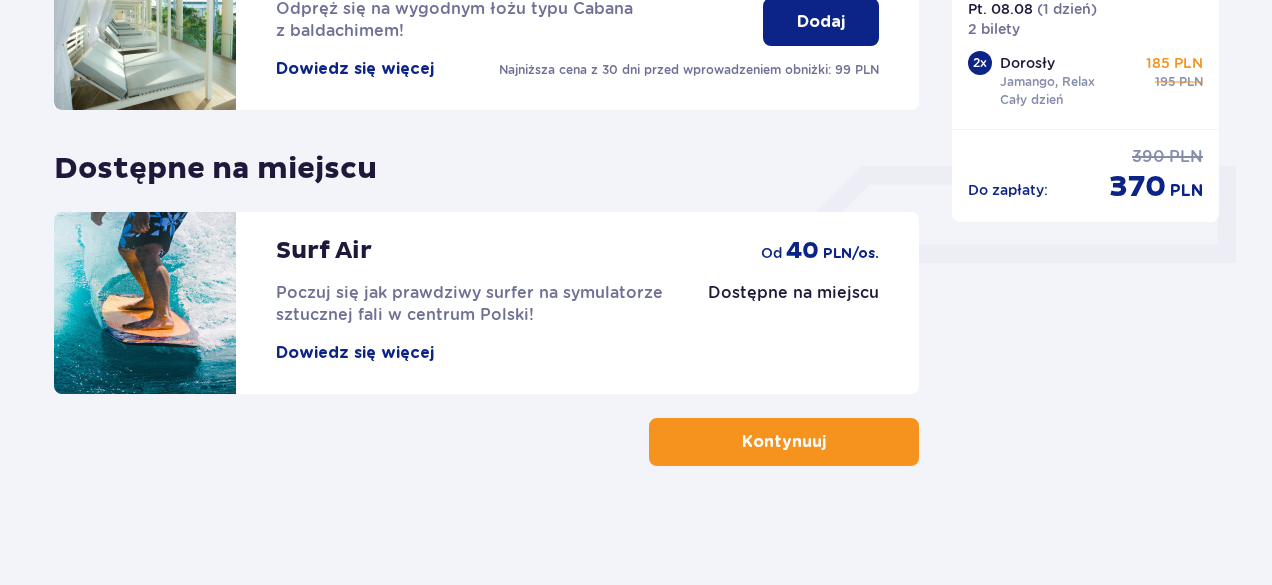 click on "Kontynuuj" at bounding box center [784, 442] 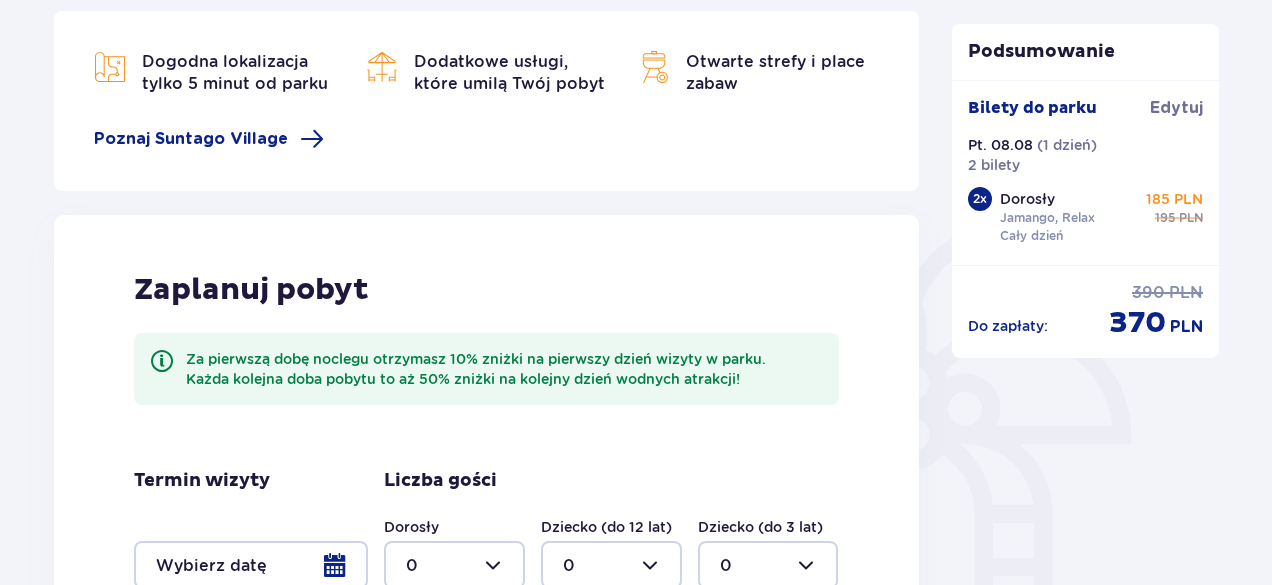 scroll, scrollTop: 500, scrollLeft: 0, axis: vertical 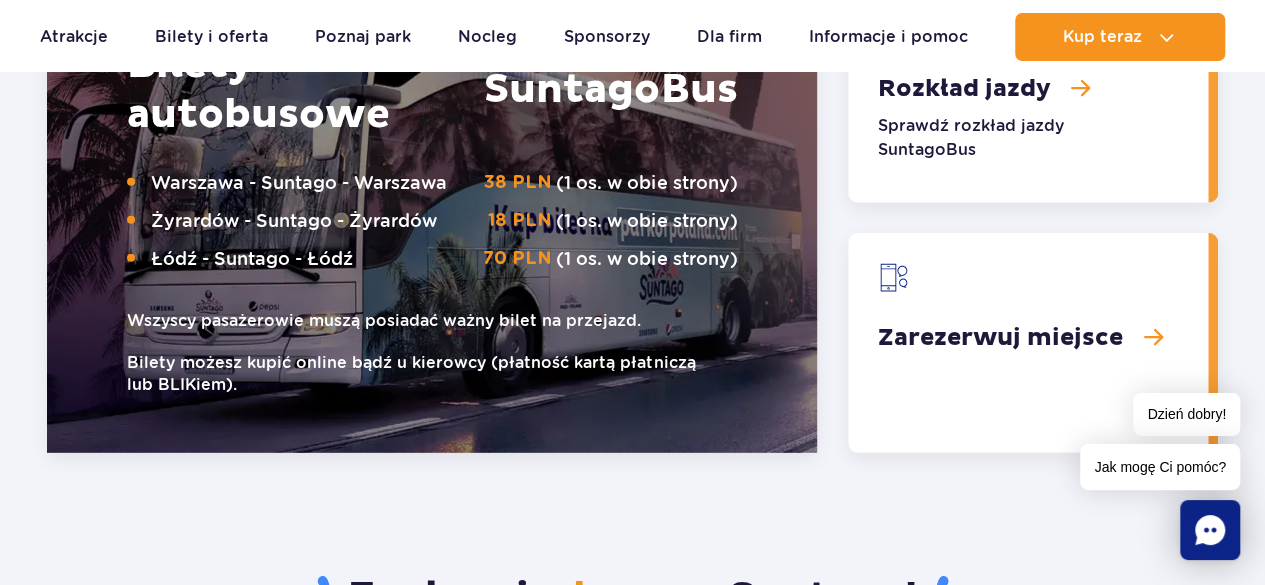 click at bounding box center [1028, 343] 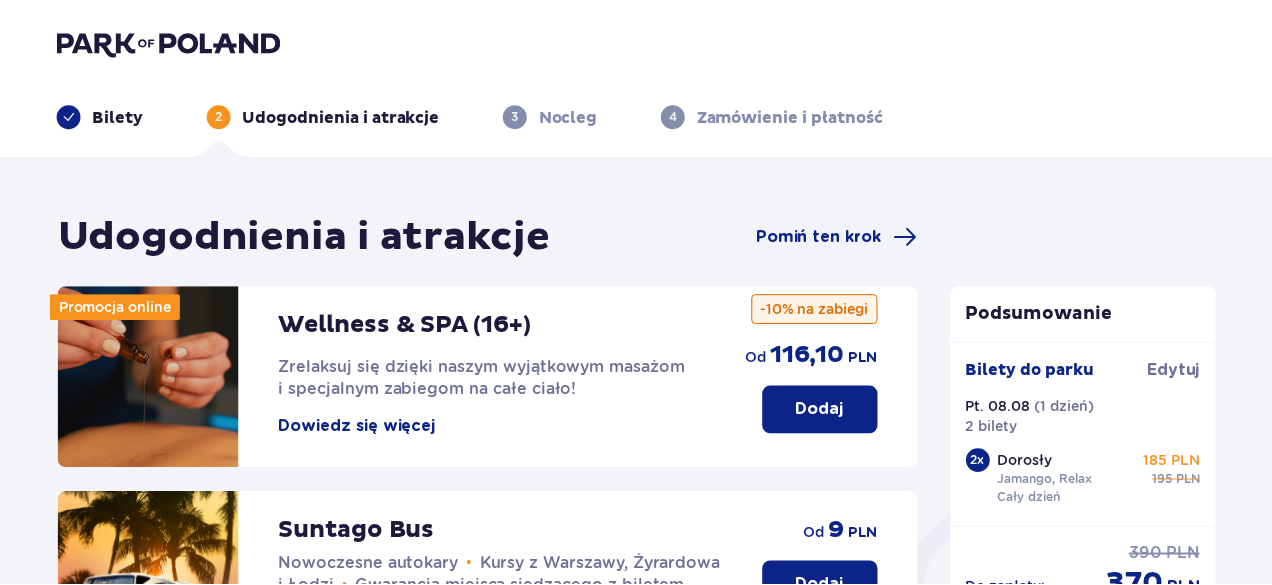 scroll, scrollTop: 0, scrollLeft: 0, axis: both 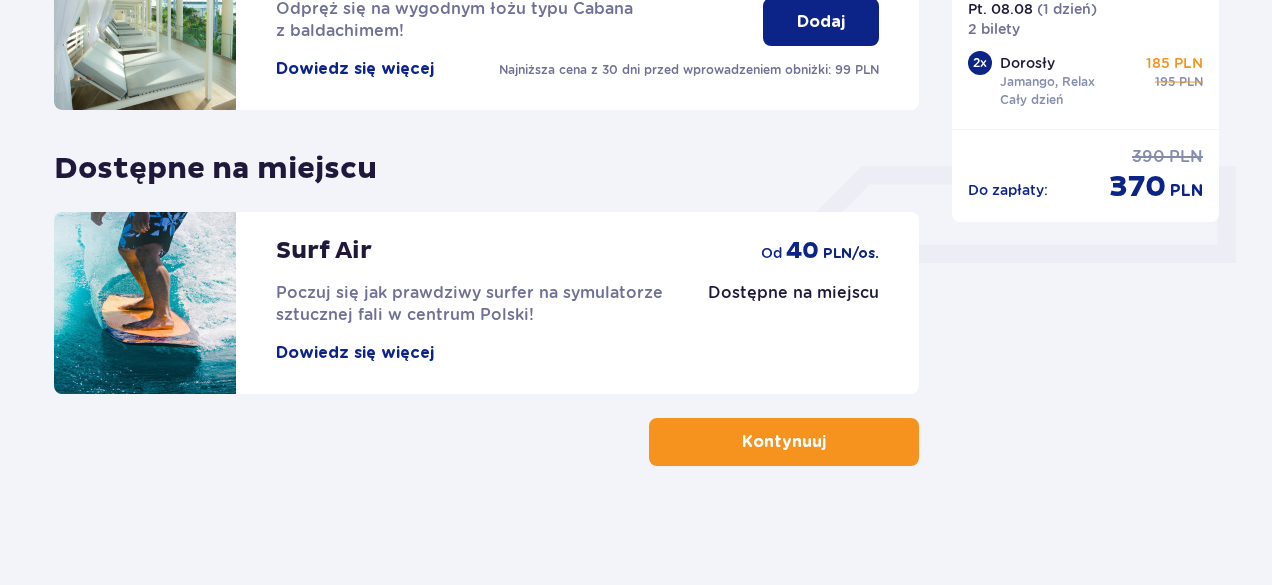 click on "Kontynuuj" at bounding box center (784, 442) 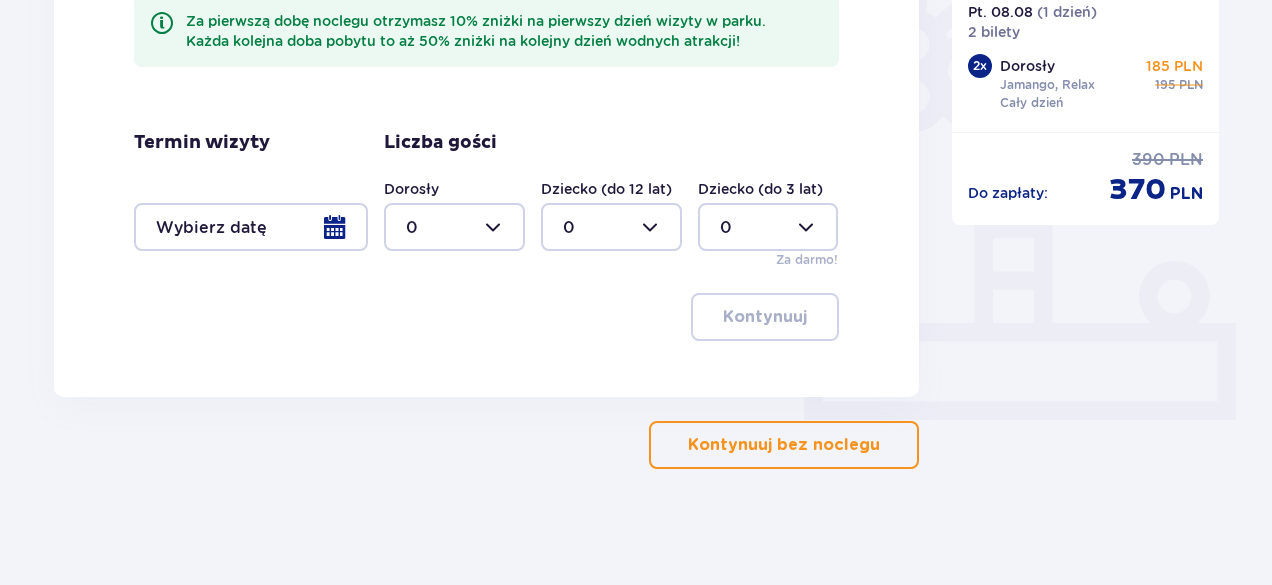 scroll, scrollTop: 616, scrollLeft: 0, axis: vertical 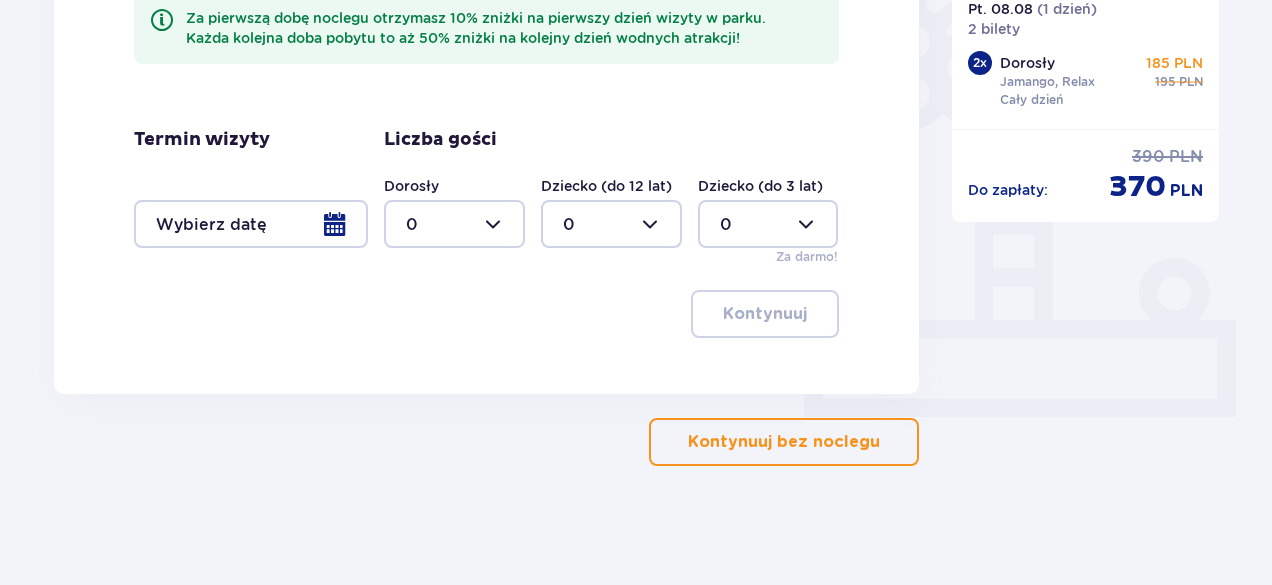 click on "Kontynuuj bez noclegu" at bounding box center (784, 442) 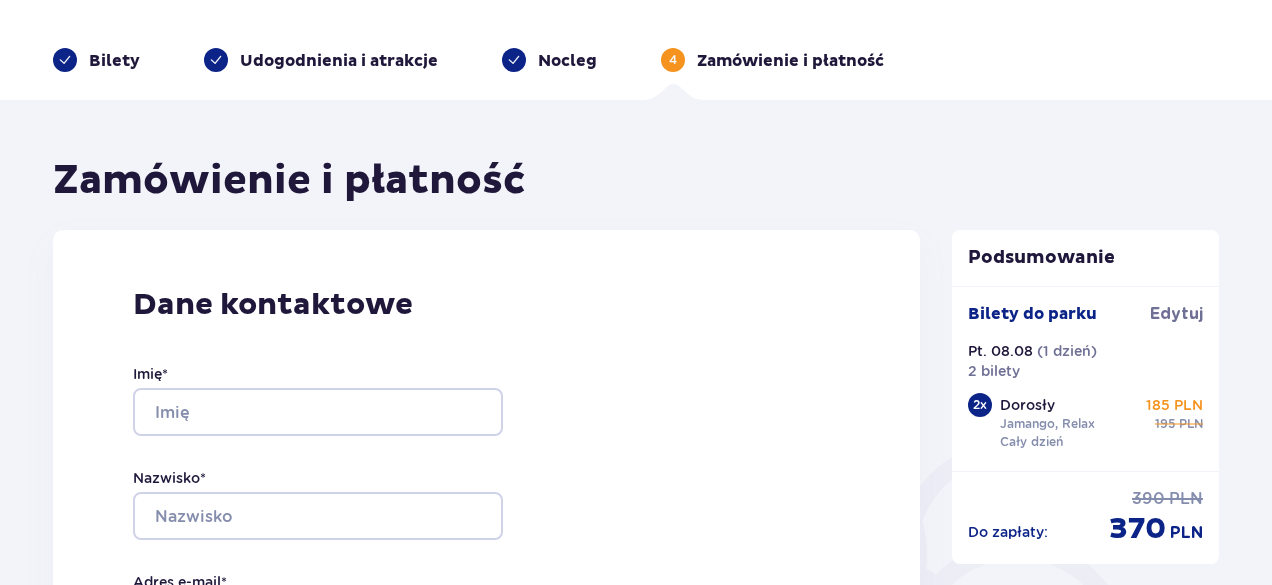 scroll, scrollTop: 200, scrollLeft: 0, axis: vertical 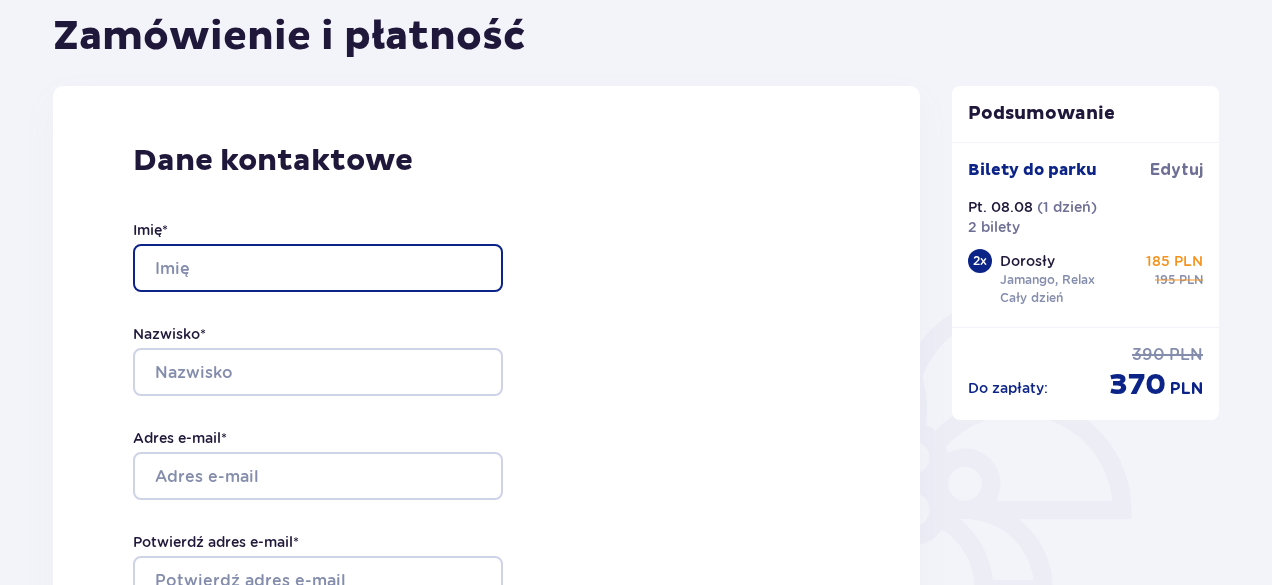 click on "Imię *" at bounding box center (318, 268) 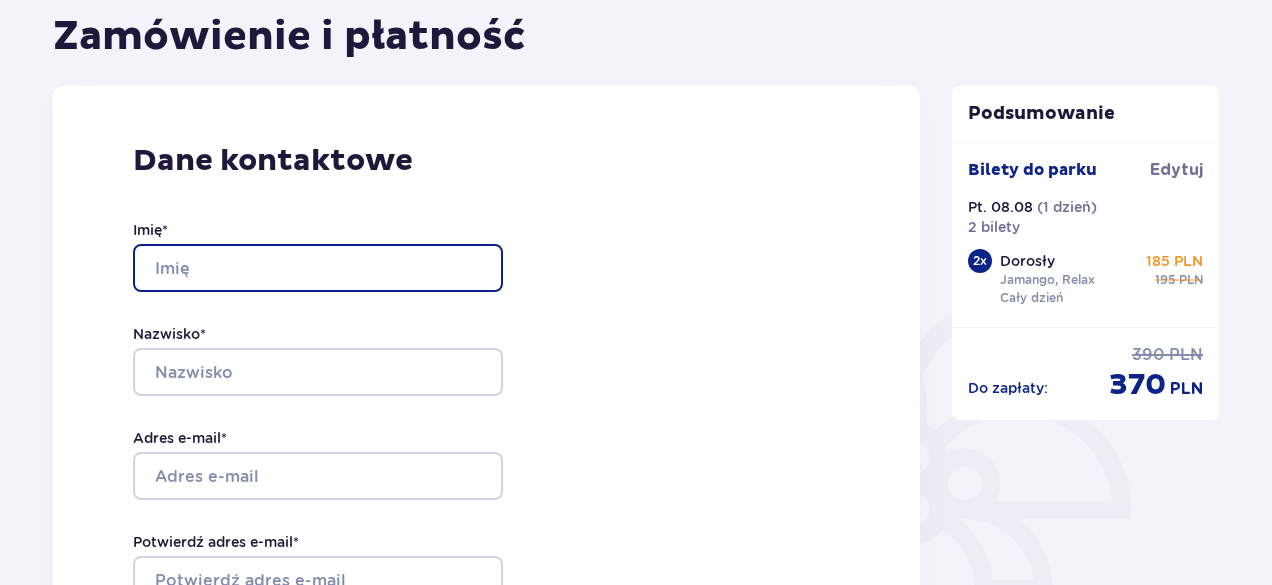 type on "[FIRST]" 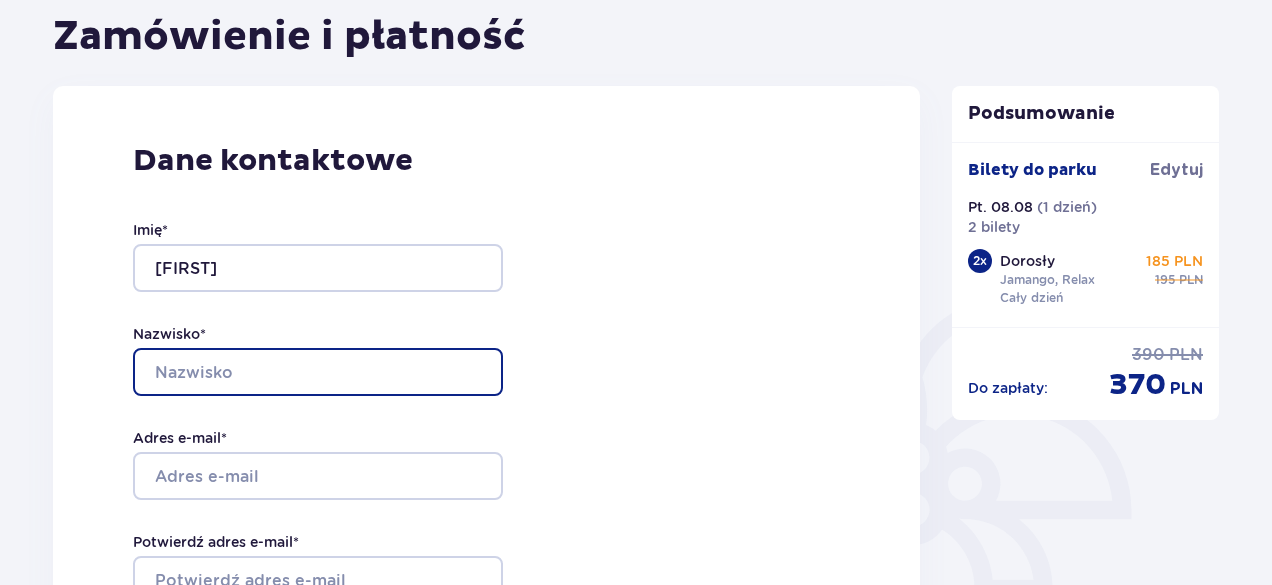 click on "Nazwisko *" at bounding box center (318, 372) 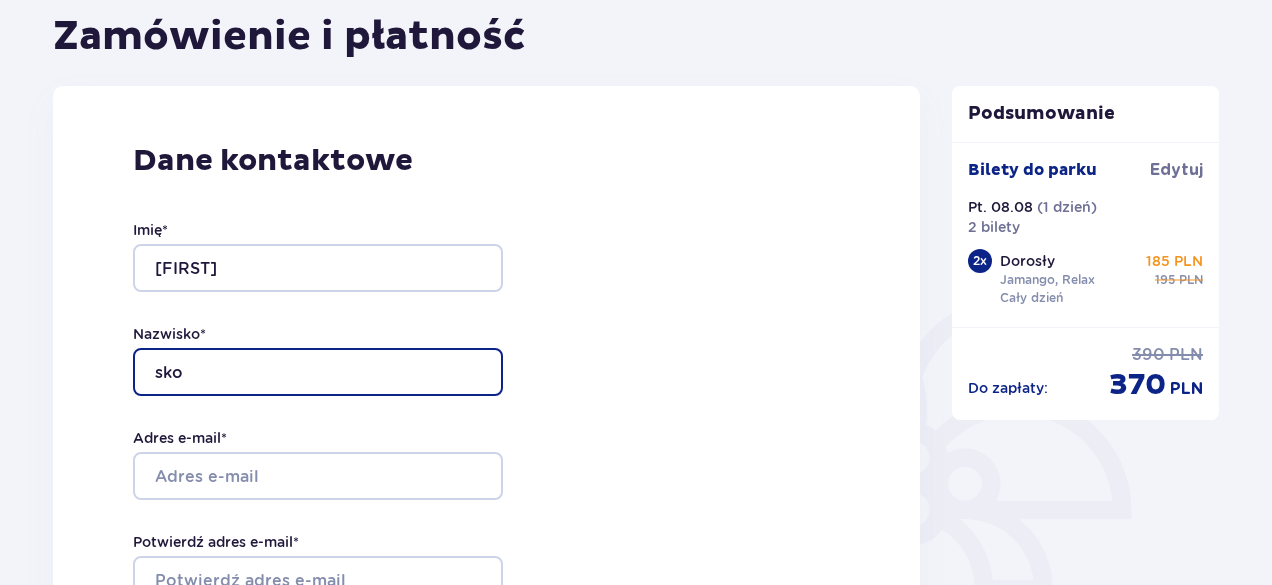 type on "[LAST]" 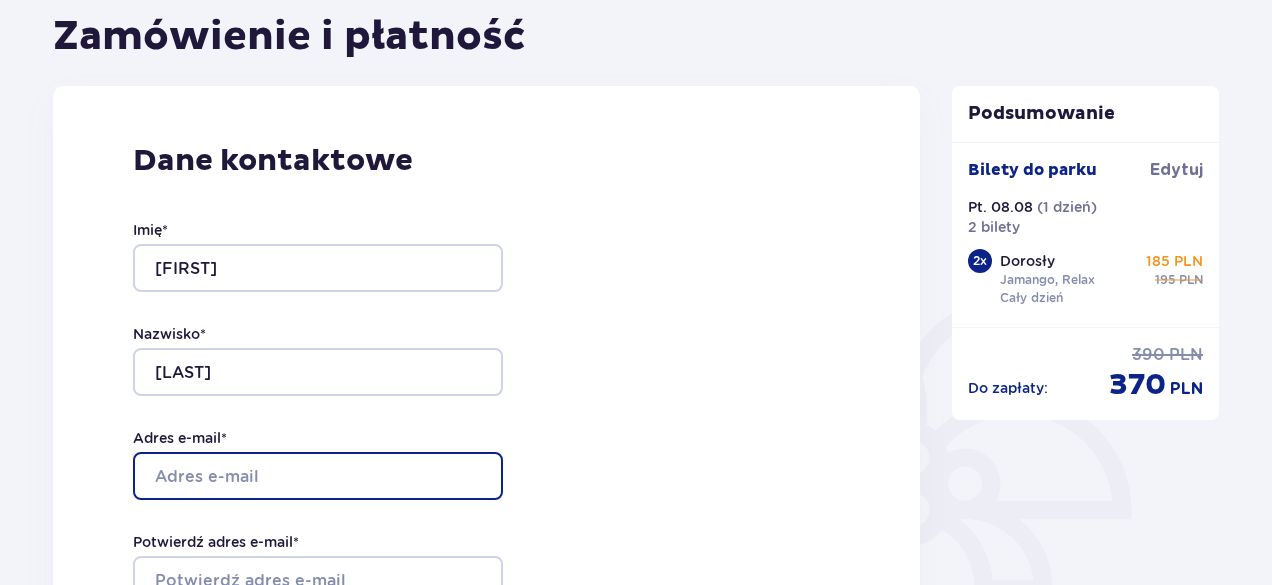 click on "Adres e-mail *" at bounding box center (318, 476) 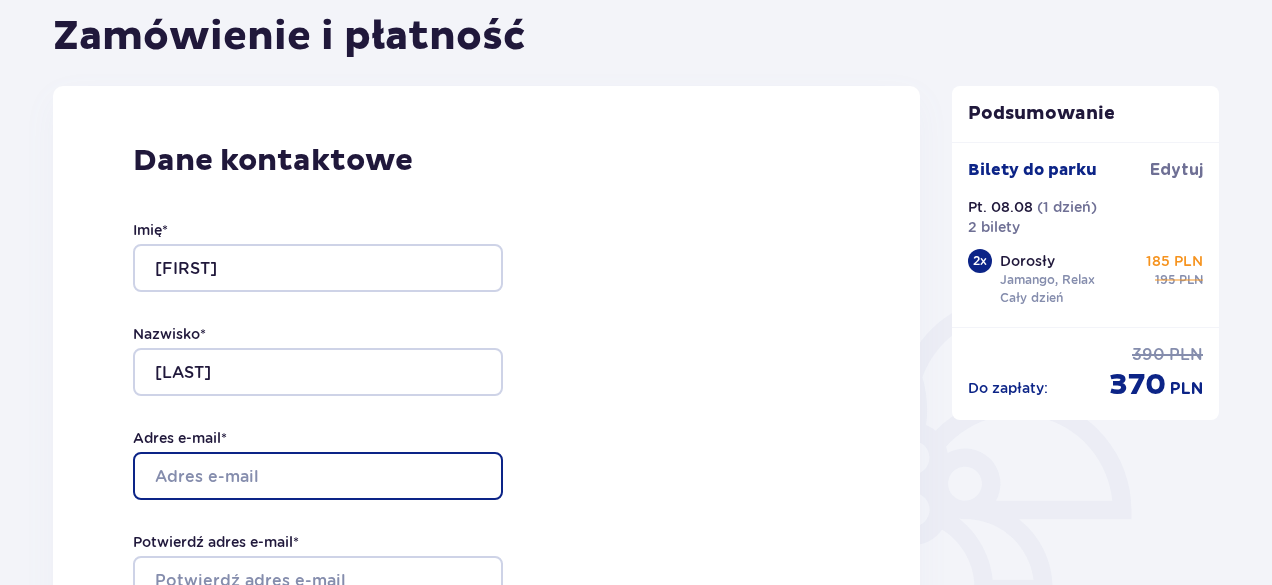 type on "[EMAIL]" 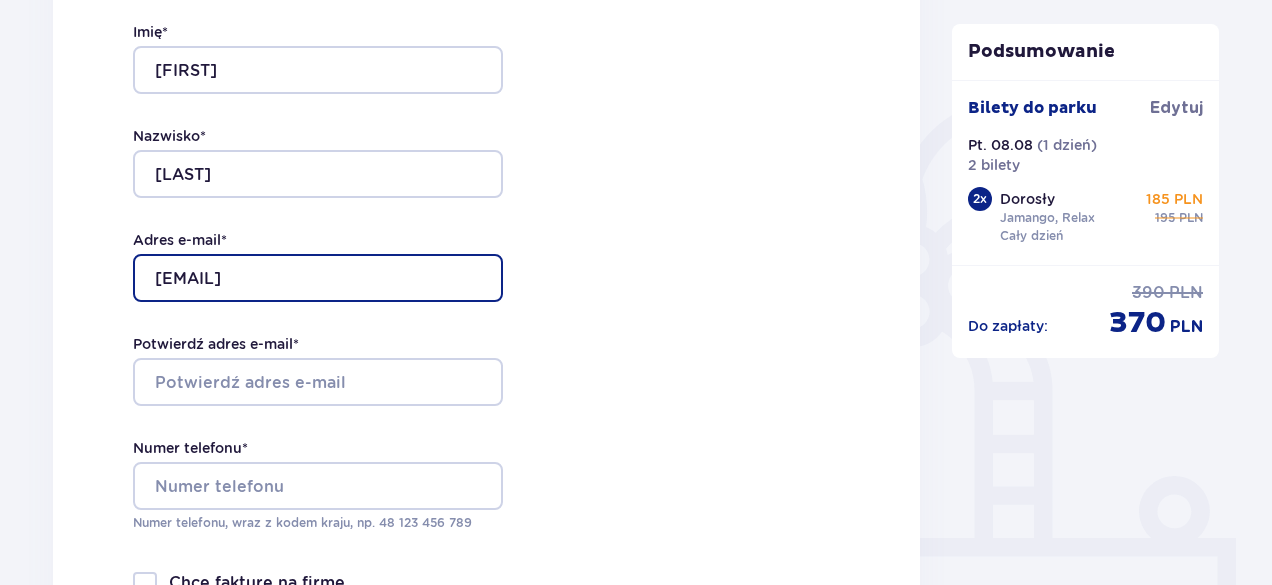 scroll, scrollTop: 400, scrollLeft: 0, axis: vertical 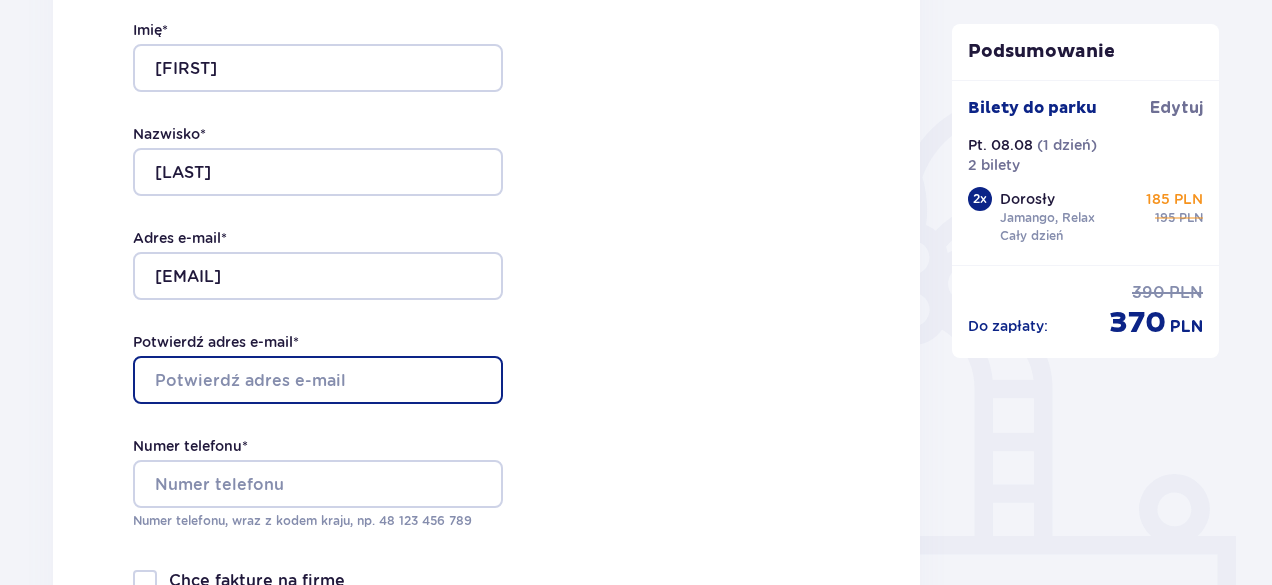 click on "Potwierdź adres e-mail *" at bounding box center (318, 380) 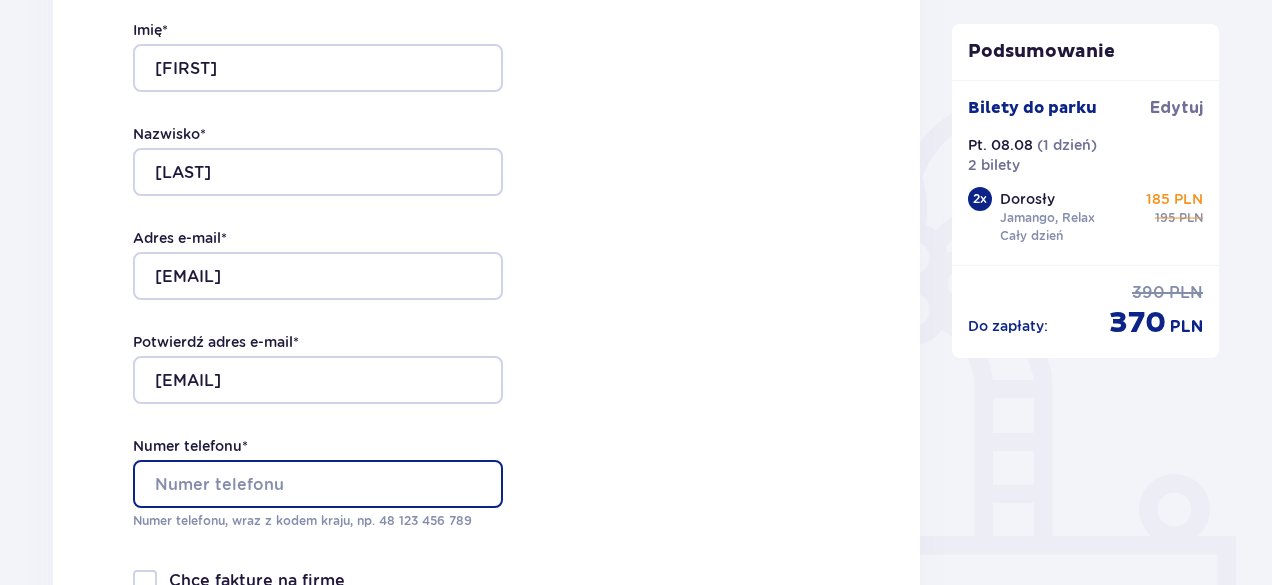 click on "Numer telefonu *" at bounding box center (318, 484) 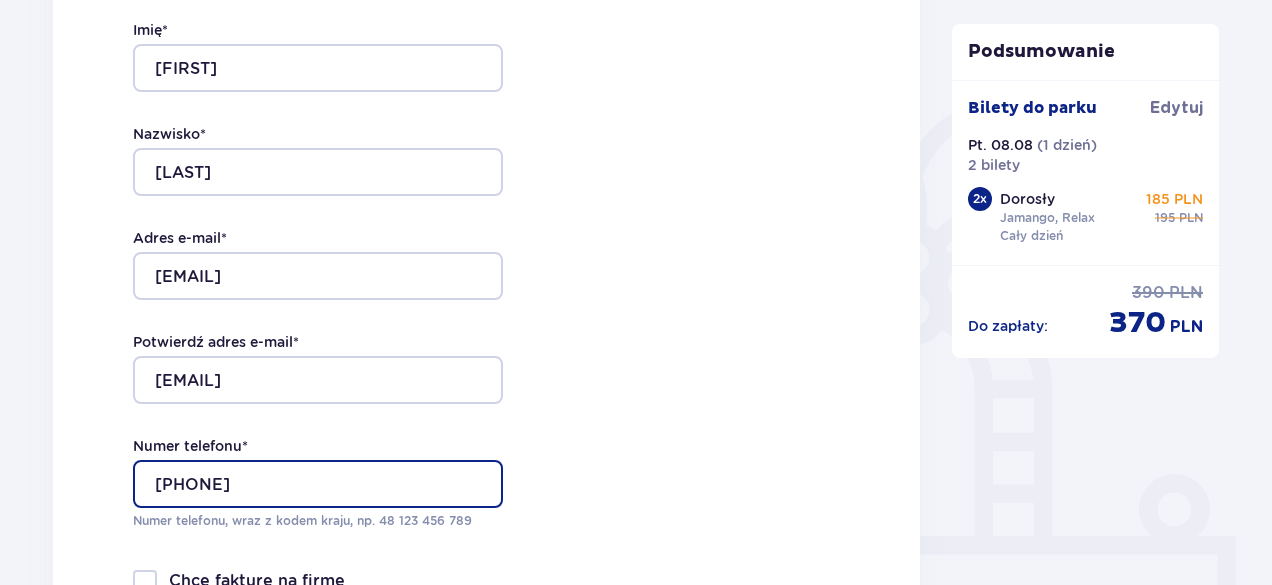 type on "[PHONE]" 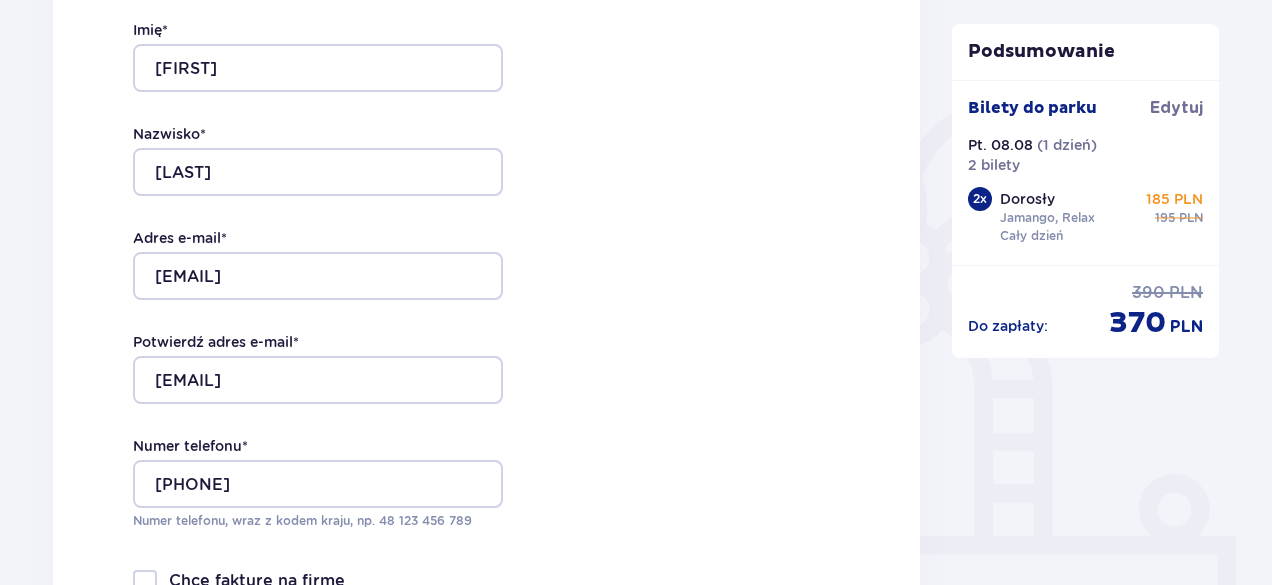 click on "Dane kontaktowe Imię * [FIRST] Nazwisko * [LAST] Adres e-mail * [EMAIL] Potwierdź adres e-mail * [EMAIL] Numer telefonu * [PHONE] Numer telefonu, wraz z kodem kraju, np. [COUNTRY_CODE] [PHONE] Chcę fakturę na firmę Jeśli nie prowadzisz działalności gospodarczej lub innej spółki, automatycznie wystawimy Ci fakturę imienną. Dodaj adres do faktury imiennej" at bounding box center (486, 306) 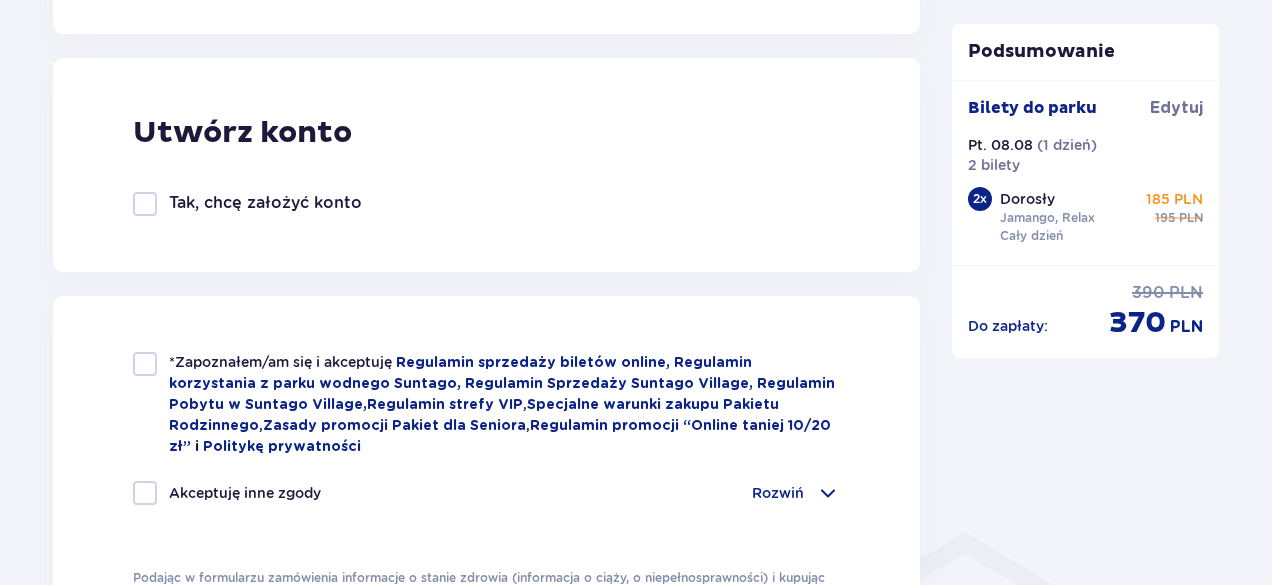 scroll, scrollTop: 1200, scrollLeft: 0, axis: vertical 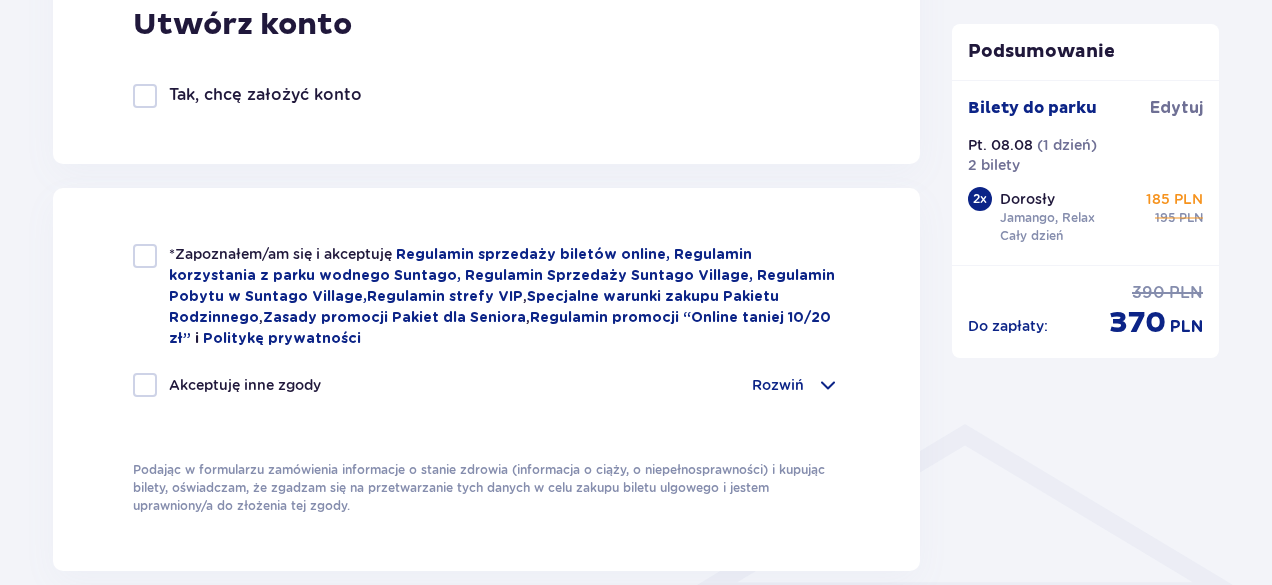 click at bounding box center (145, 256) 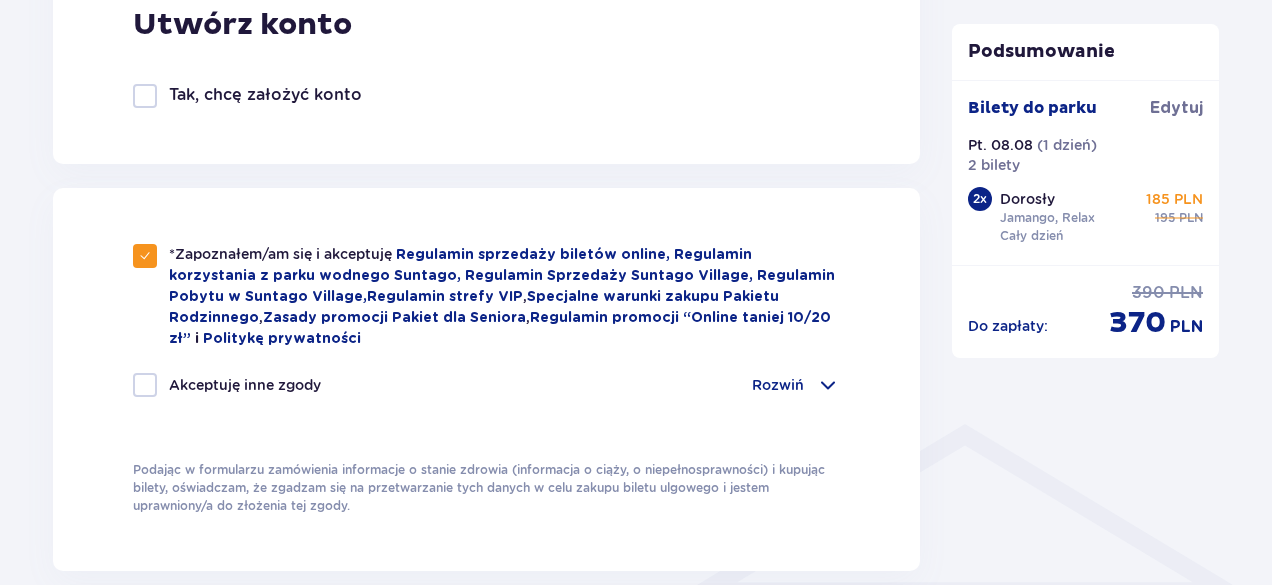 click at bounding box center (145, 385) 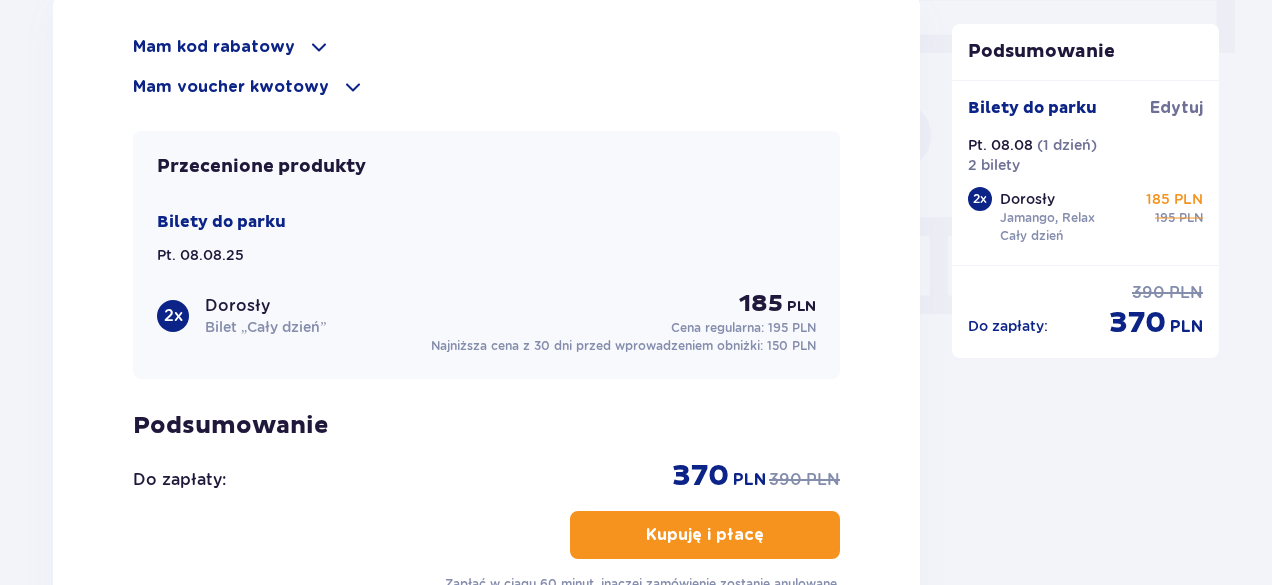 scroll, scrollTop: 1900, scrollLeft: 0, axis: vertical 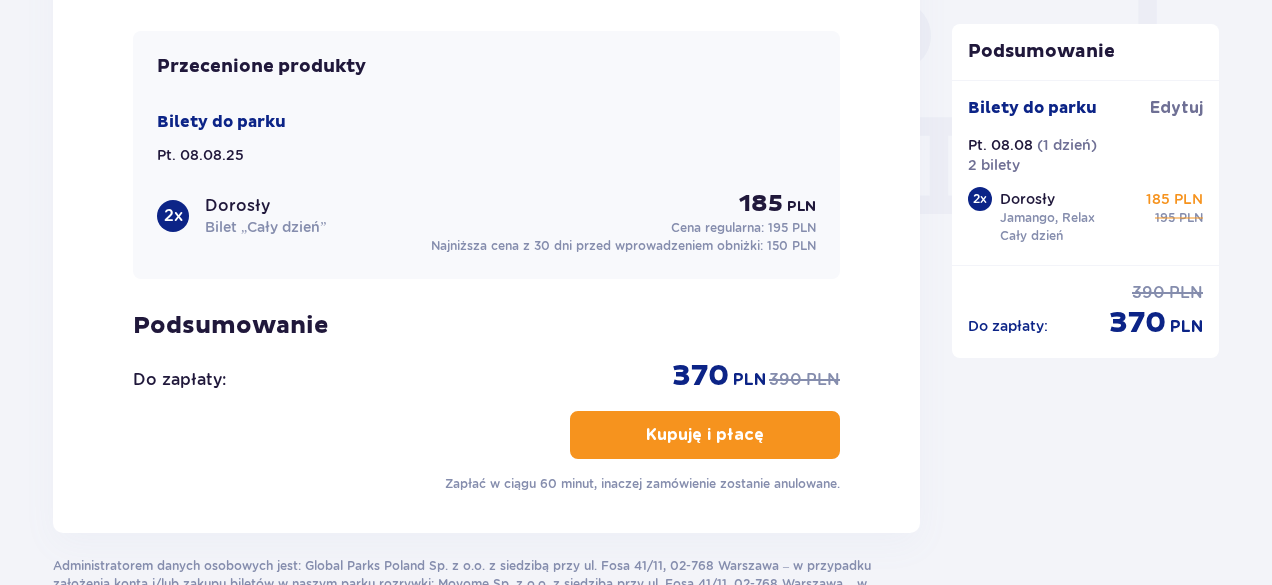 click on "Kupuję i płacę" at bounding box center (705, 435) 